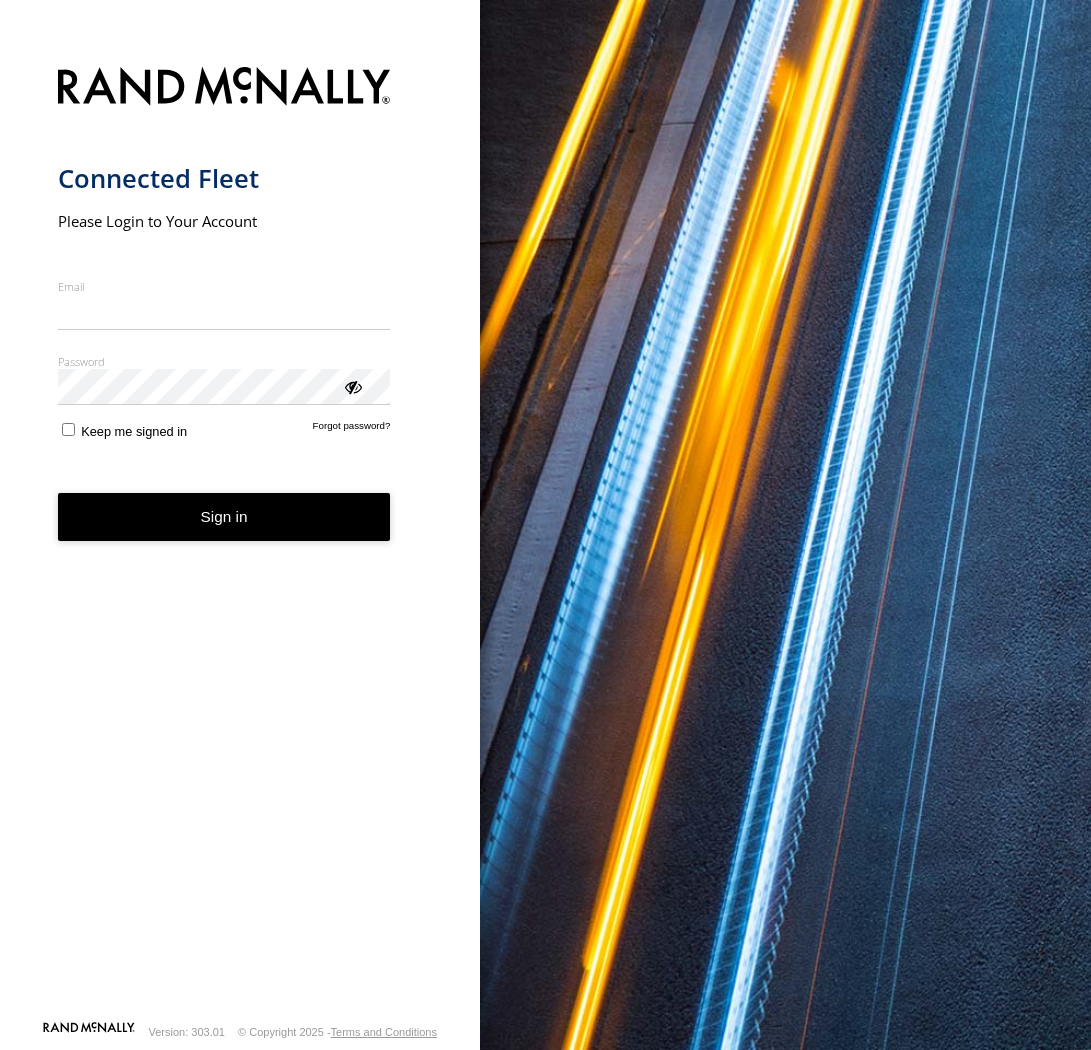 scroll, scrollTop: 0, scrollLeft: 0, axis: both 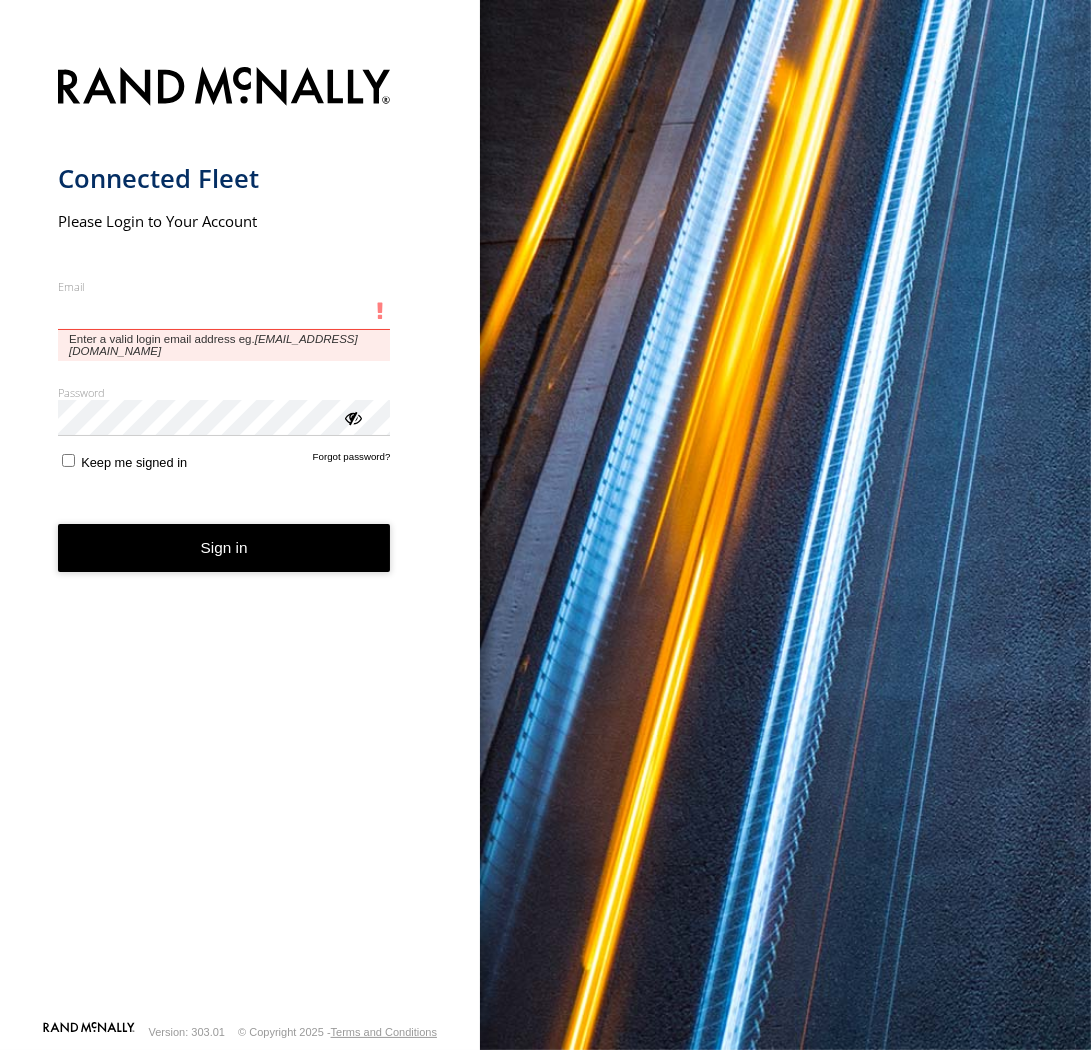 type on "**********" 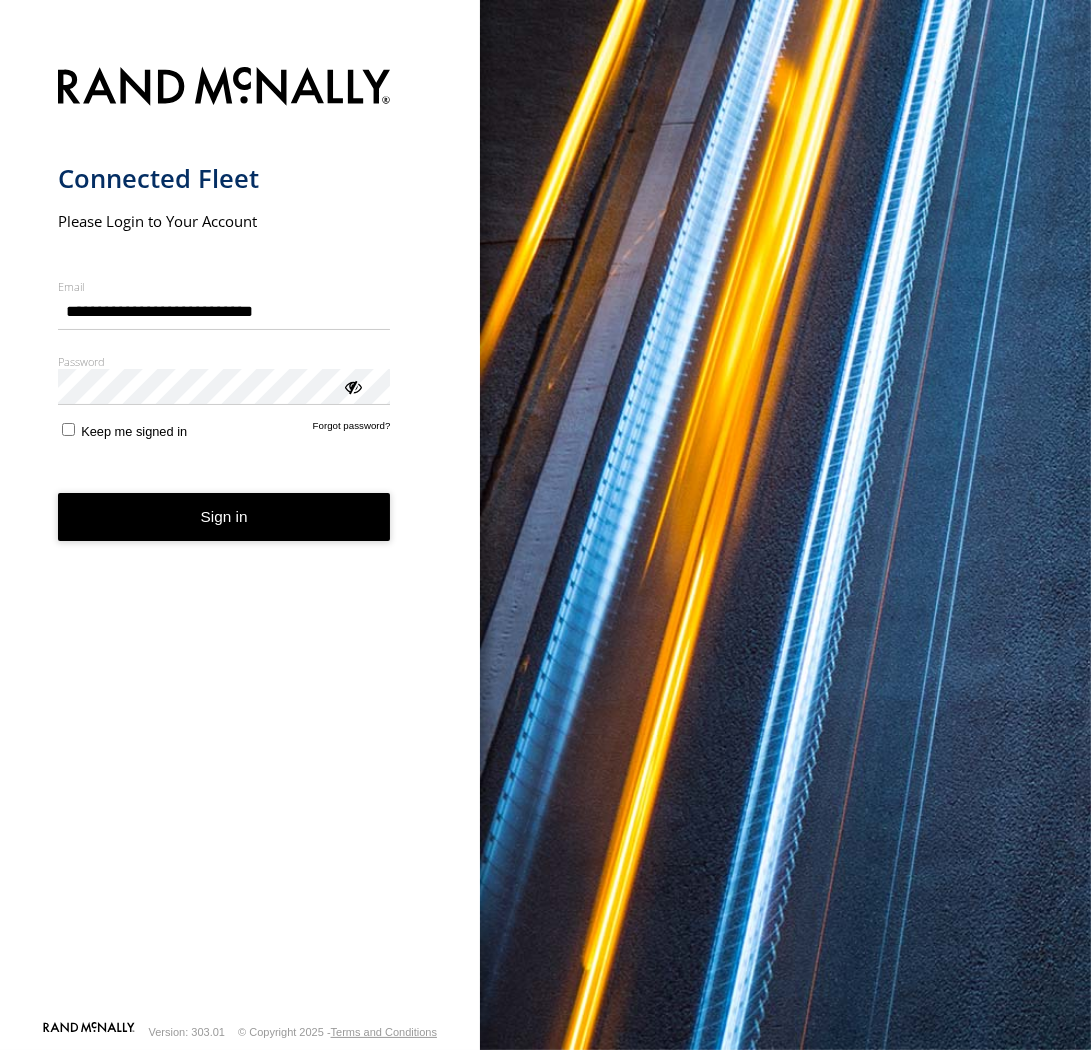 drag, startPoint x: 217, startPoint y: 522, endPoint x: 274, endPoint y: 1014, distance: 495.29083 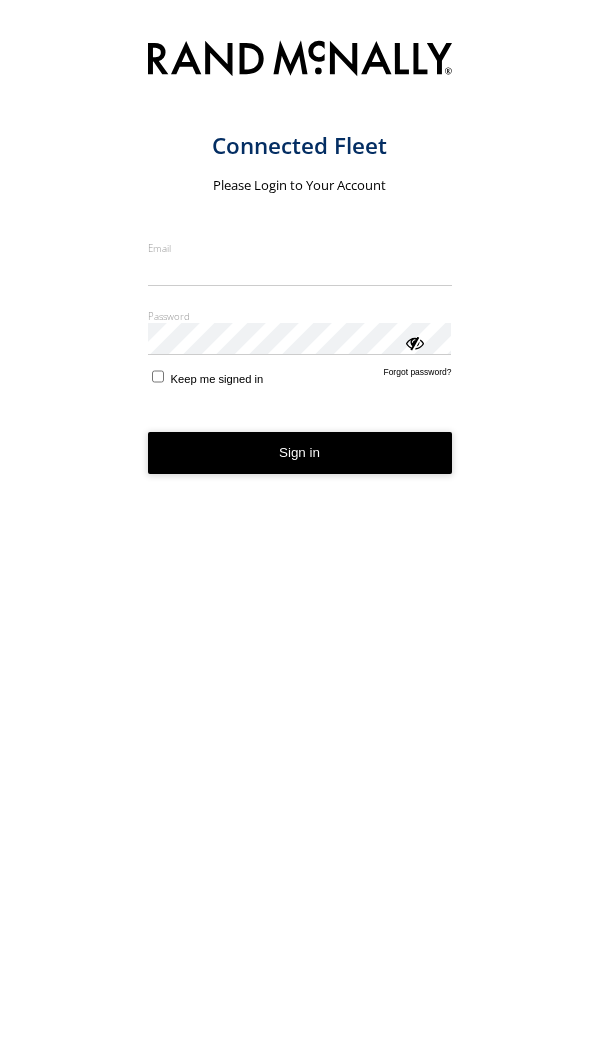 scroll, scrollTop: 0, scrollLeft: 0, axis: both 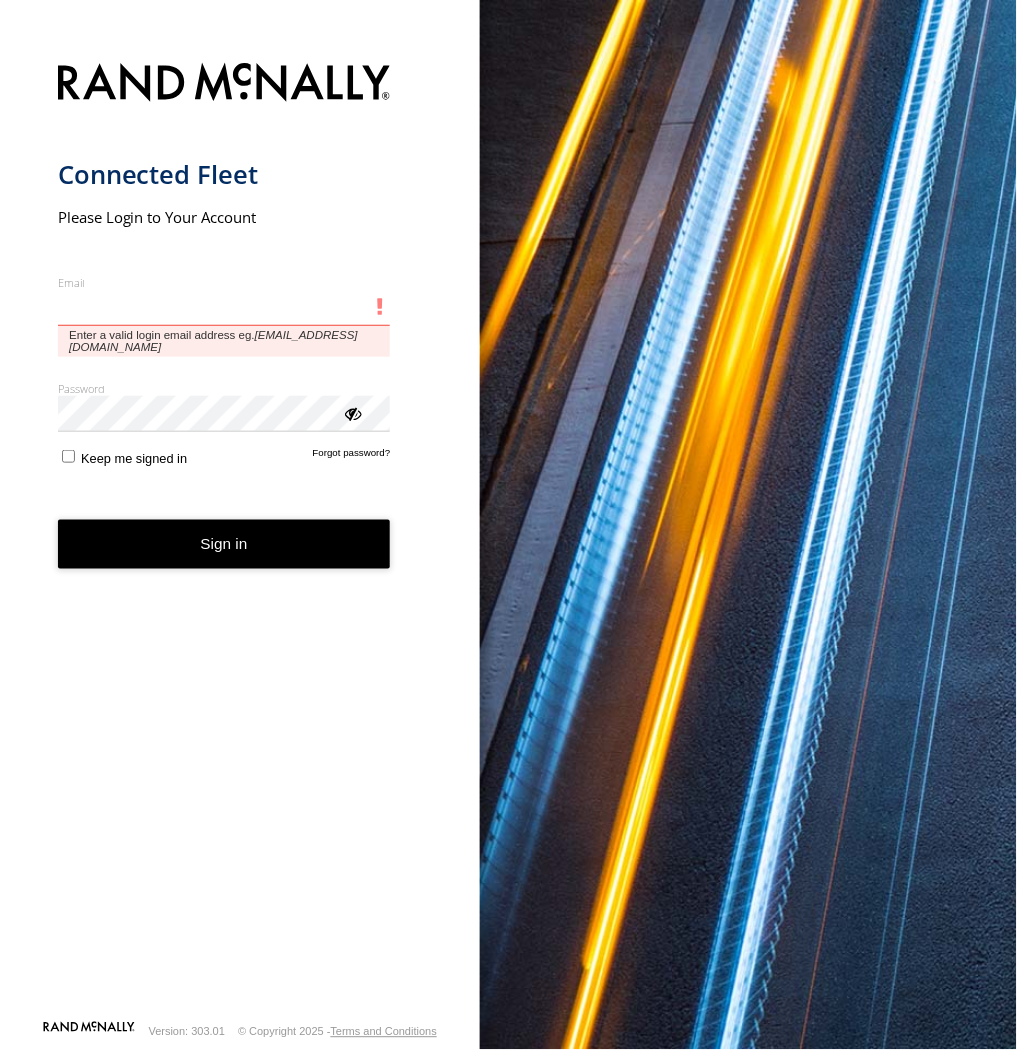 type on "**********" 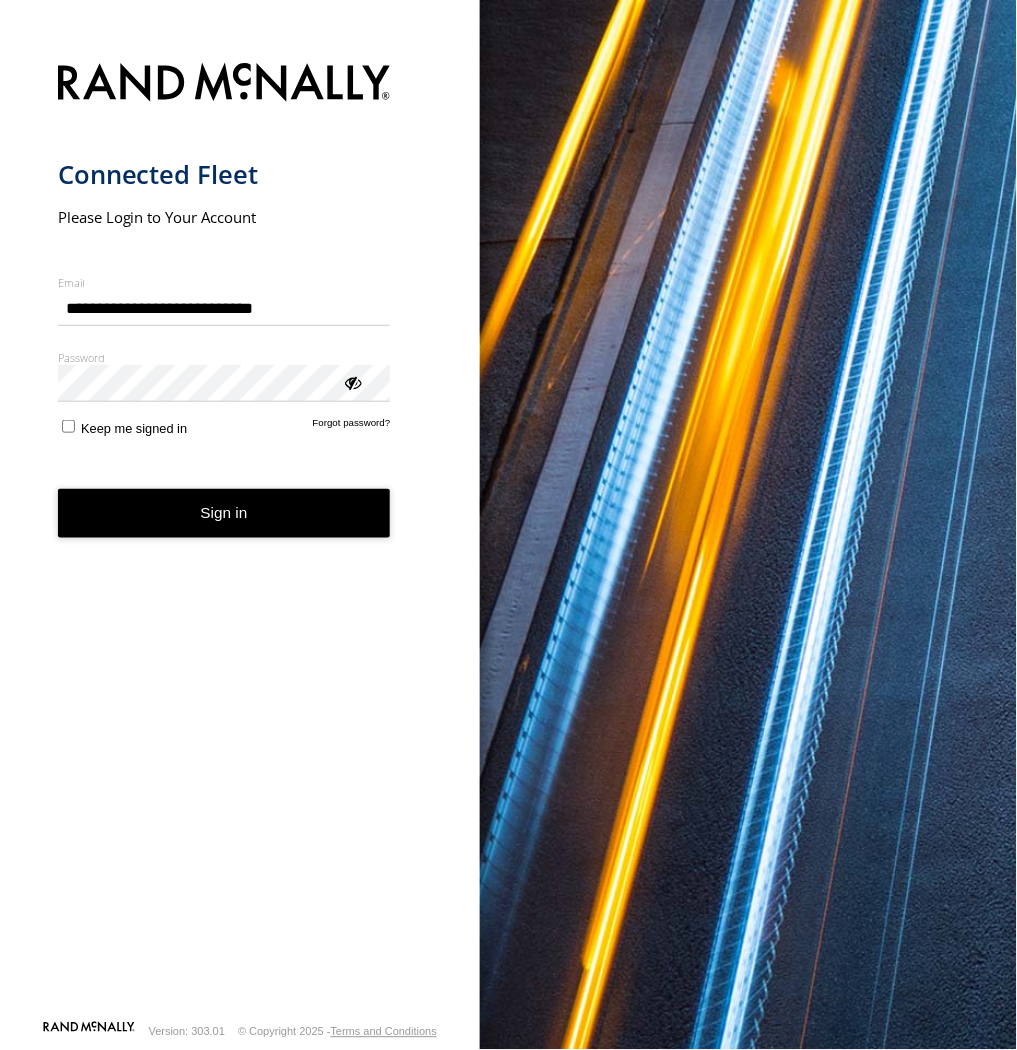 click on "Sign in" at bounding box center [224, 513] 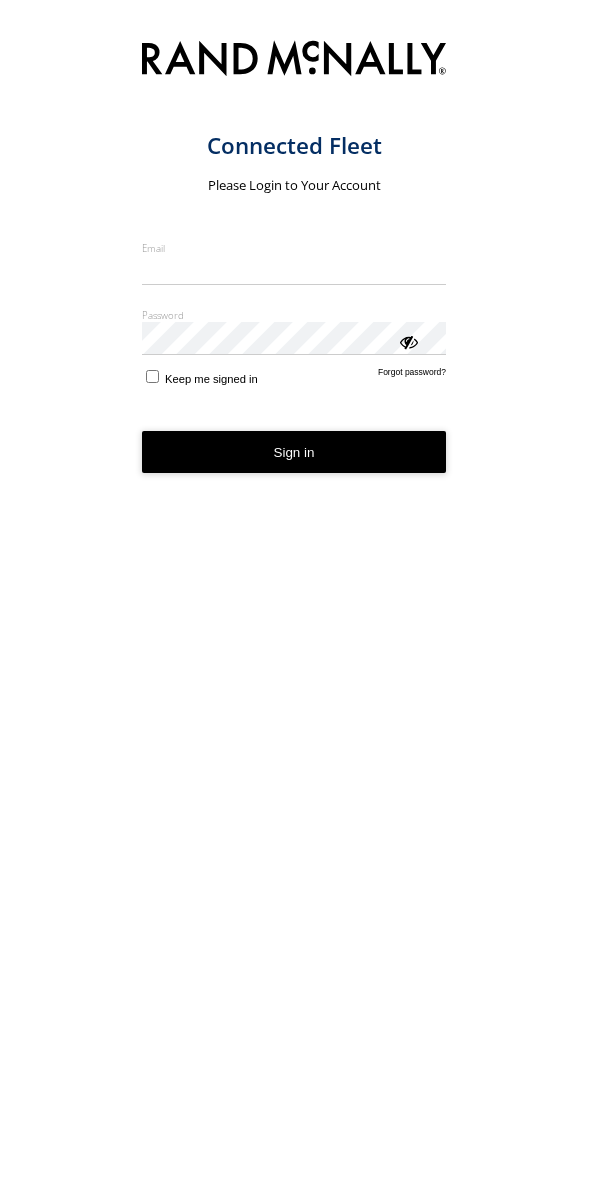 scroll, scrollTop: 0, scrollLeft: 0, axis: both 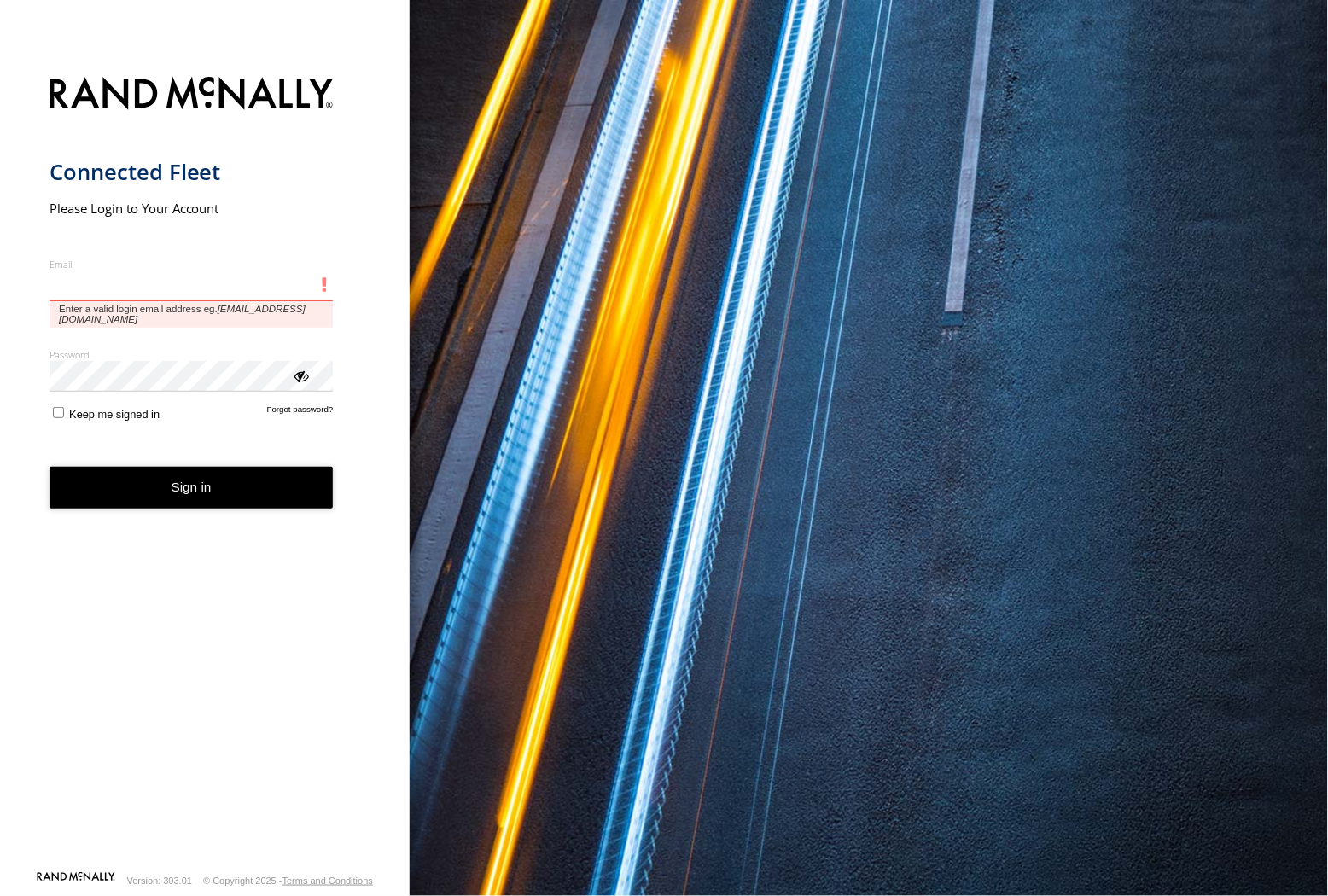 type on "**********" 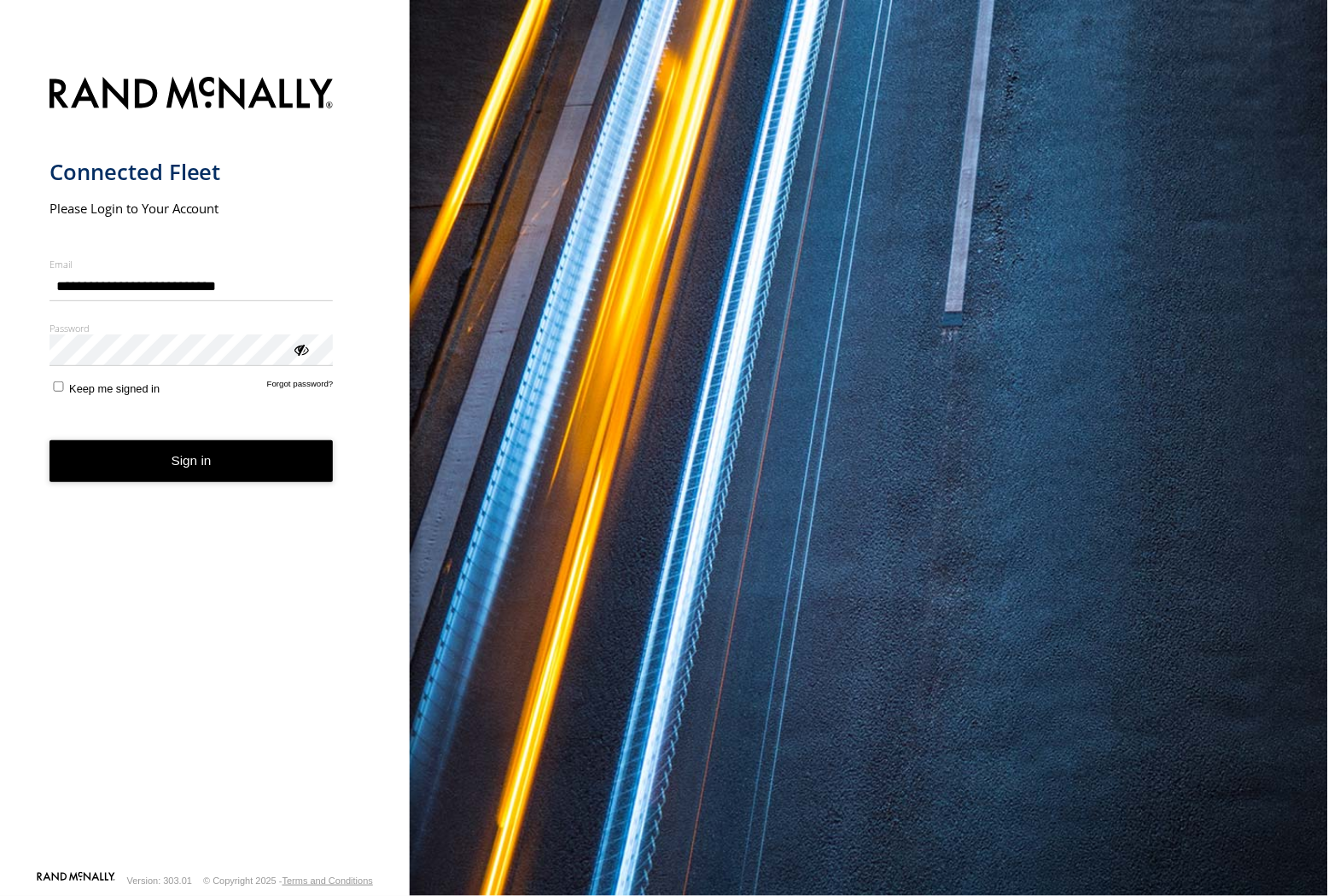 click on "Sign in" at bounding box center (191, 461) 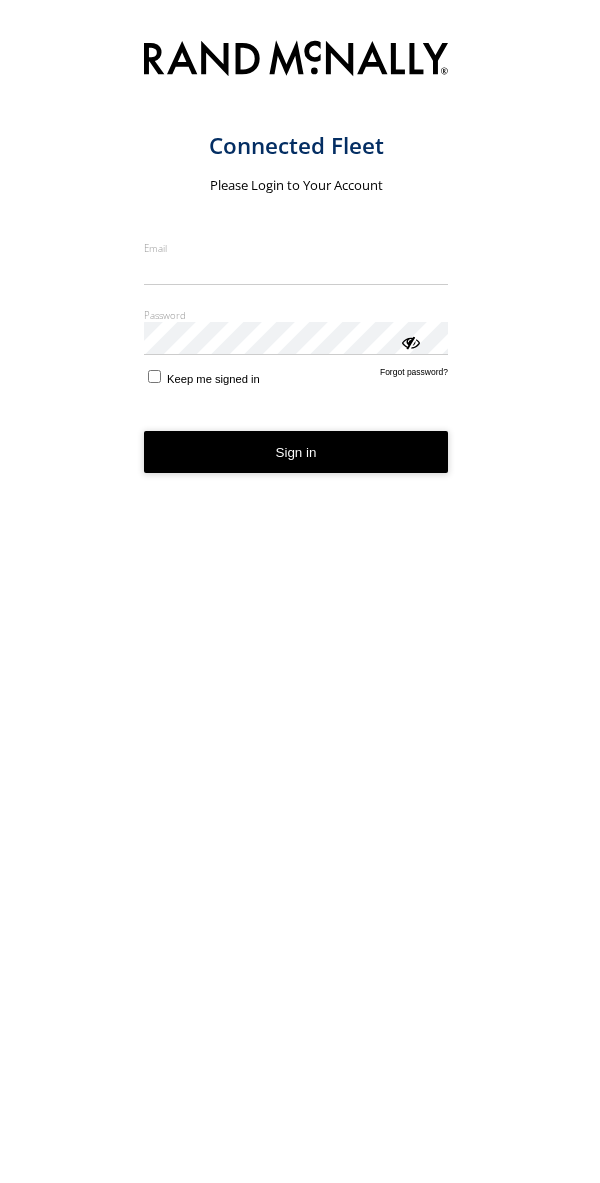 scroll, scrollTop: 0, scrollLeft: 0, axis: both 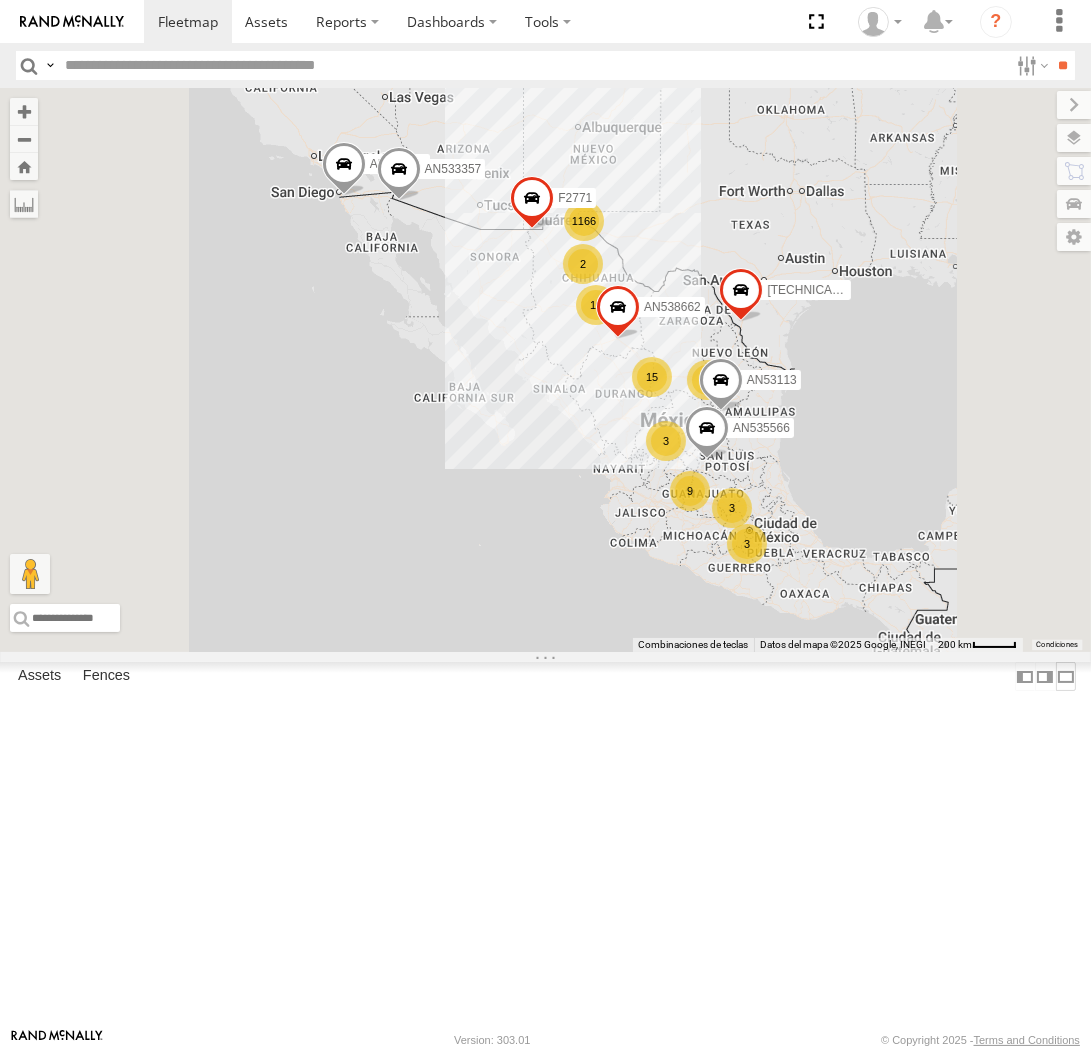 click at bounding box center (1066, 676) 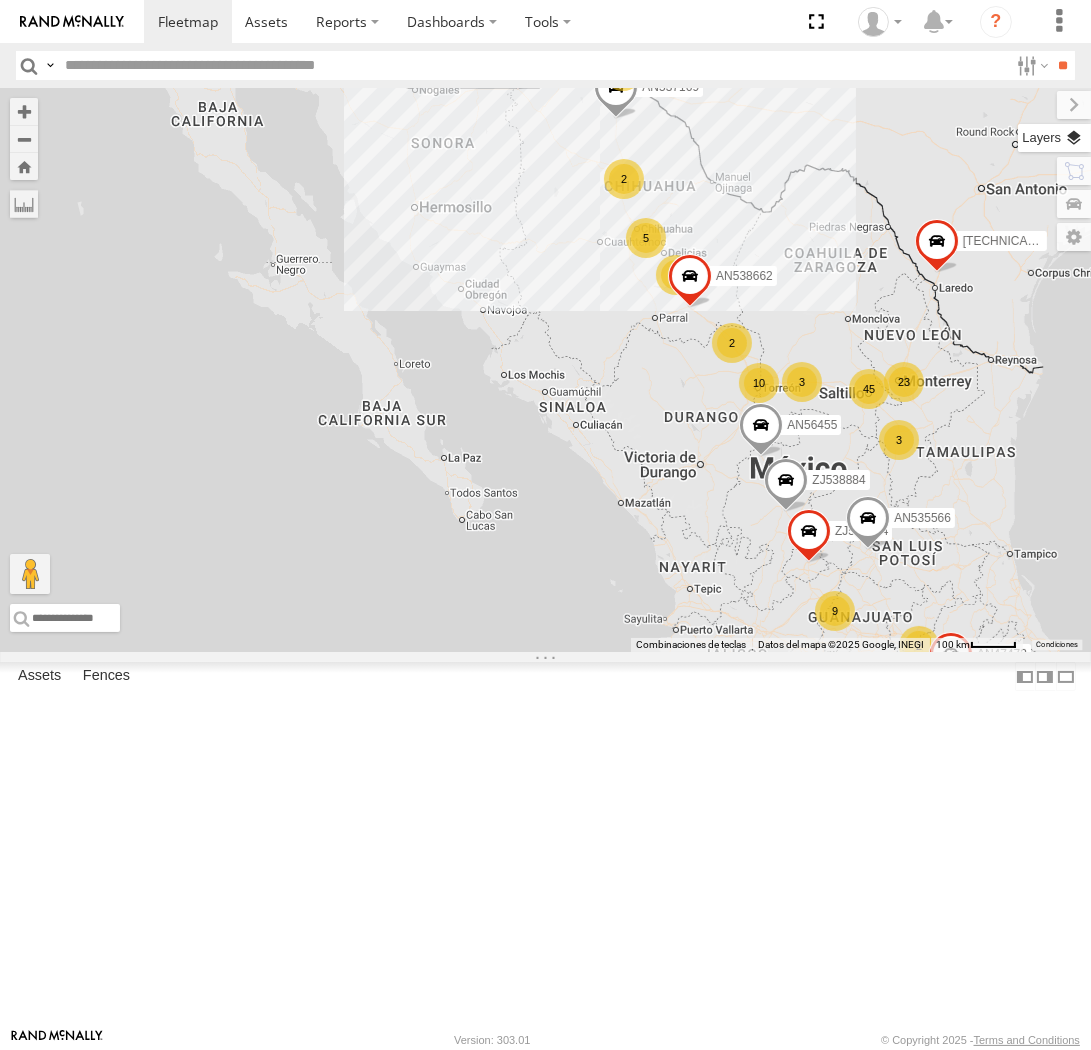 click at bounding box center [1054, 138] 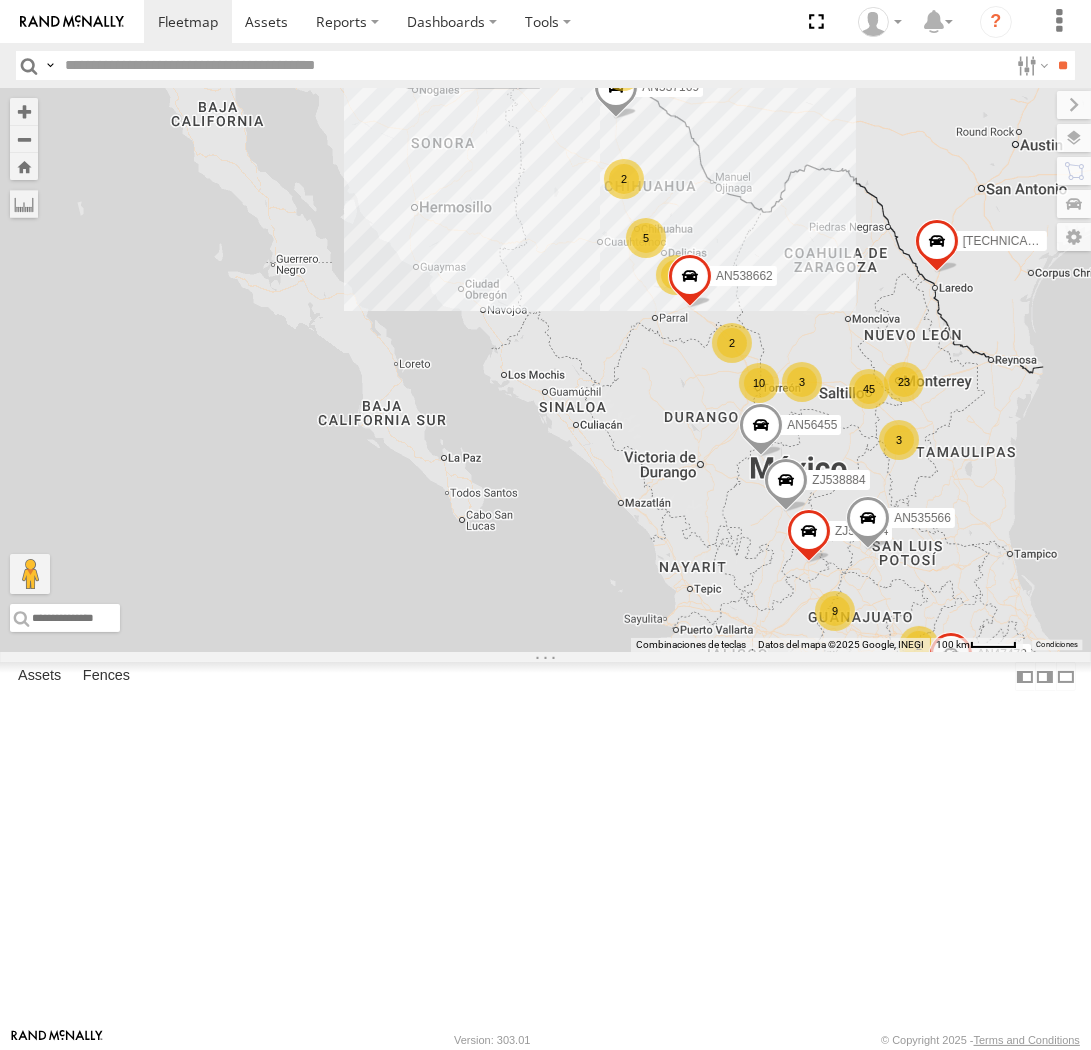 click on "Basemaps" at bounding box center [0, 0] 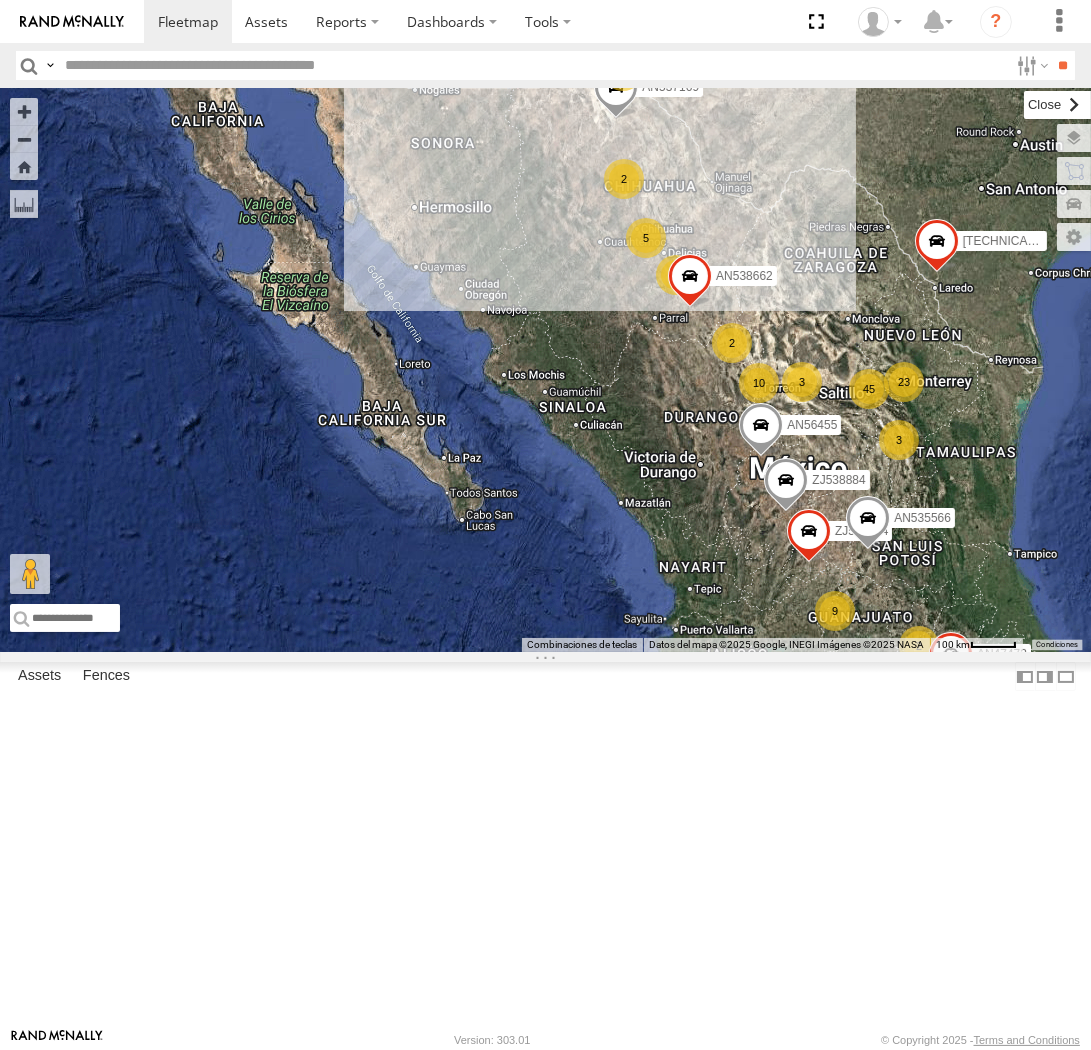 click at bounding box center [1057, 105] 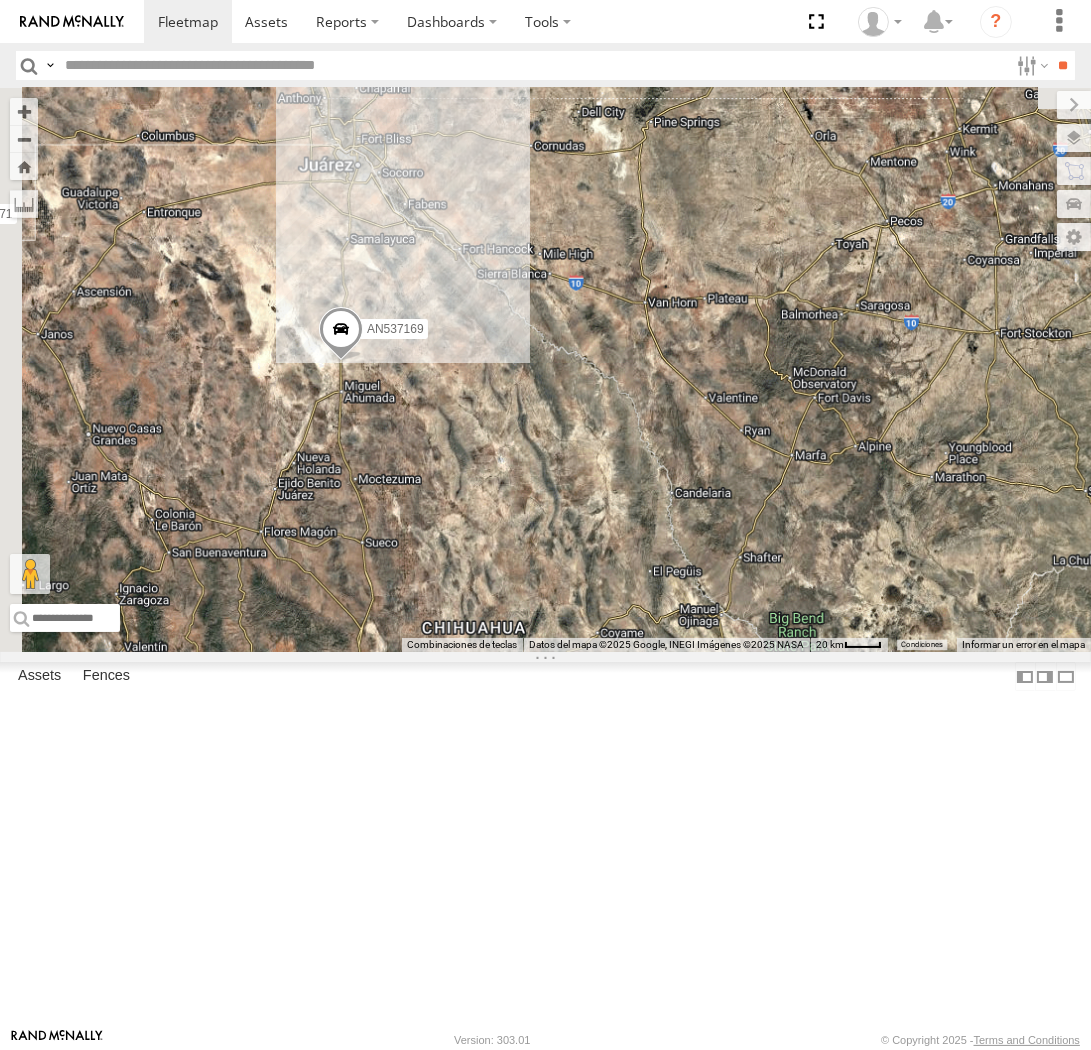 drag, startPoint x: 412, startPoint y: 225, endPoint x: 494, endPoint y: 508, distance: 294.64047 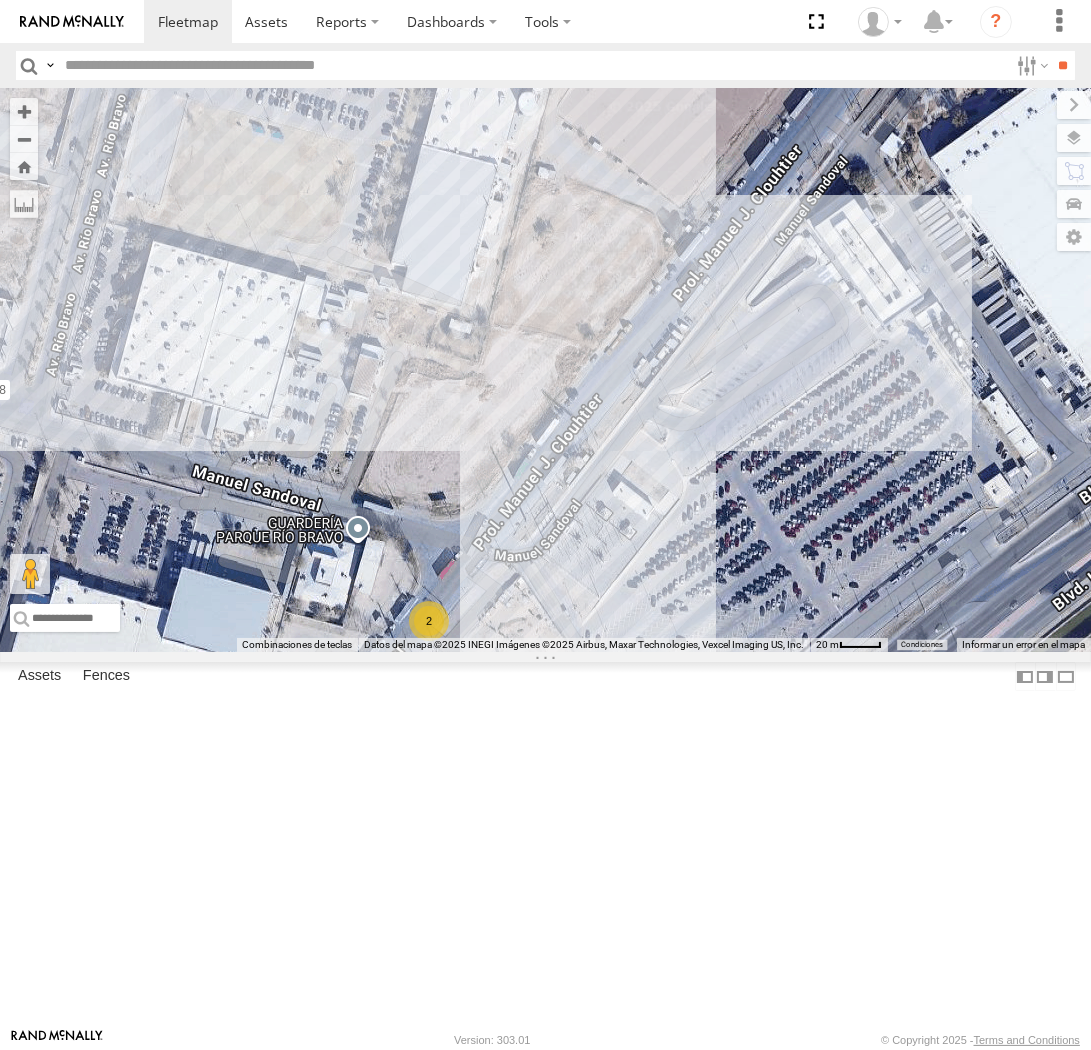 drag, startPoint x: 468, startPoint y: 754, endPoint x: 653, endPoint y: 666, distance: 204.86337 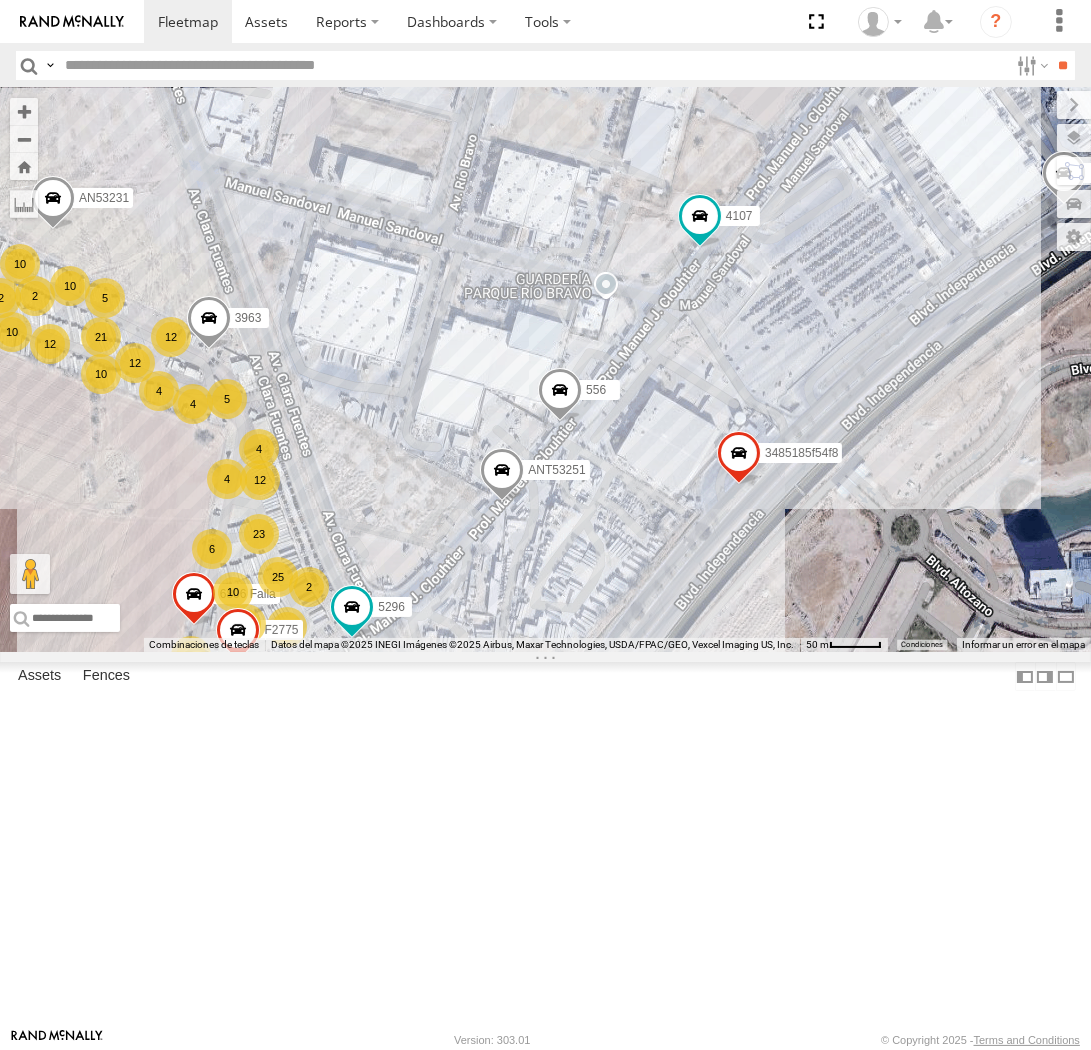 drag, startPoint x: 763, startPoint y: 613, endPoint x: 718, endPoint y: 354, distance: 262.8802 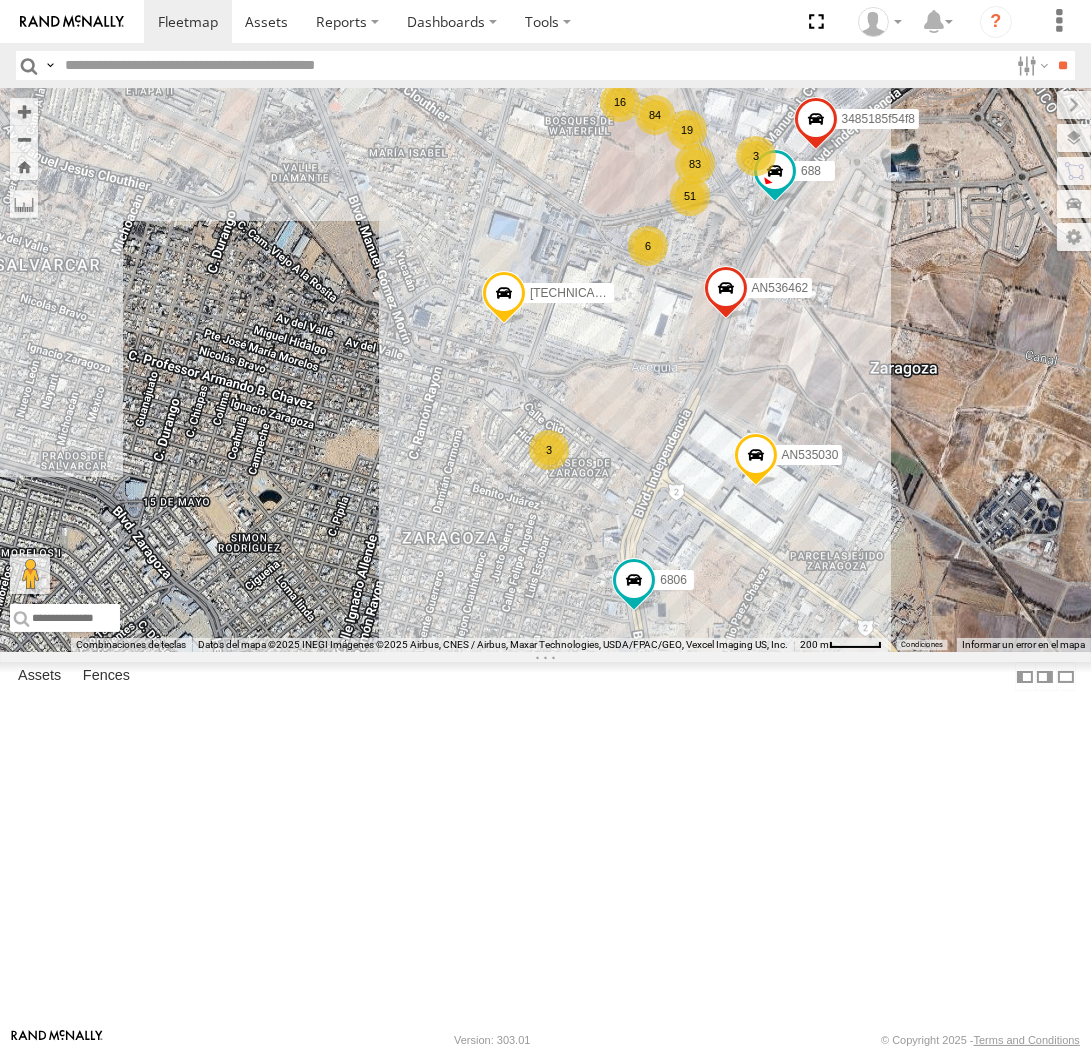drag, startPoint x: 985, startPoint y: 162, endPoint x: 667, endPoint y: 447, distance: 427.0234 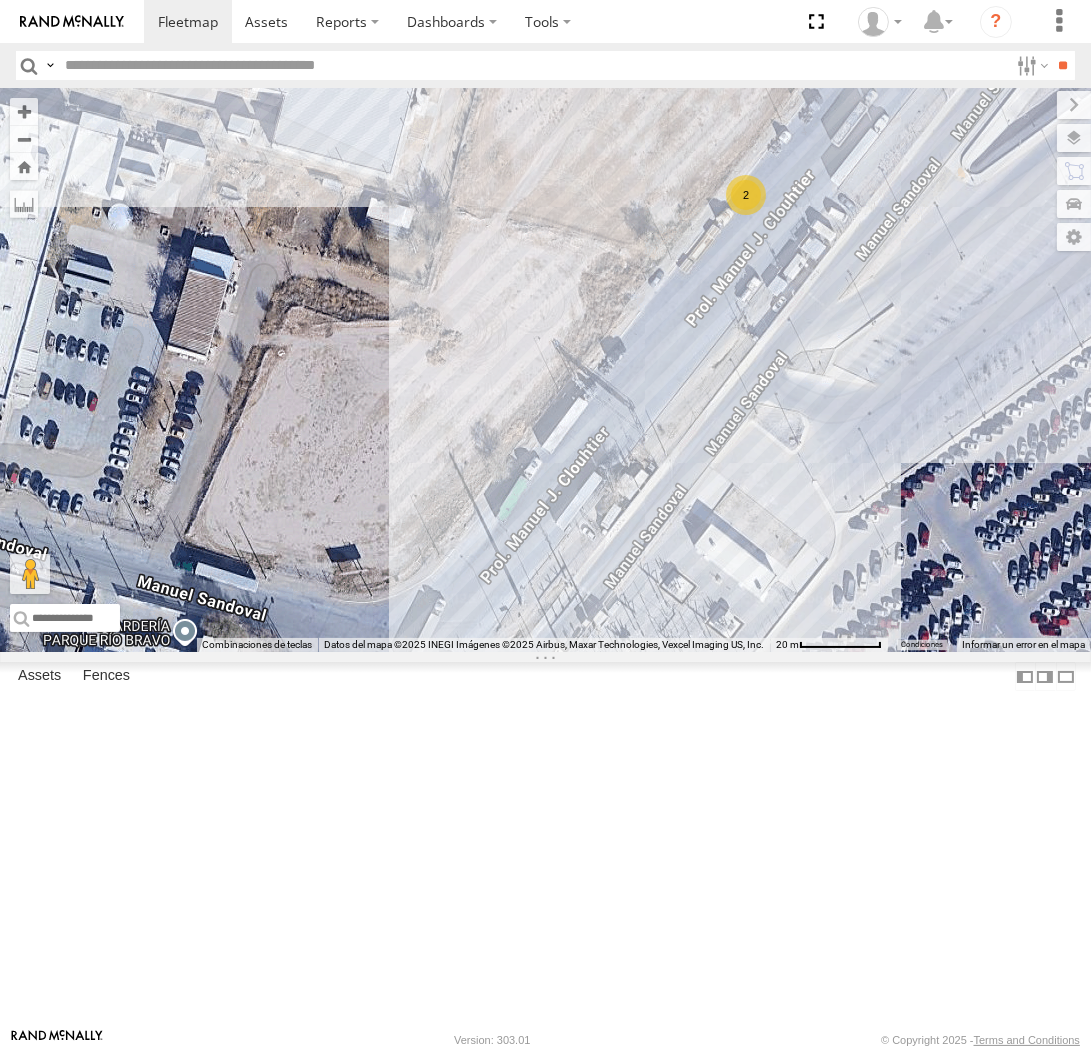 drag, startPoint x: 874, startPoint y: 418, endPoint x: 771, endPoint y: 448, distance: 107.28001 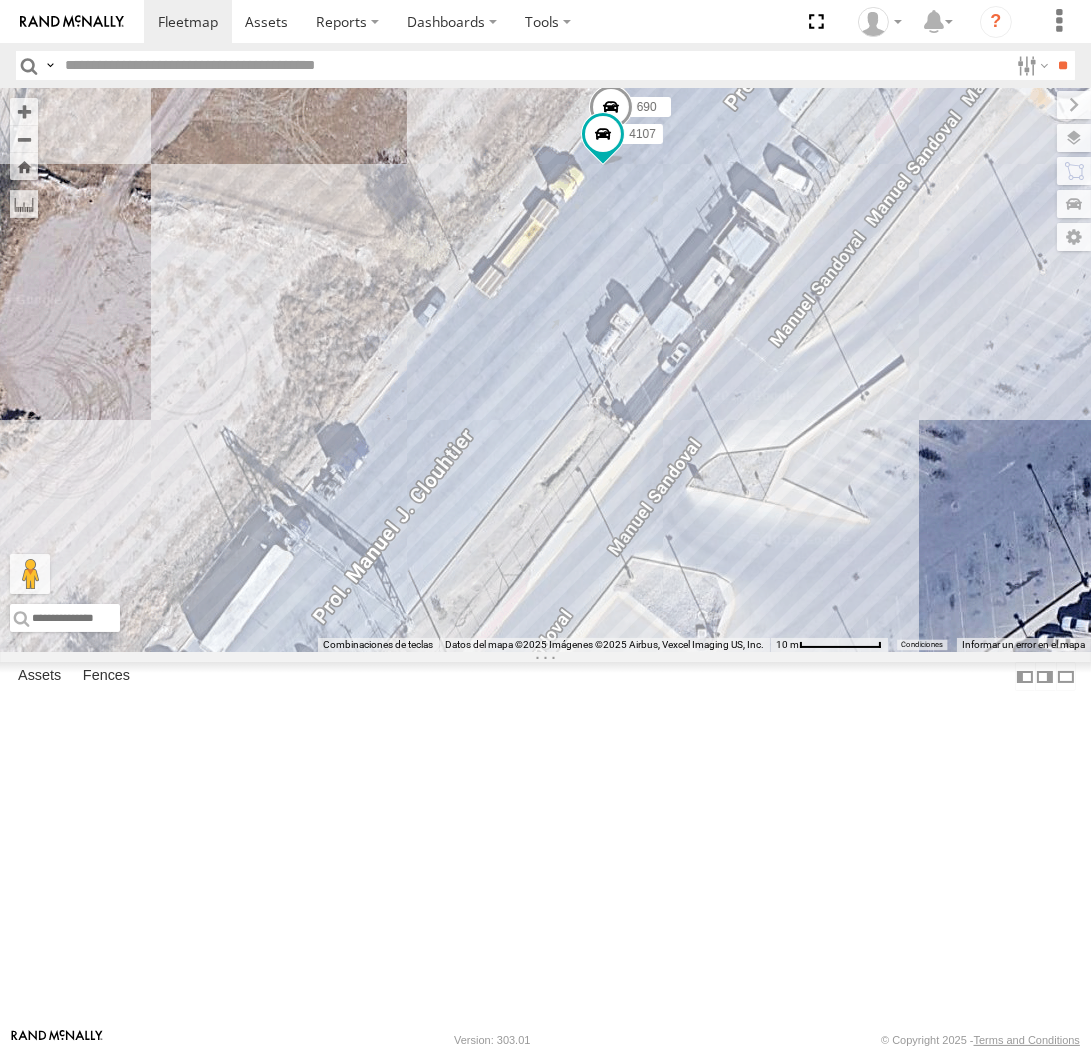 drag, startPoint x: 570, startPoint y: 526, endPoint x: 877, endPoint y: 395, distance: 333.78137 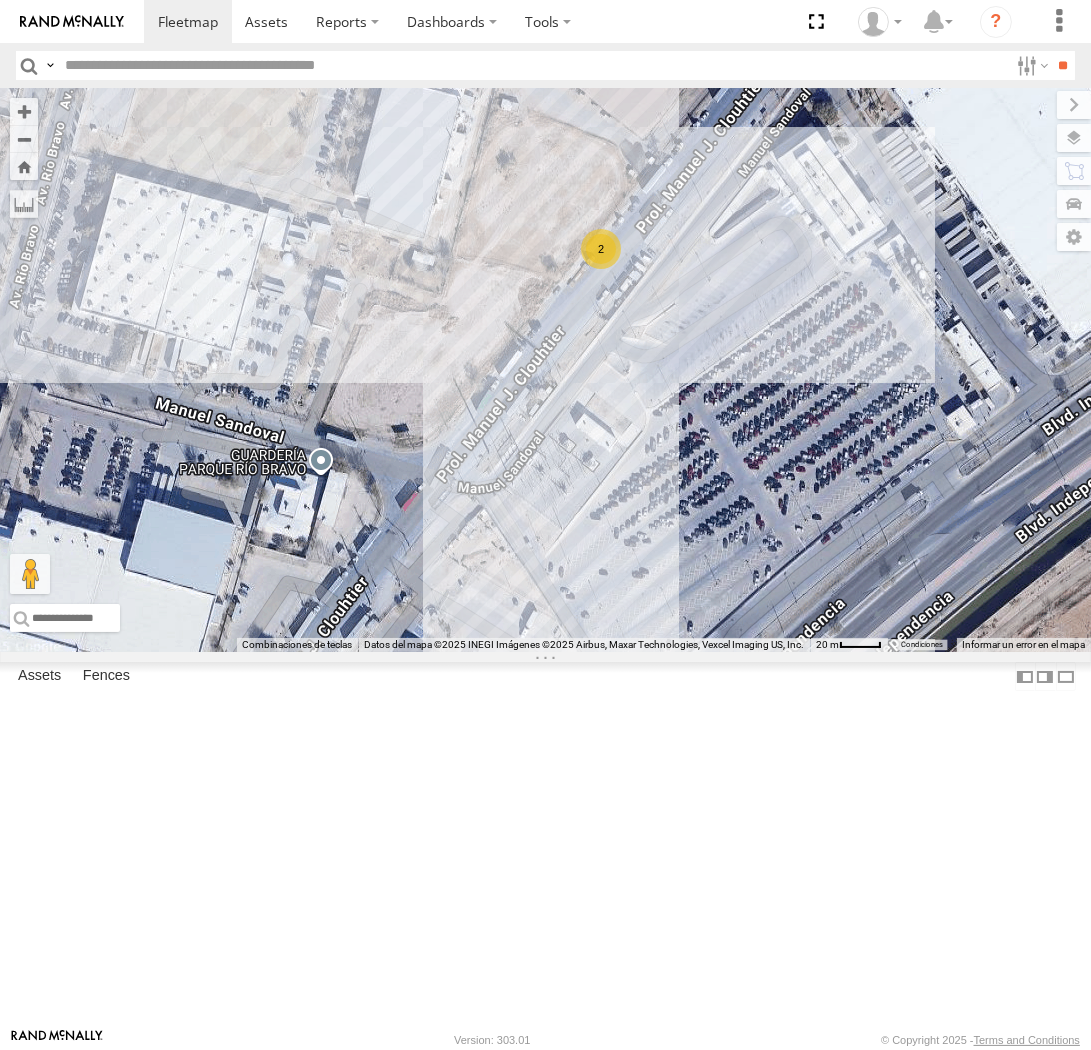 drag, startPoint x: 814, startPoint y: 587, endPoint x: 586, endPoint y: 666, distance: 241.29857 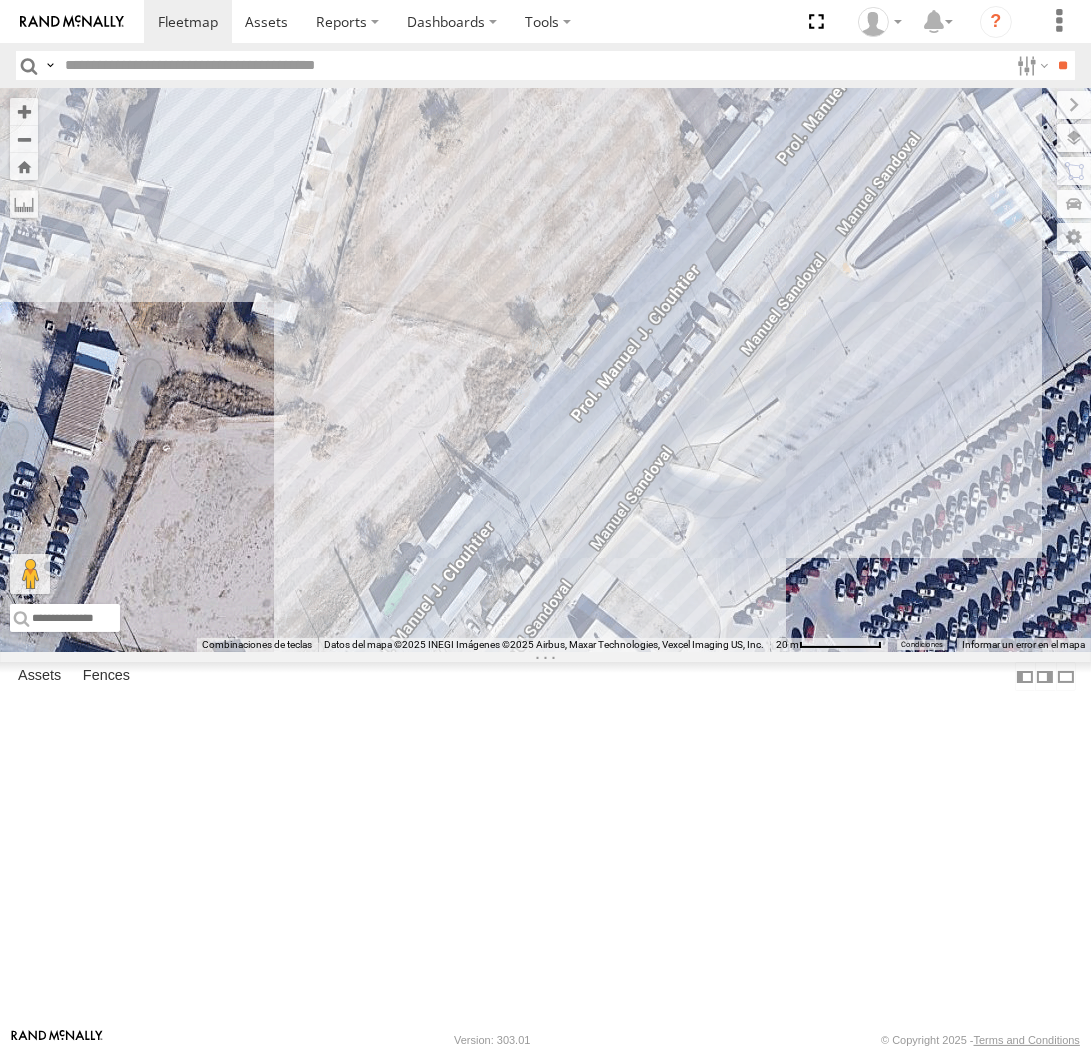 drag, startPoint x: 972, startPoint y: 560, endPoint x: 793, endPoint y: 593, distance: 182.01648 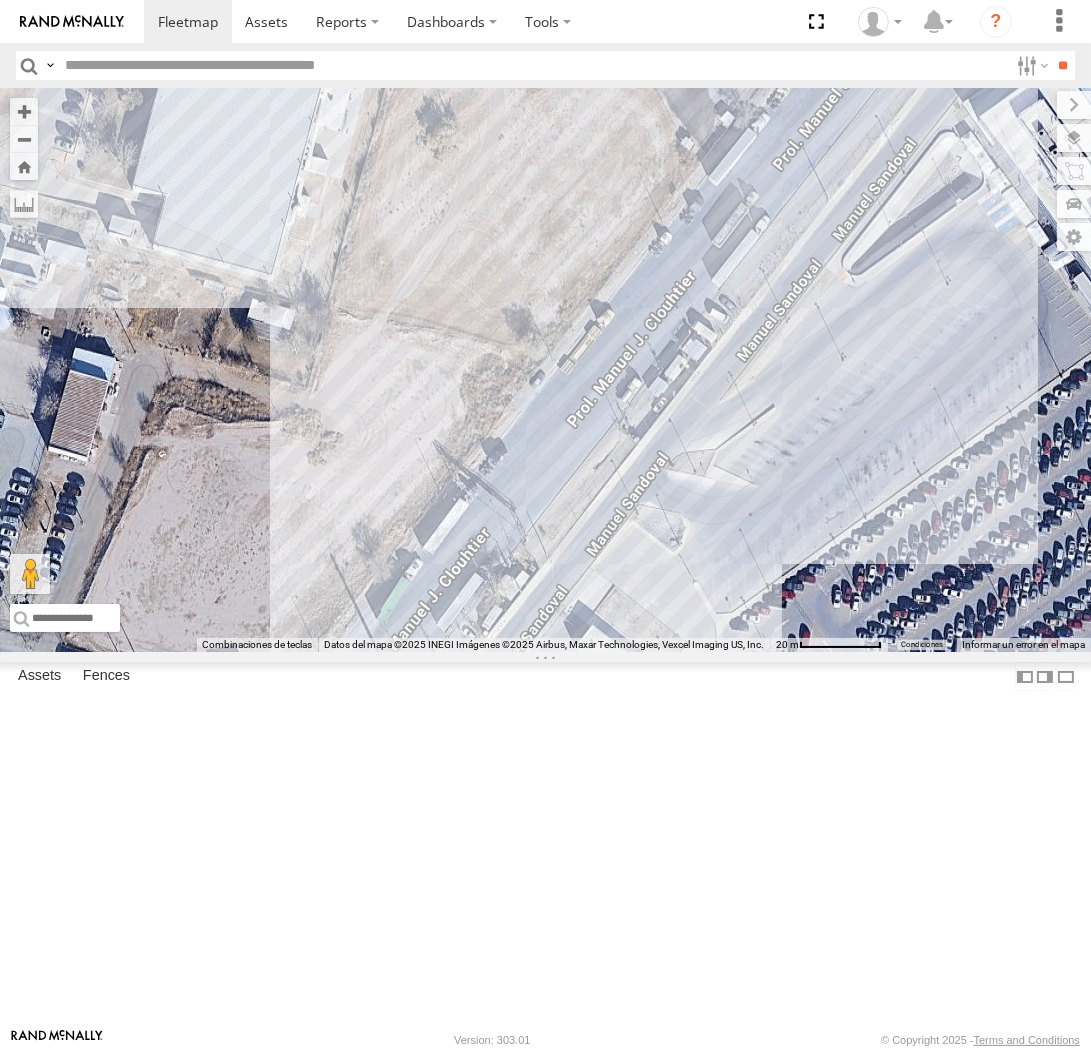 drag, startPoint x: 593, startPoint y: 436, endPoint x: 735, endPoint y: 433, distance: 142.0317 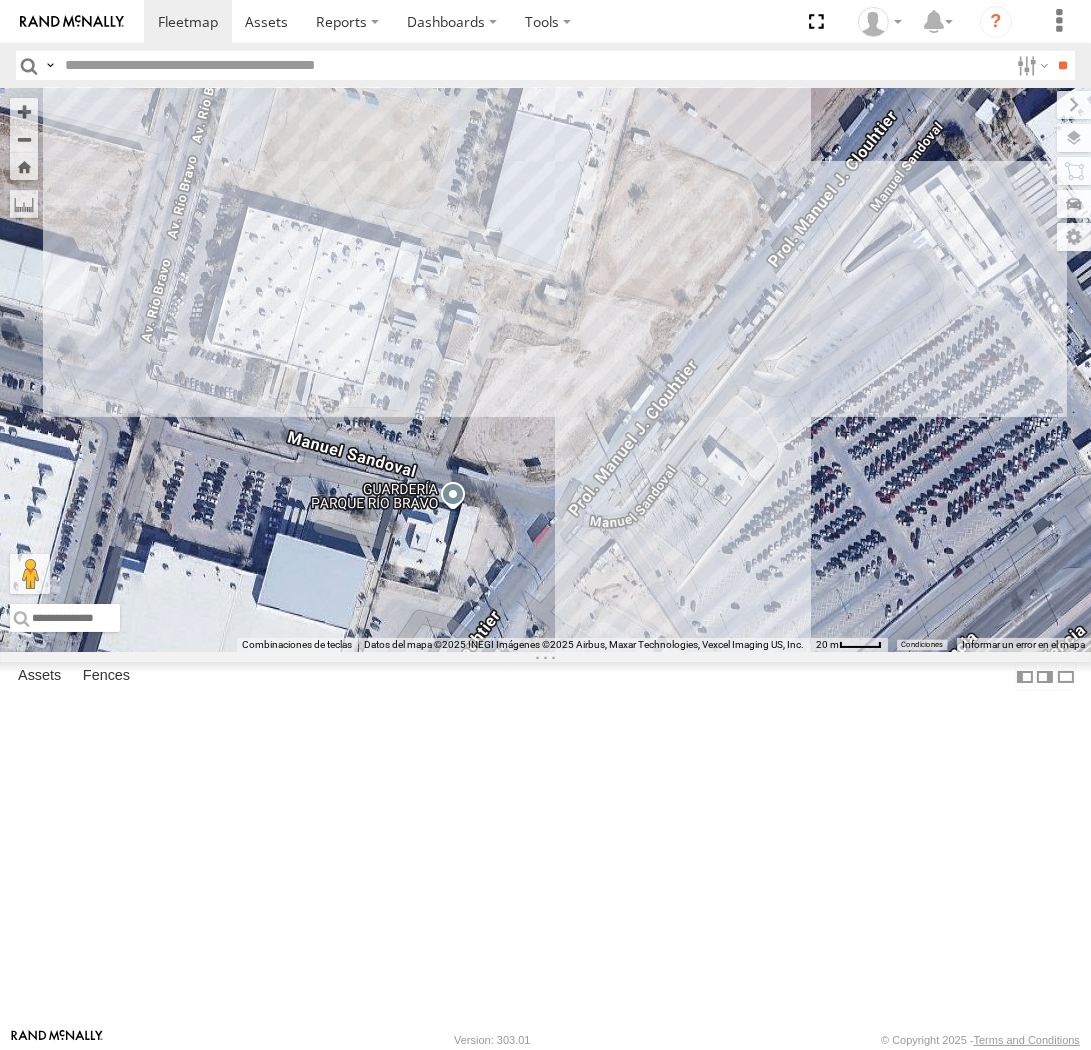 drag, startPoint x: 498, startPoint y: 742, endPoint x: 705, endPoint y: 598, distance: 252.16066 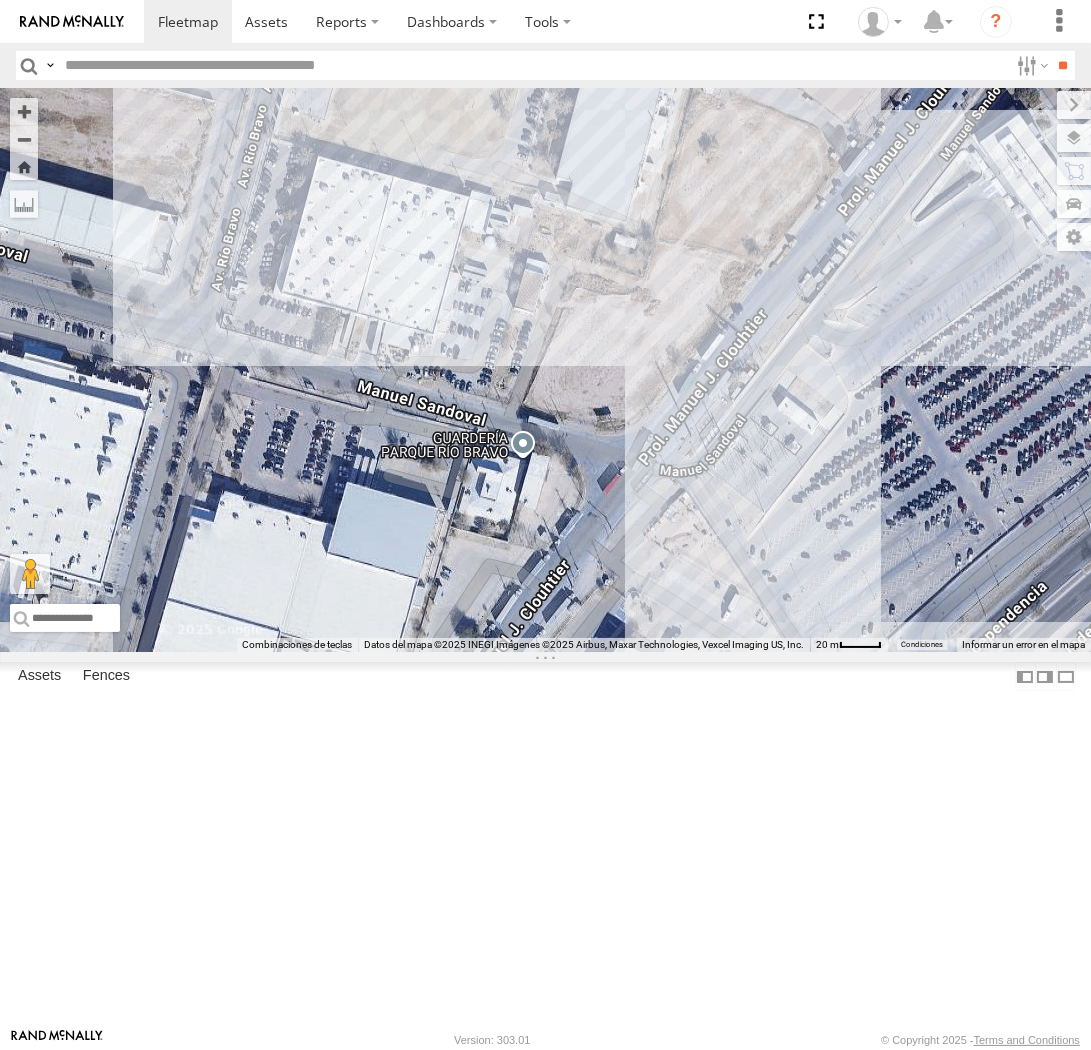 drag, startPoint x: 810, startPoint y: 580, endPoint x: 807, endPoint y: 562, distance: 18.248287 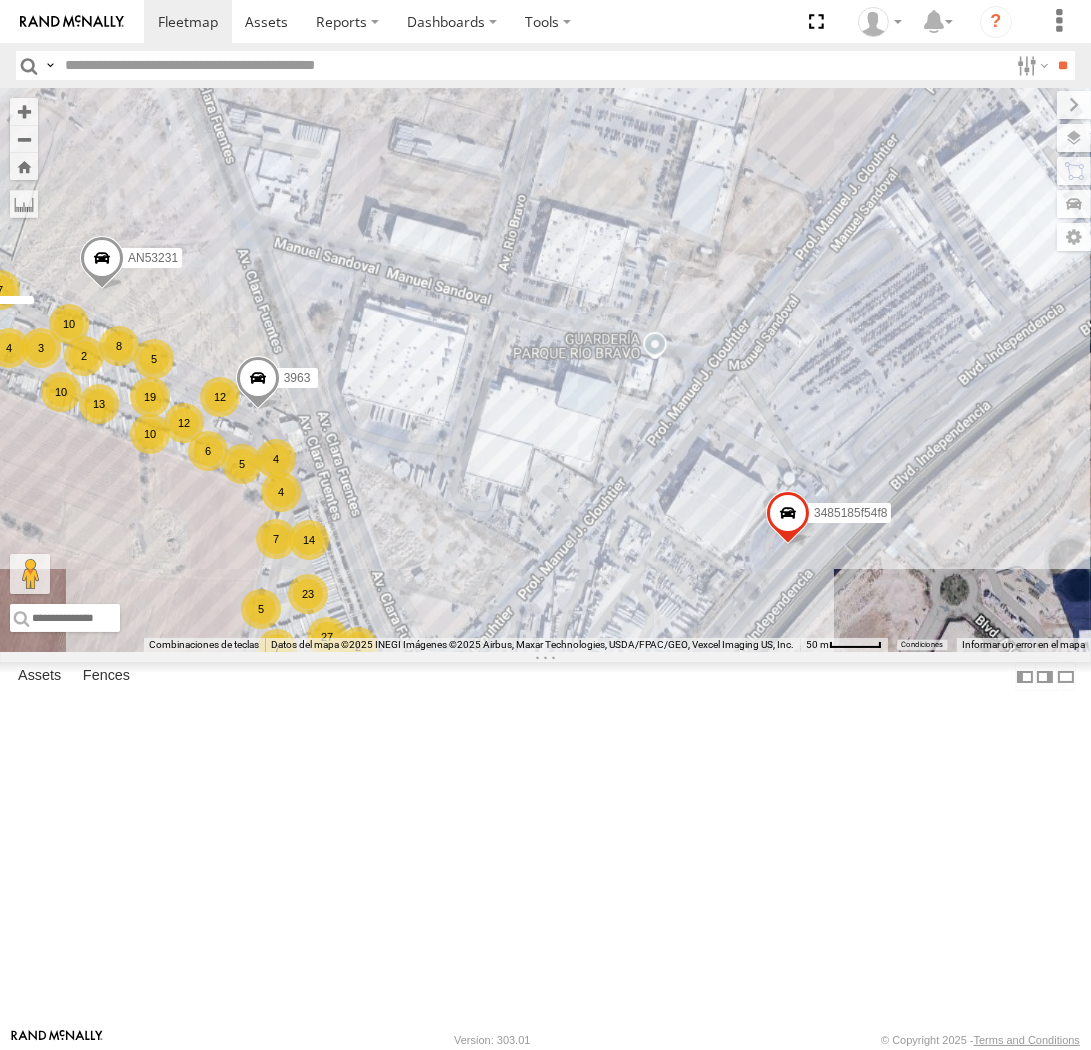 drag, startPoint x: 804, startPoint y: 577, endPoint x: 820, endPoint y: 515, distance: 64.03124 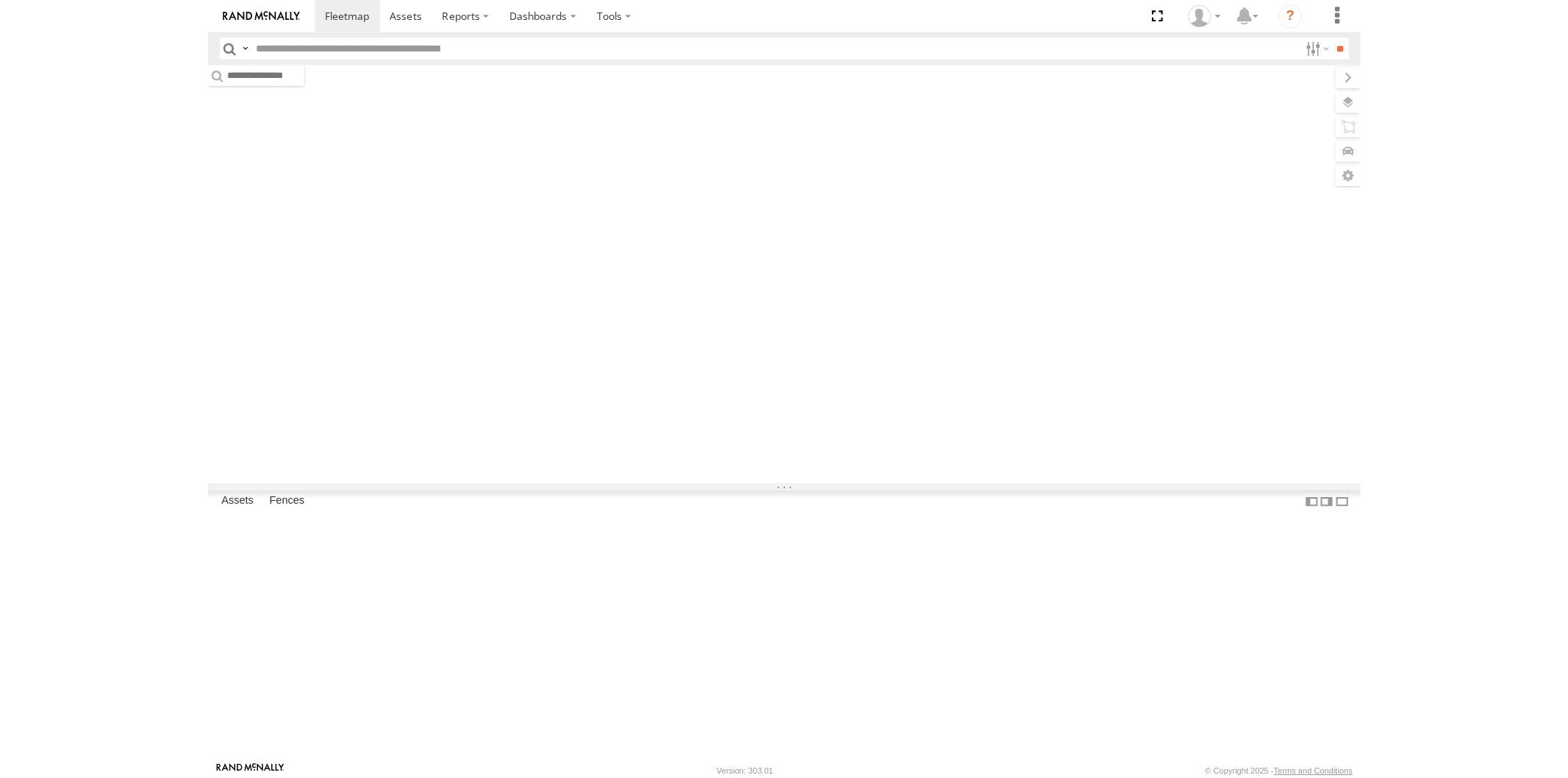 scroll, scrollTop: 0, scrollLeft: 0, axis: both 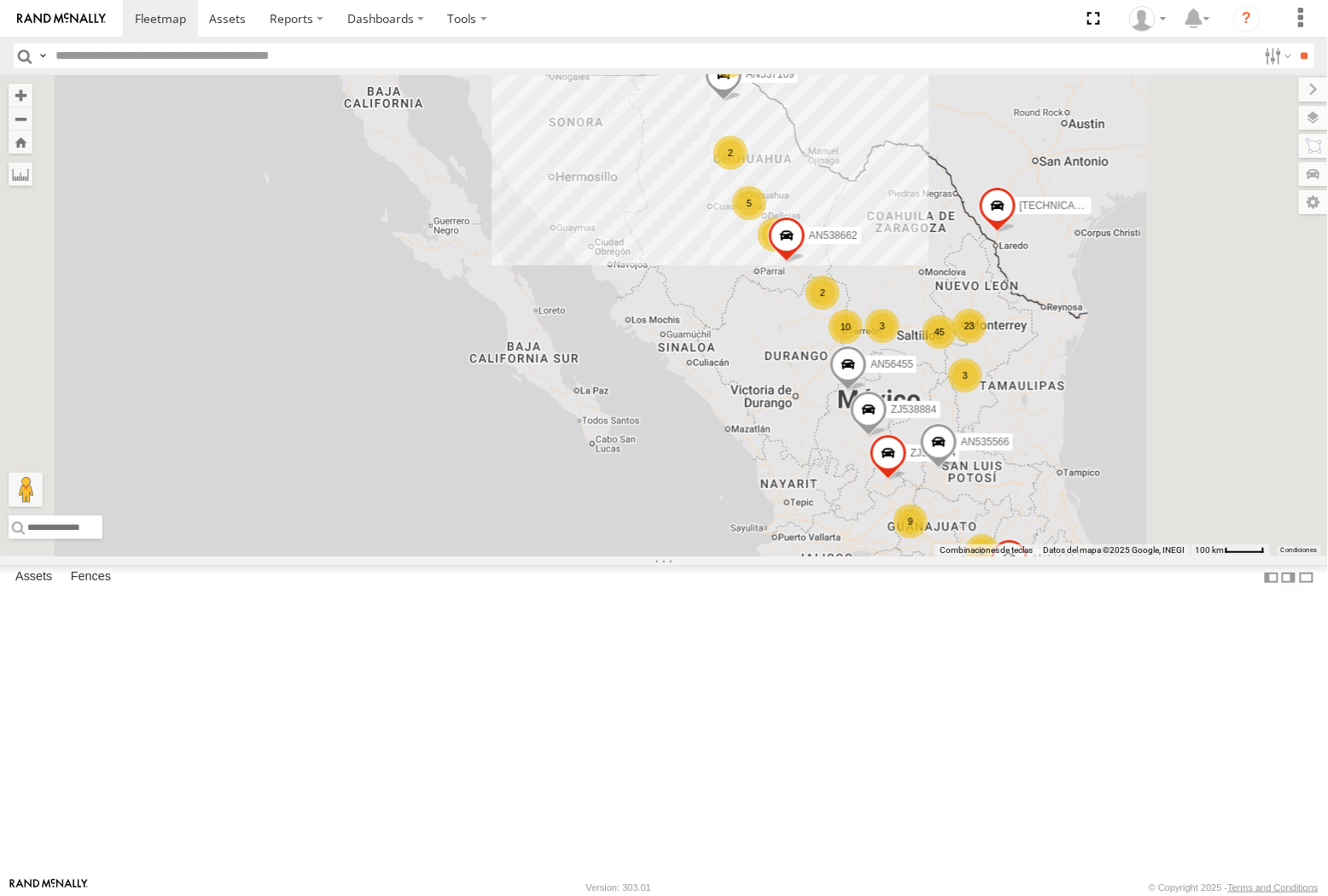 click at bounding box center (653, 55) 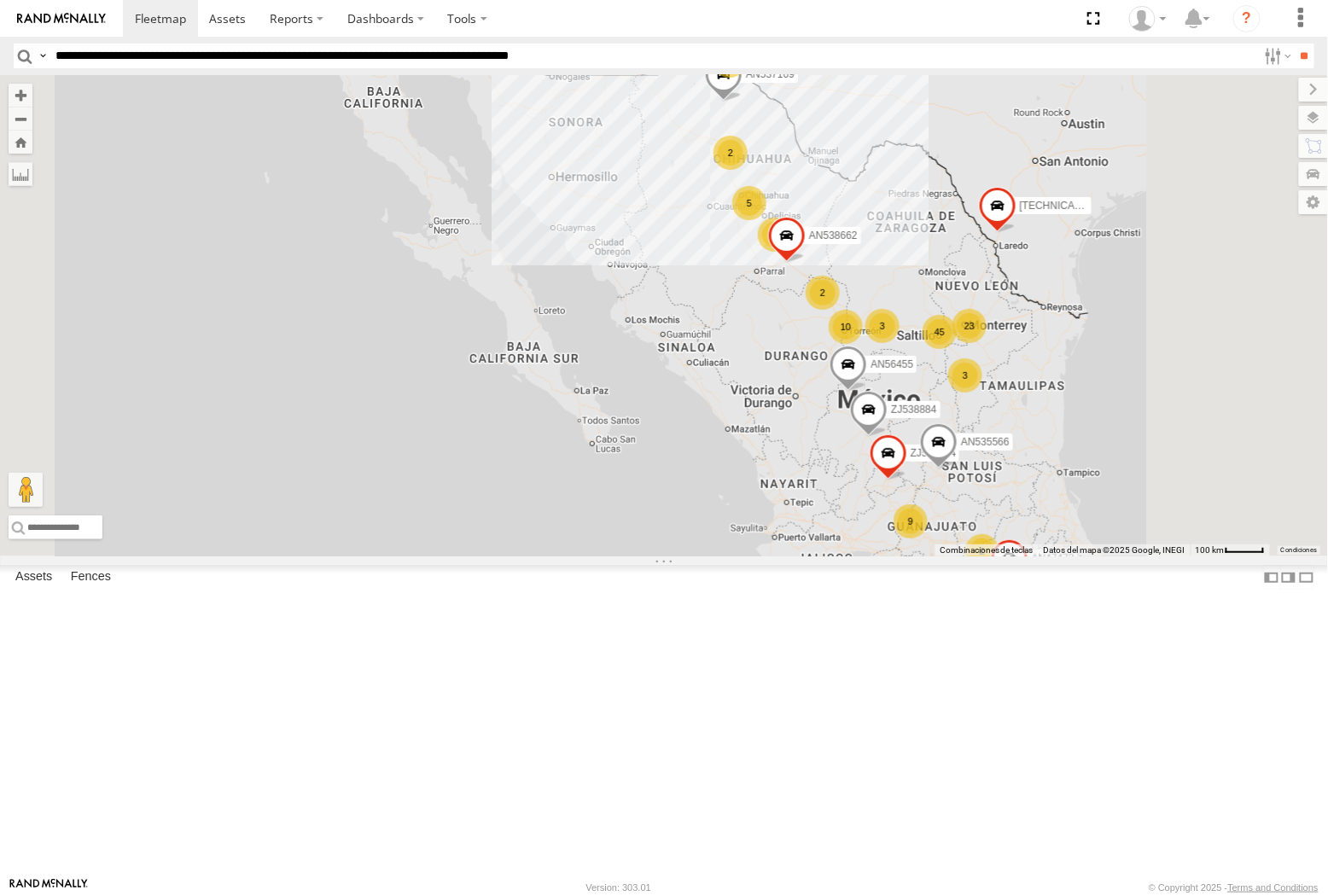 click on "**" at bounding box center (1304, 55) 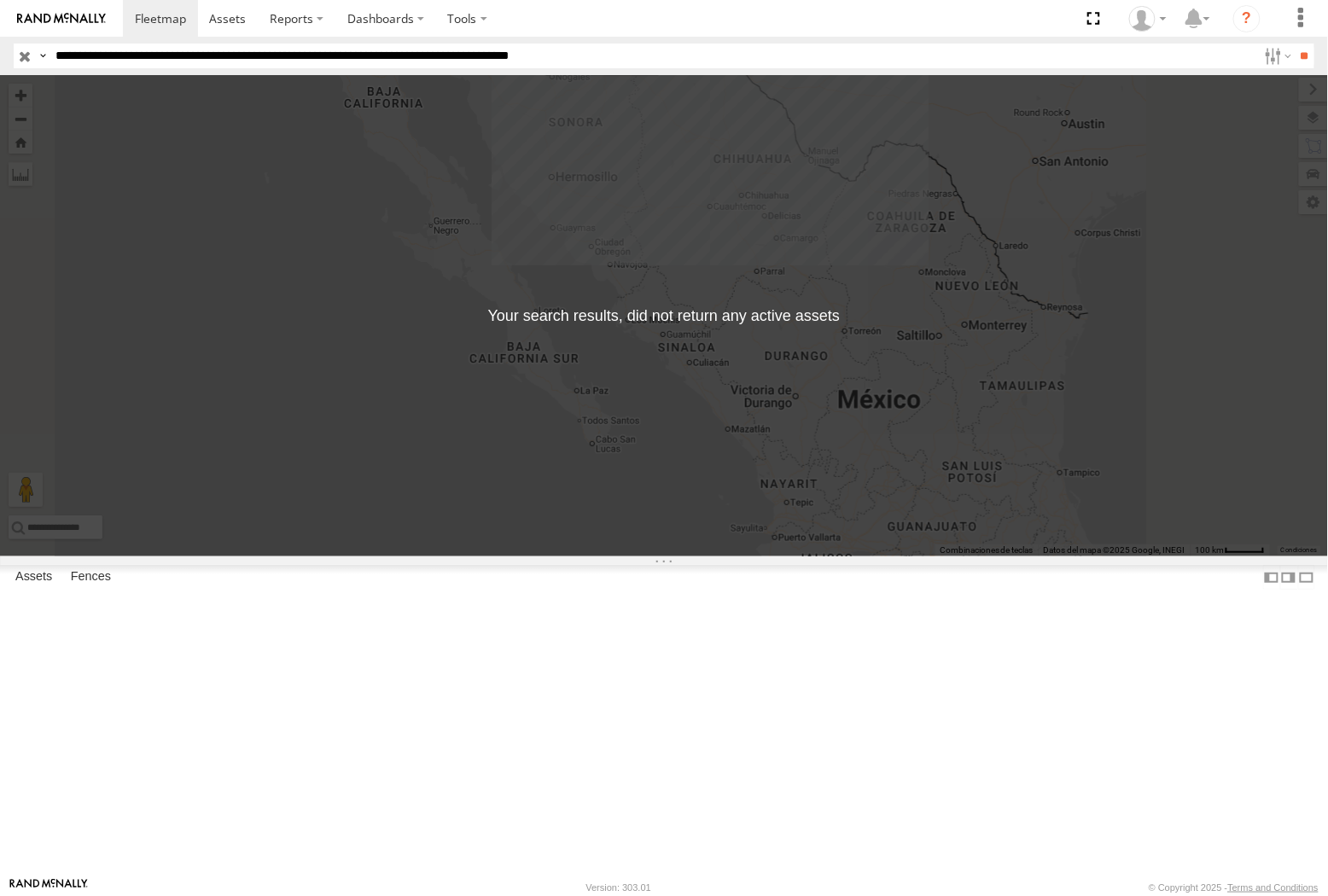 click at bounding box center [43, 55] 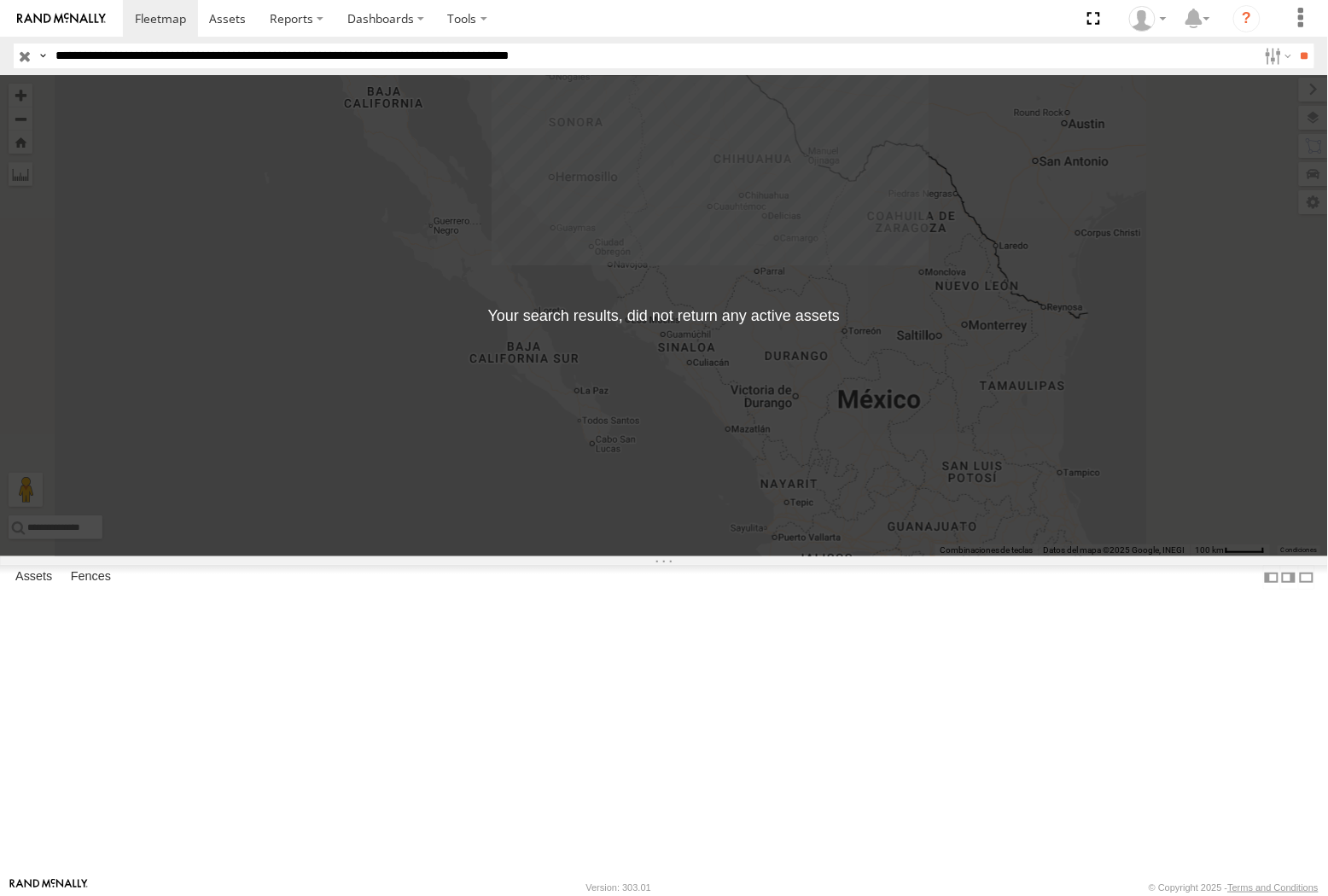click on "**********" at bounding box center [653, 55] 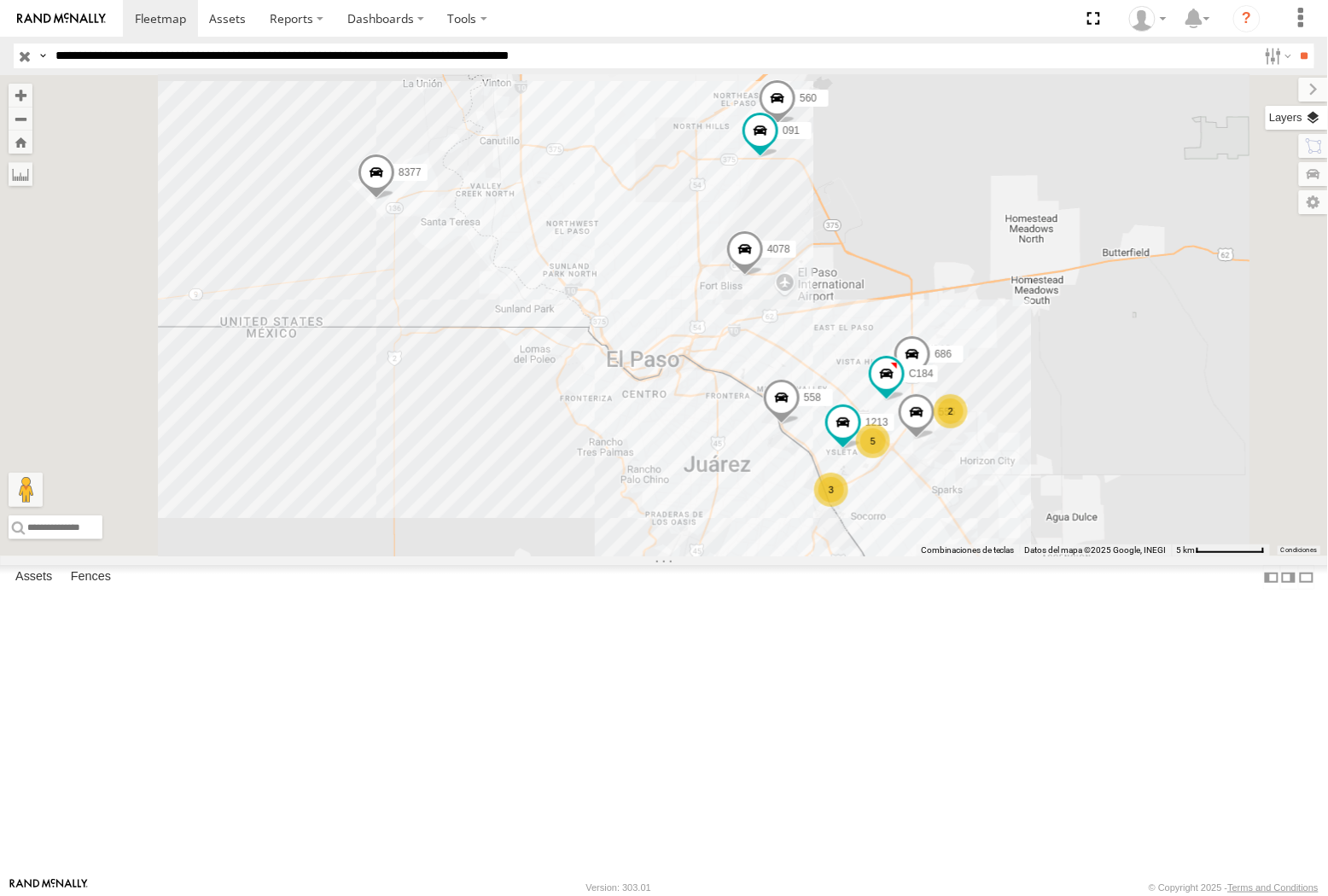 click at bounding box center [1296, 118] 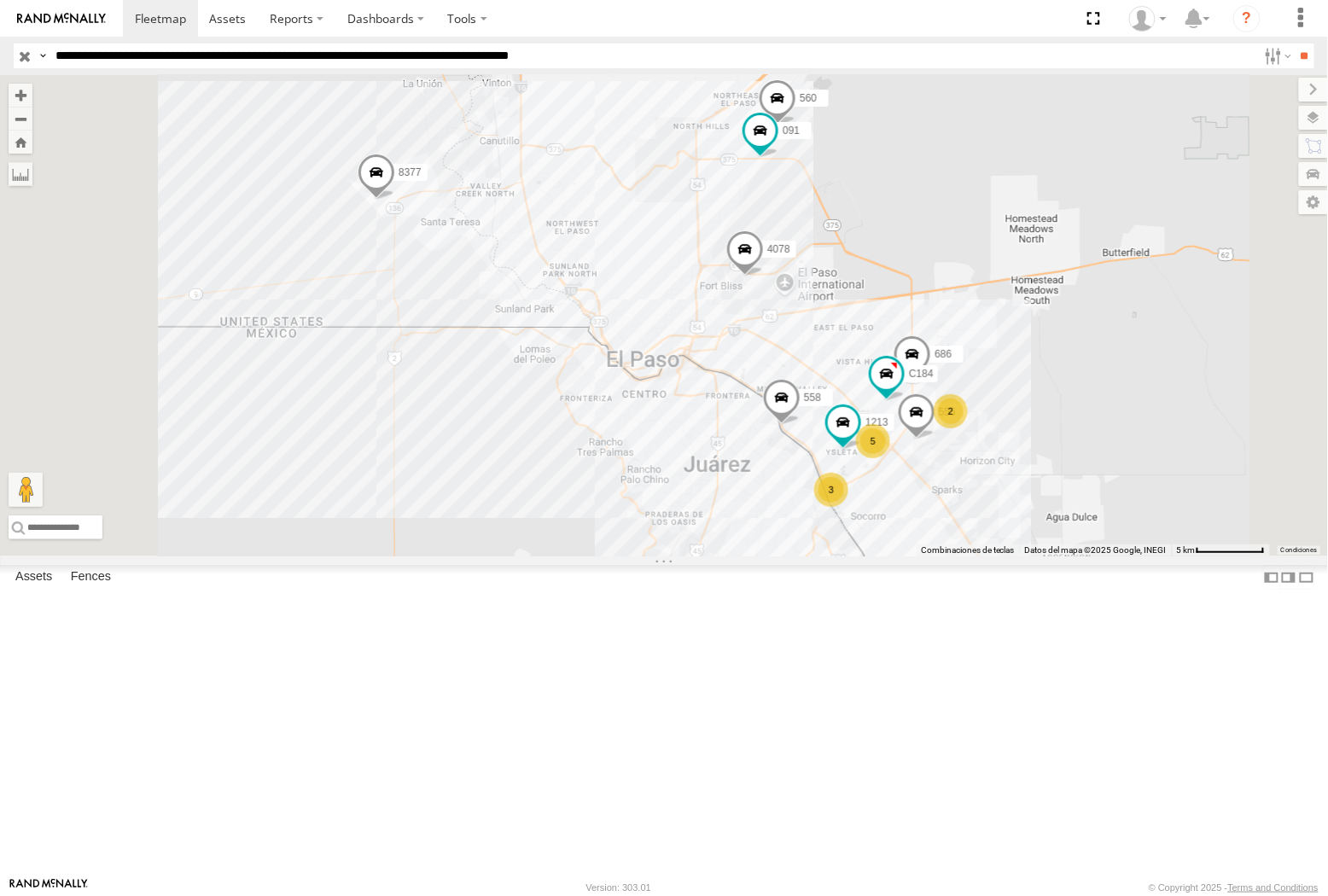 click on "Basemaps" at bounding box center [0, 0] 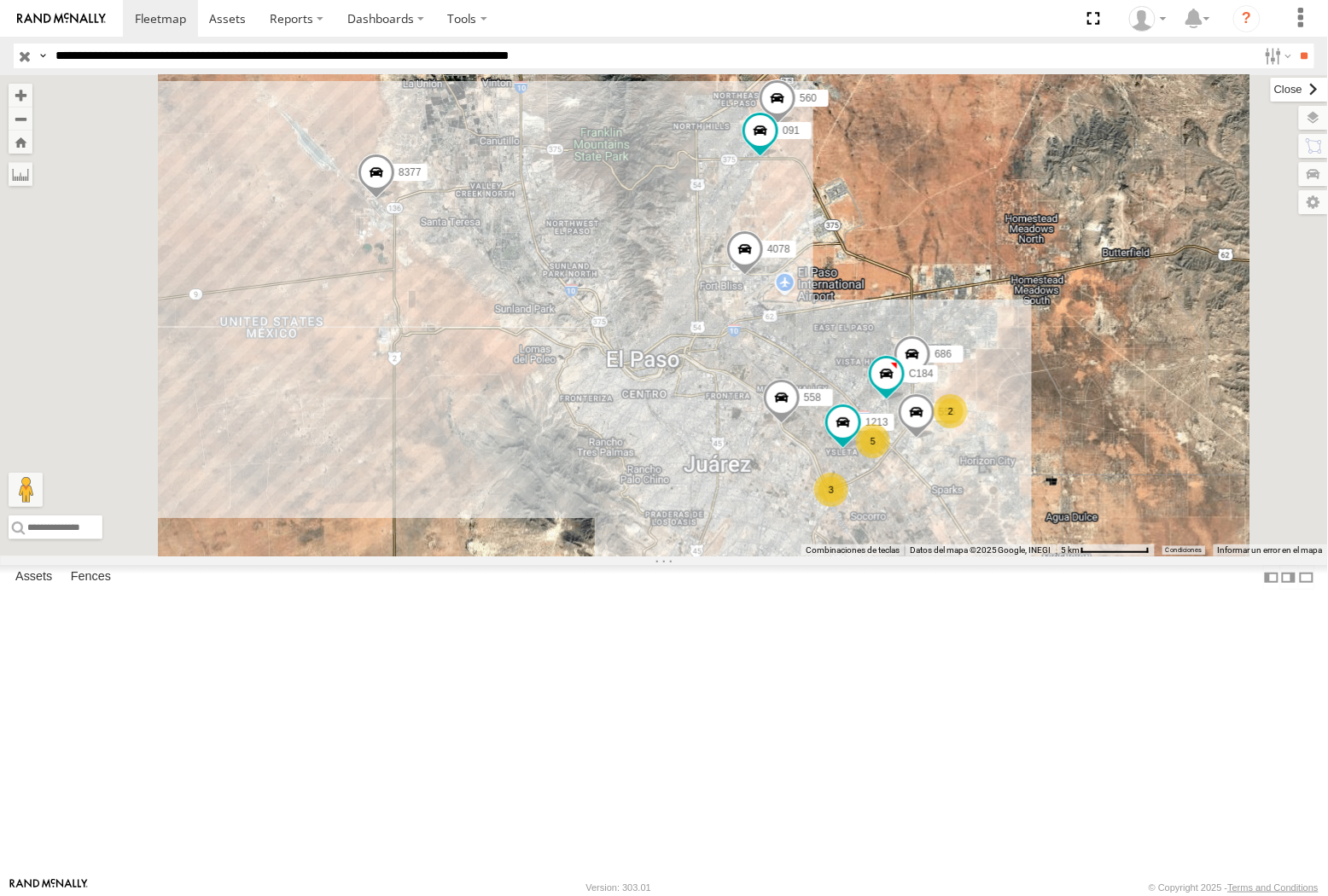 click at bounding box center (1299, 90) 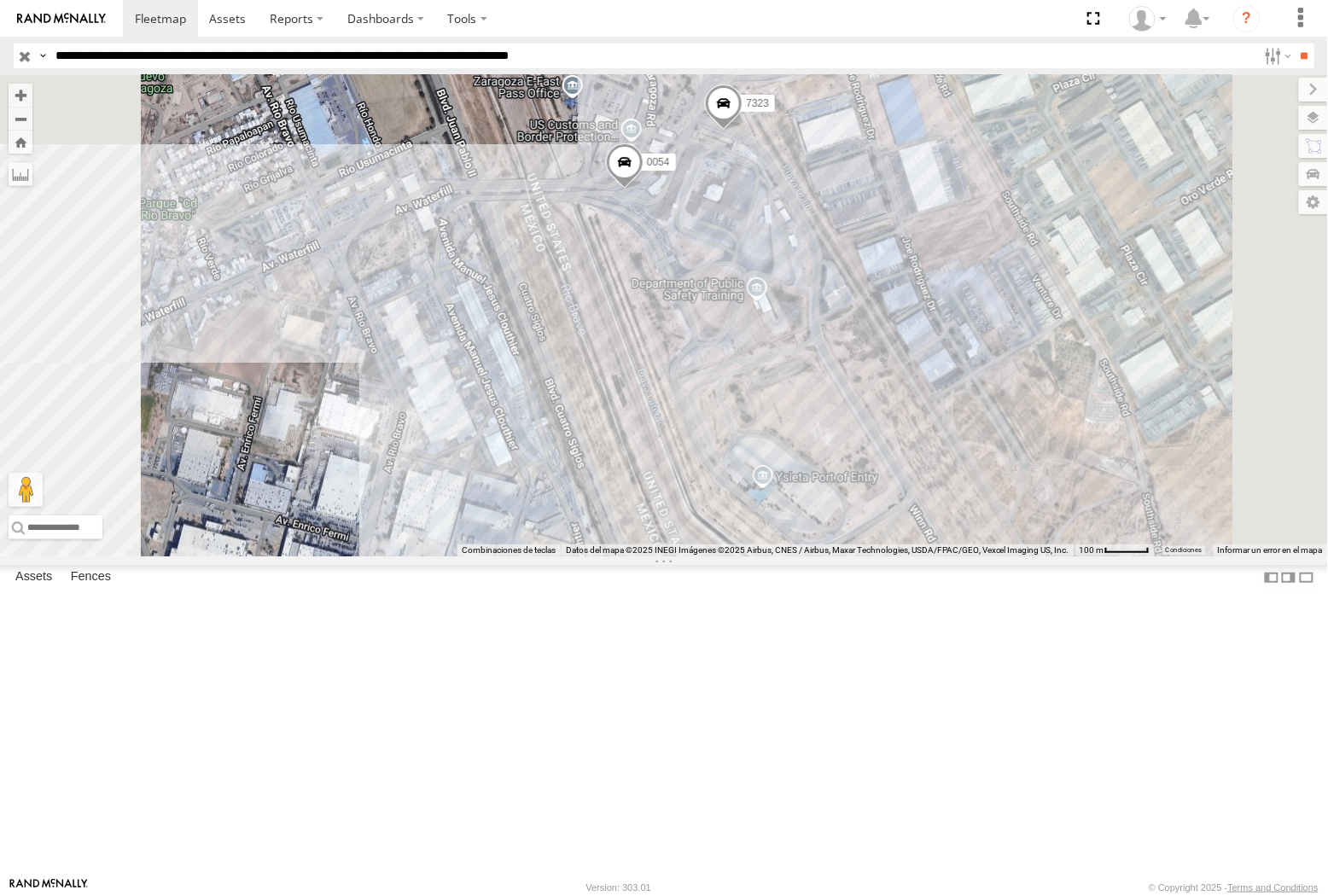 click on "**********" at bounding box center (653, 55) 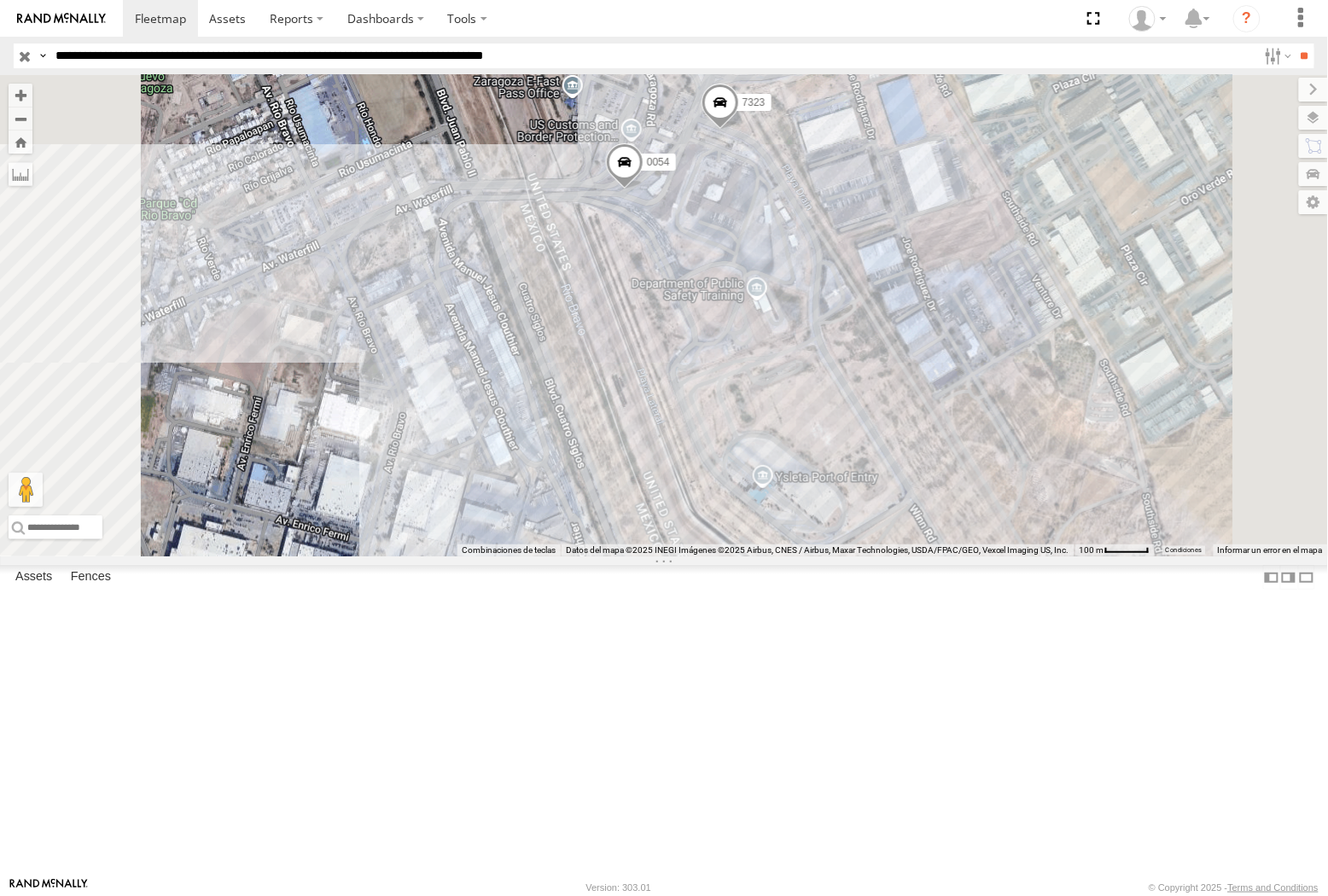 click on "**********" at bounding box center (653, 55) 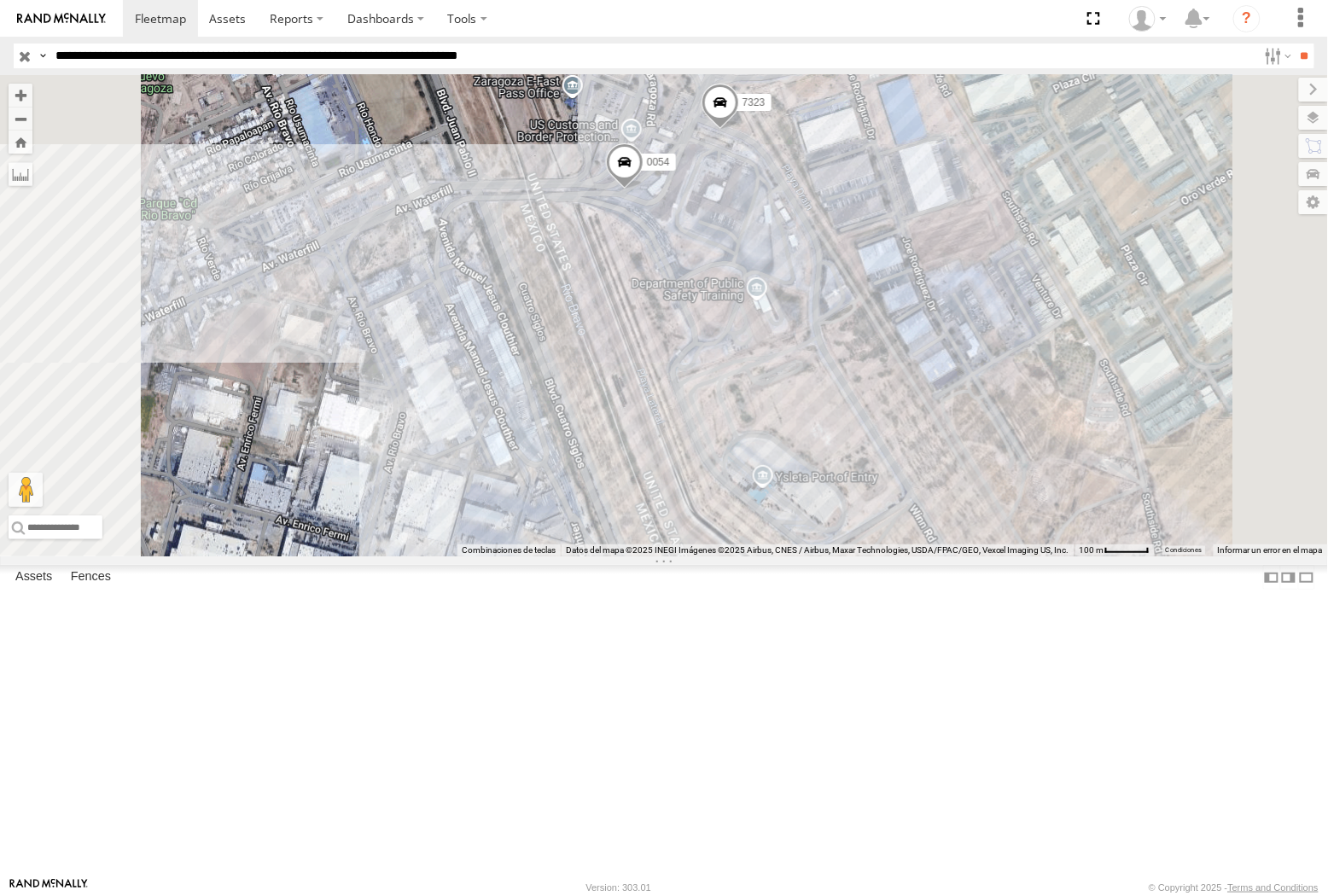 click on "**" at bounding box center (1304, 55) 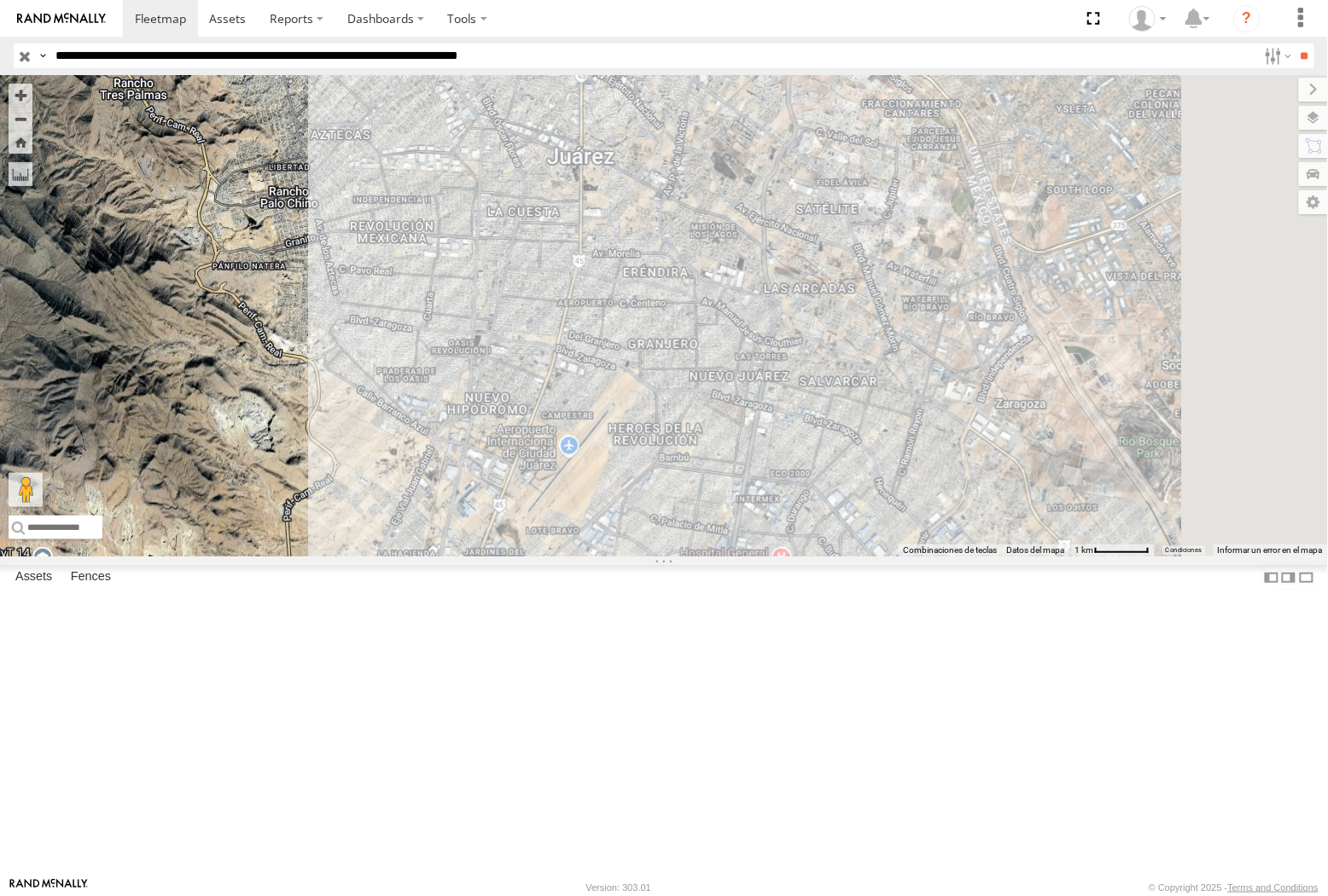 drag, startPoint x: 1216, startPoint y: 564, endPoint x: 949, endPoint y: 565, distance: 267.0019 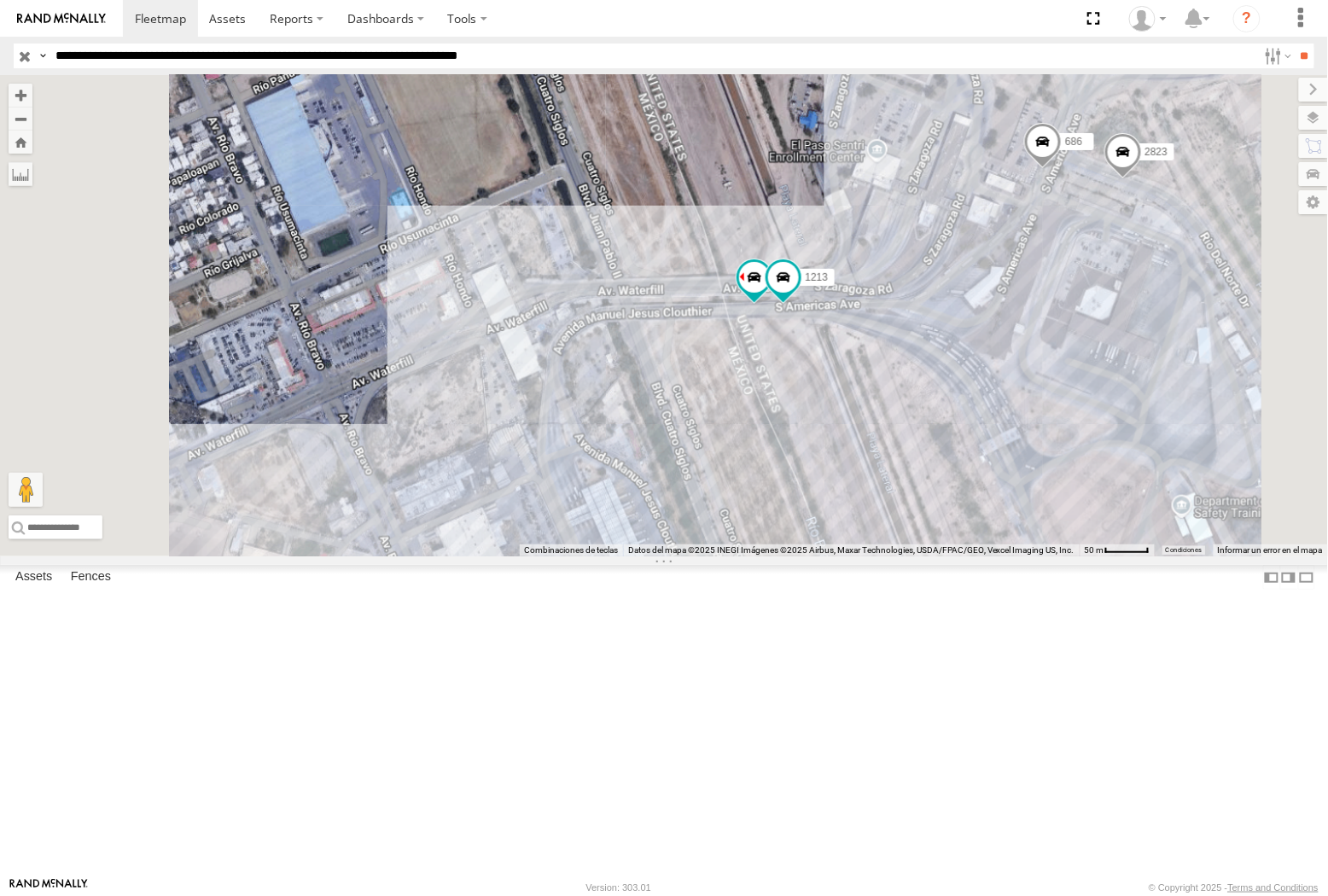 drag, startPoint x: 1132, startPoint y: 311, endPoint x: 745, endPoint y: 236, distance: 394.20046 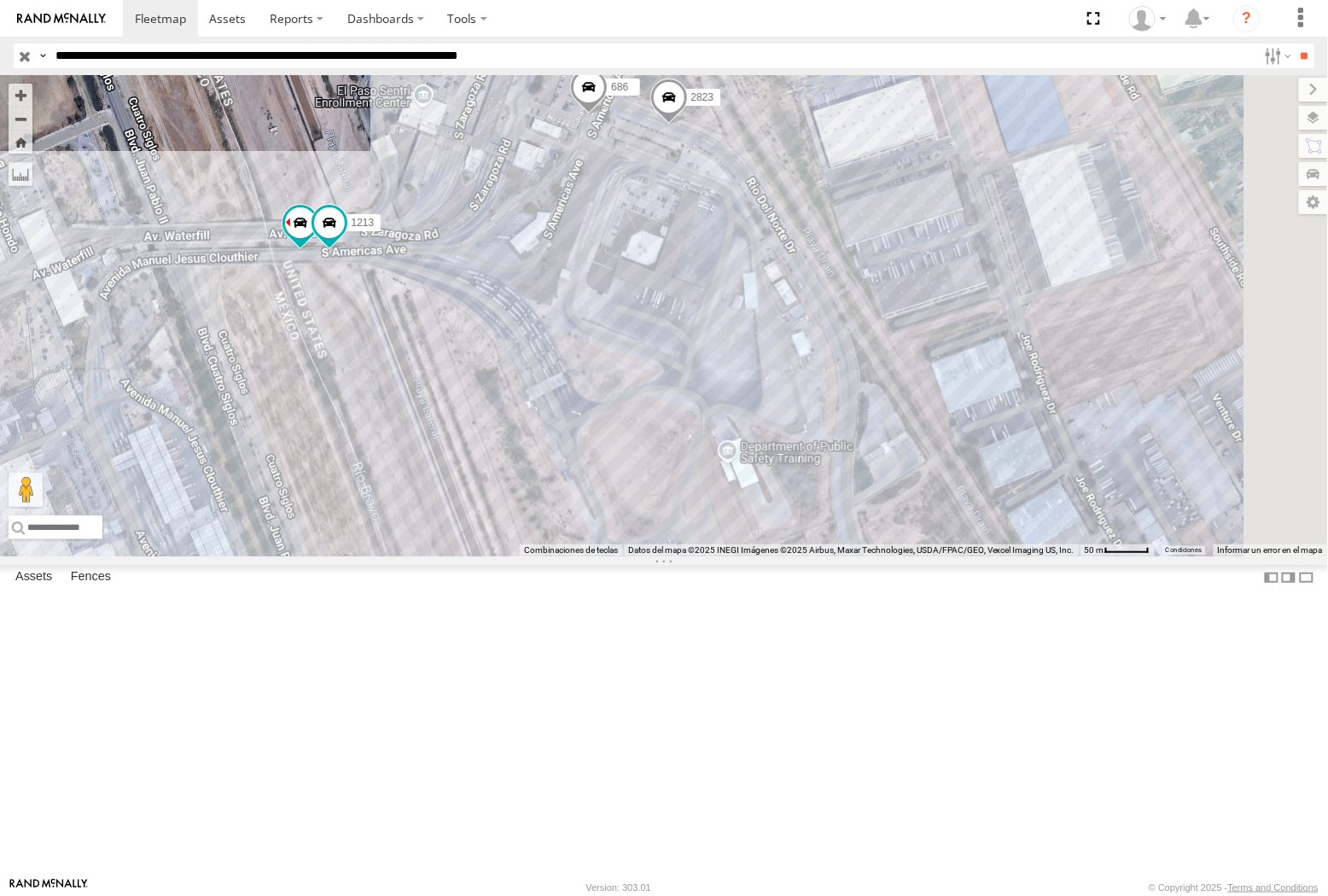 drag, startPoint x: 1132, startPoint y: 305, endPoint x: 743, endPoint y: 276, distance: 390.07948 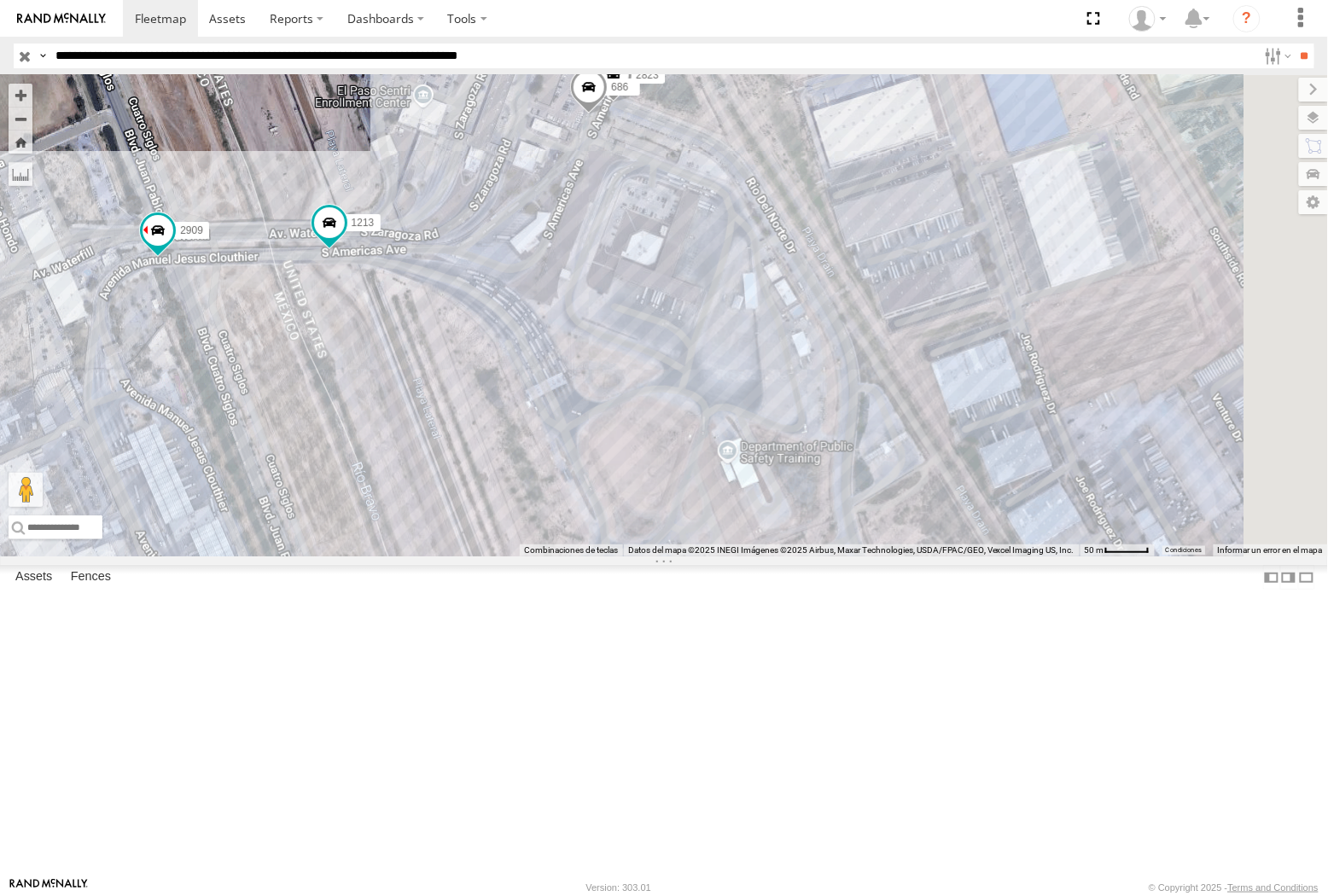 drag, startPoint x: 1212, startPoint y: 335, endPoint x: 1317, endPoint y: 329, distance: 105.17129 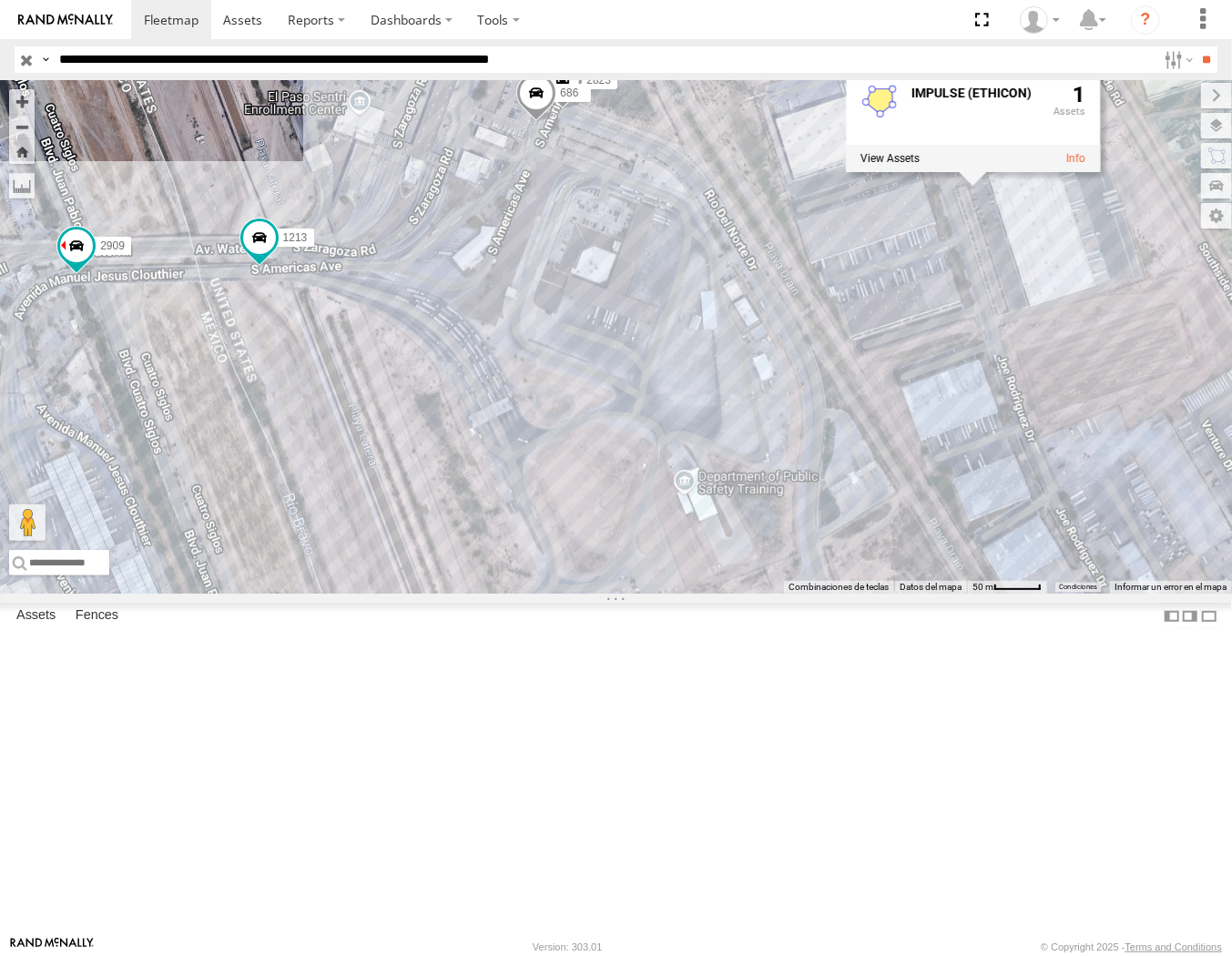 drag, startPoint x: 461, startPoint y: 143, endPoint x: 477, endPoint y: 159, distance: 22.627417 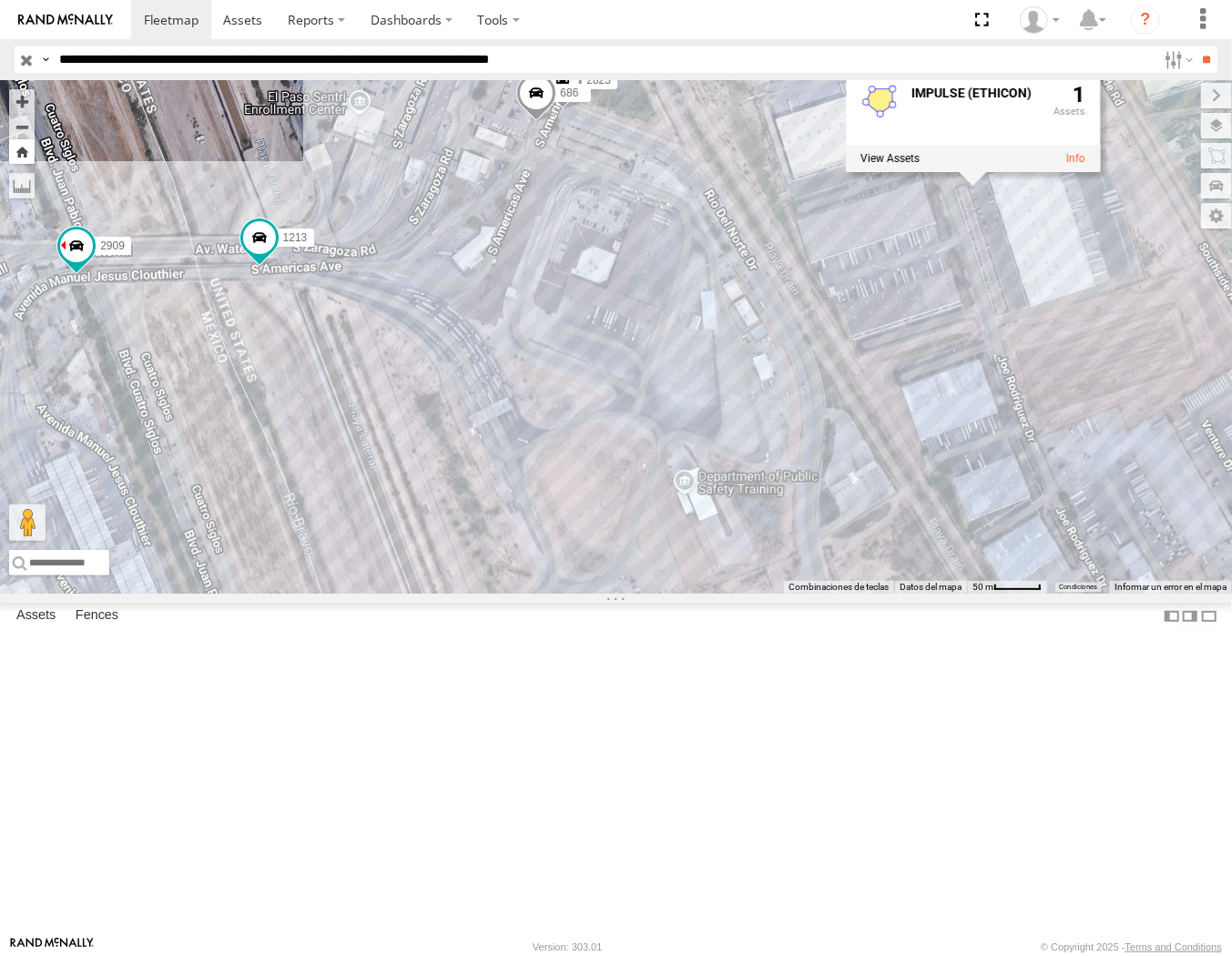 click on "560 5456 091 8377 555 8690 3952 2823 2909 1213 686 IMPULSE (ETHICON) 1" at bounding box center (616, 337) 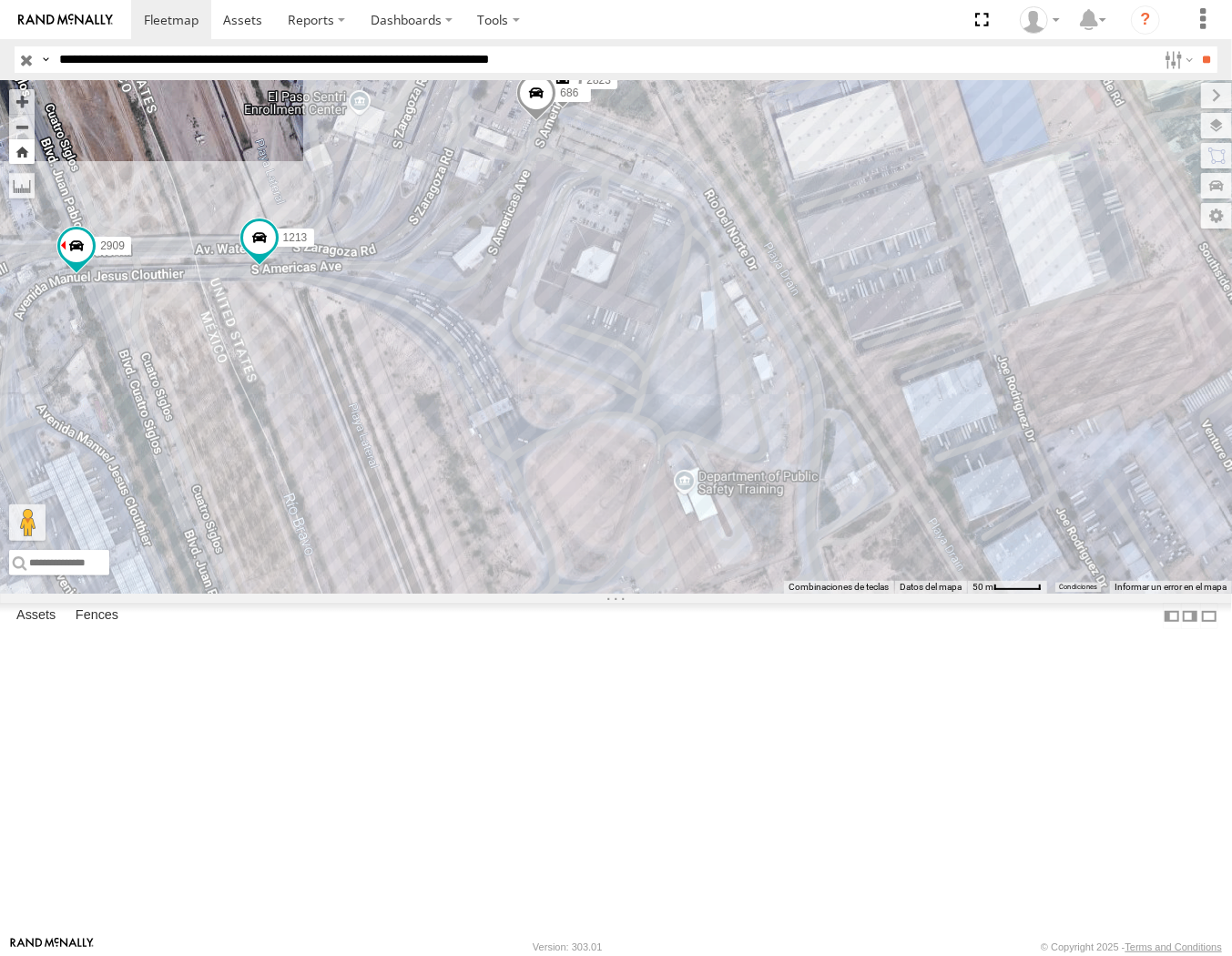 click at bounding box center [22, 151] 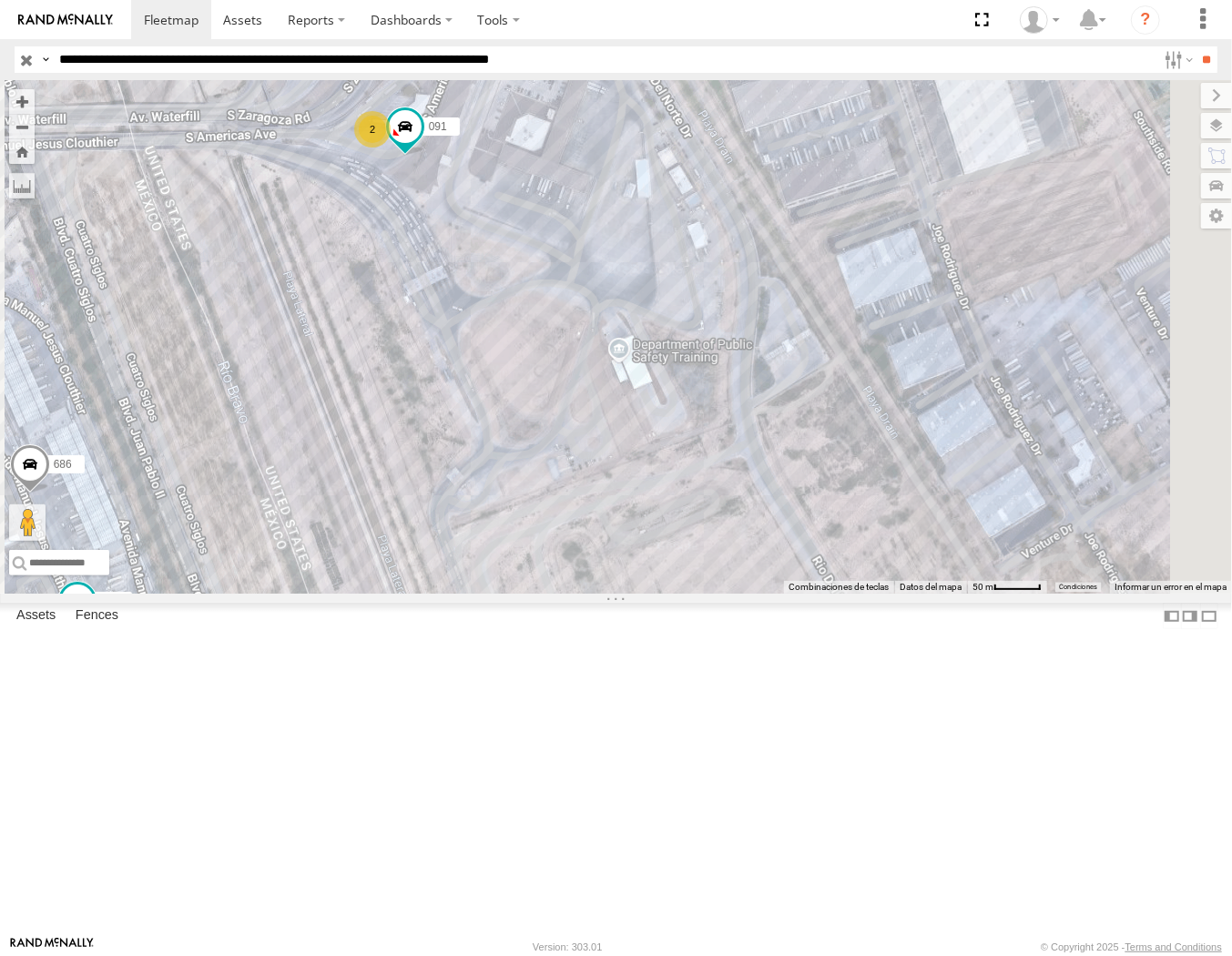drag, startPoint x: 1025, startPoint y: 660, endPoint x: 839, endPoint y: 360, distance: 352.98159 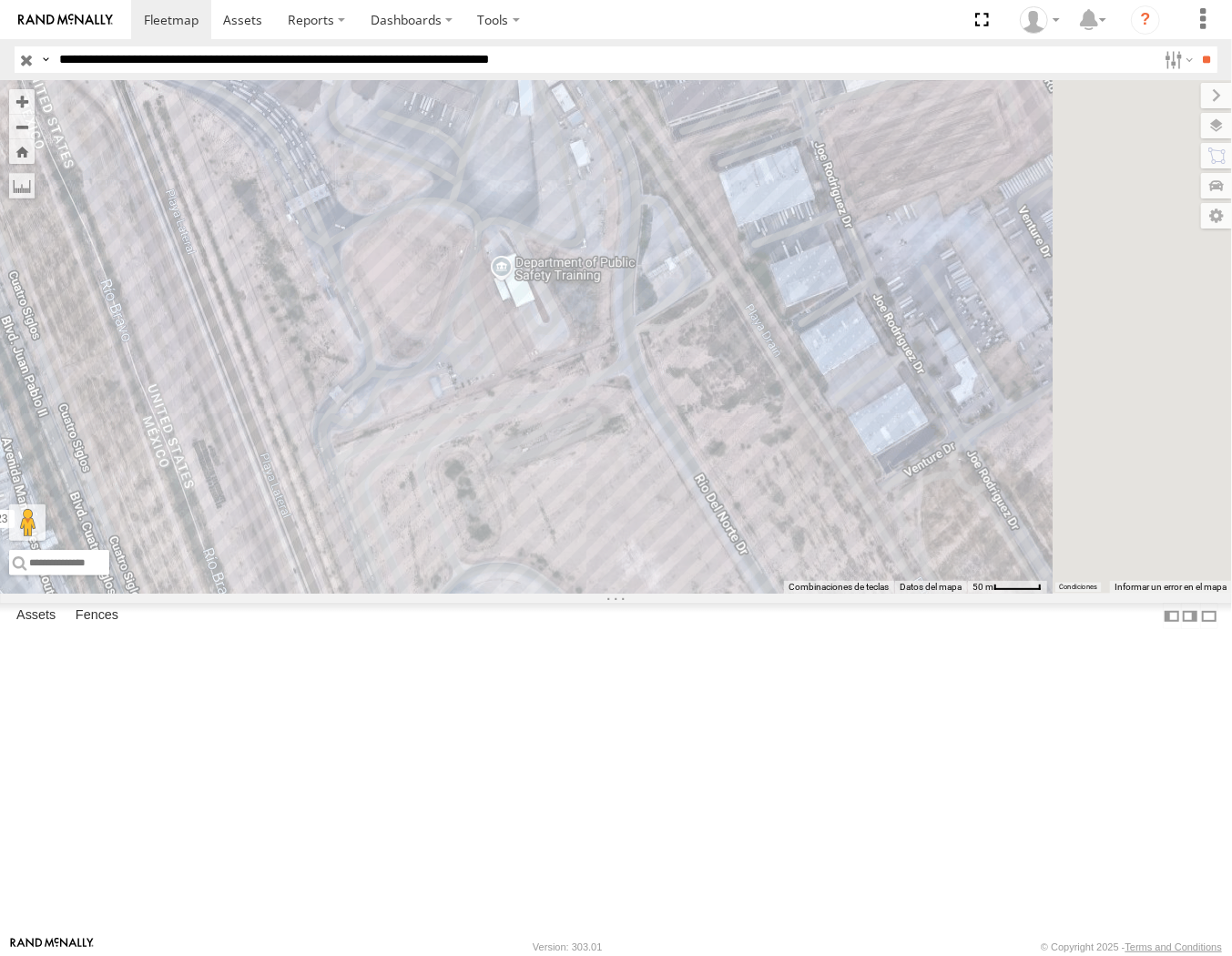 drag, startPoint x: 839, startPoint y: 360, endPoint x: 883, endPoint y: 519, distance: 164.97576 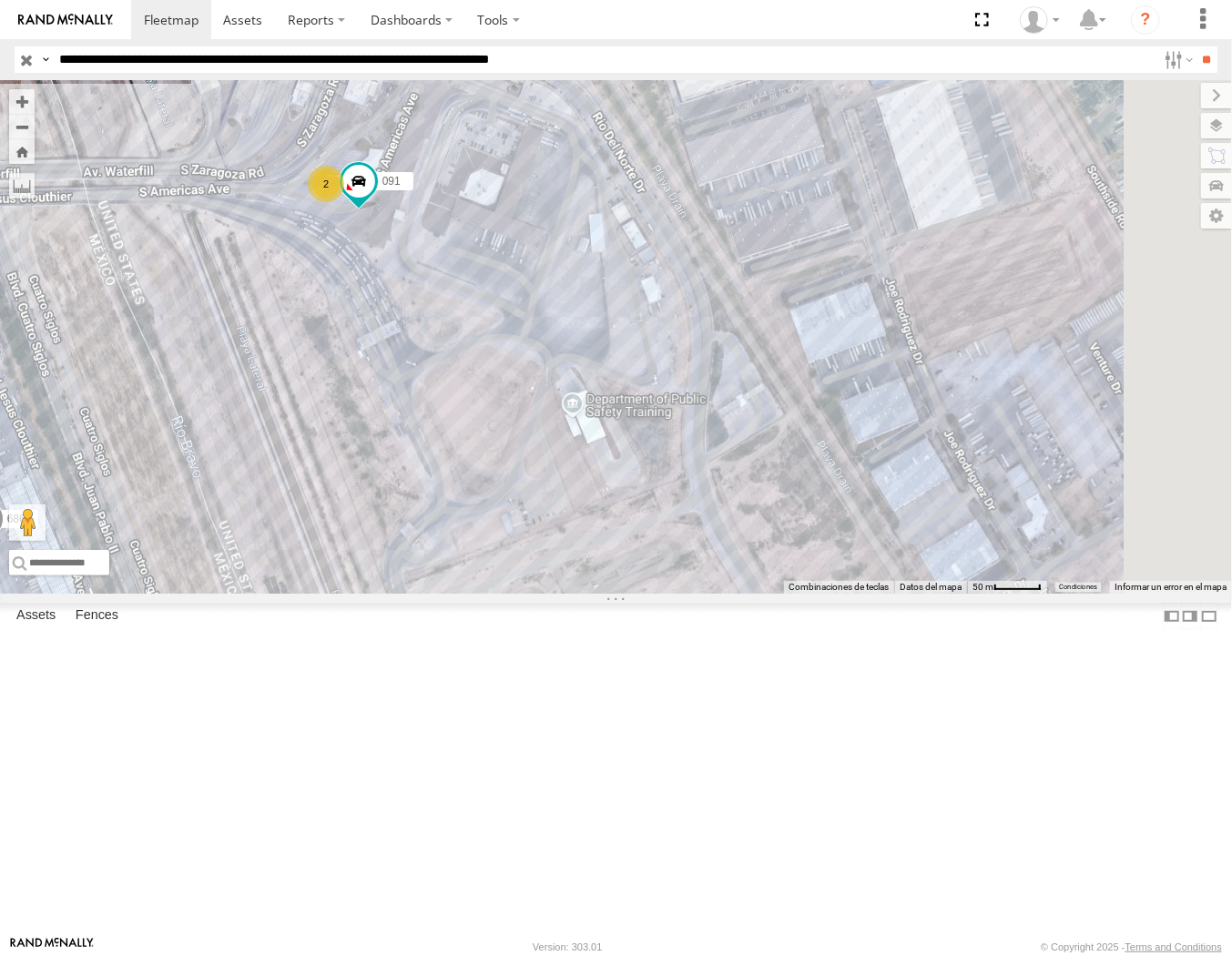 drag, startPoint x: 708, startPoint y: 432, endPoint x: 720, endPoint y: 340, distance: 92.779308 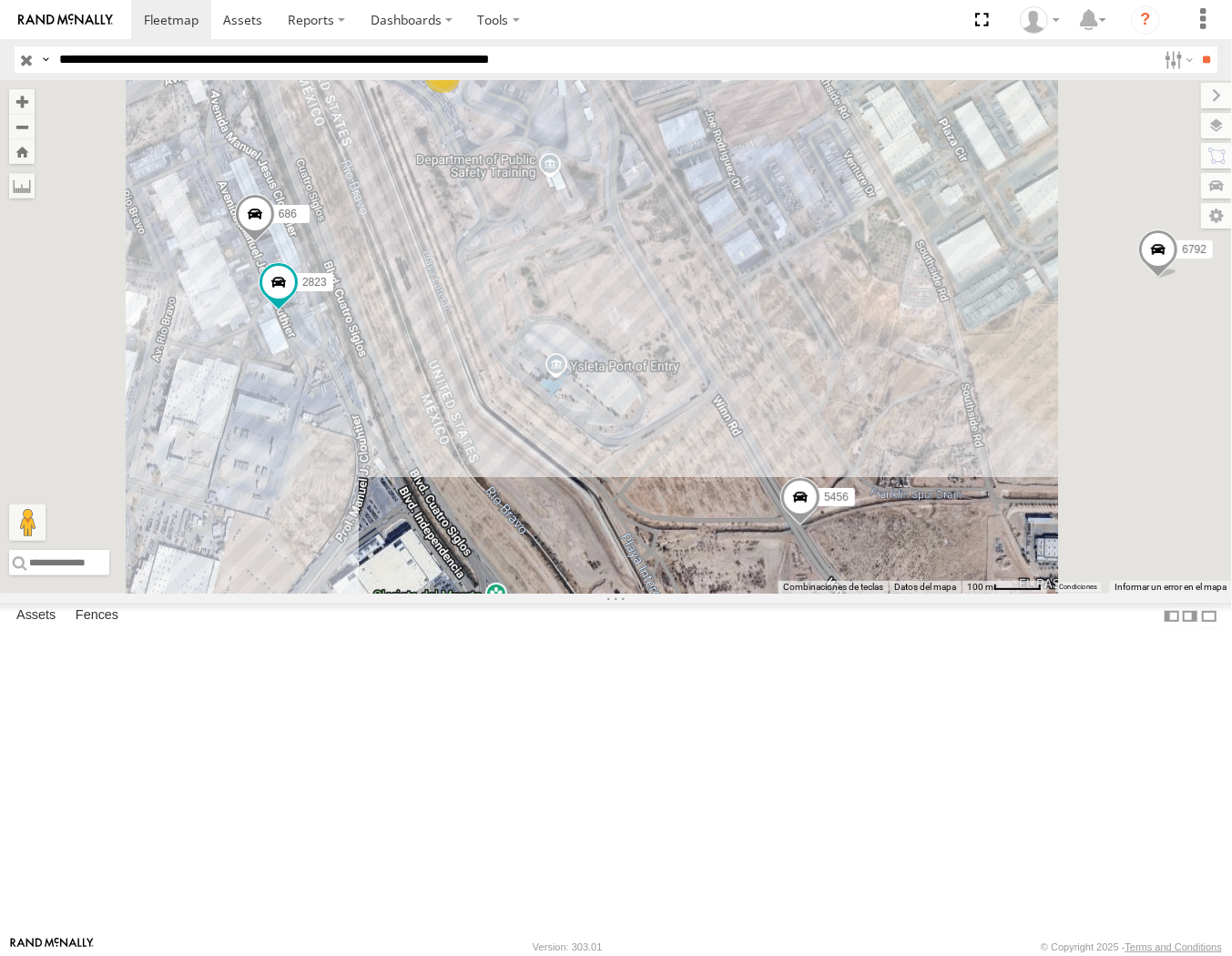 click on "**********" at bounding box center (604, 59) 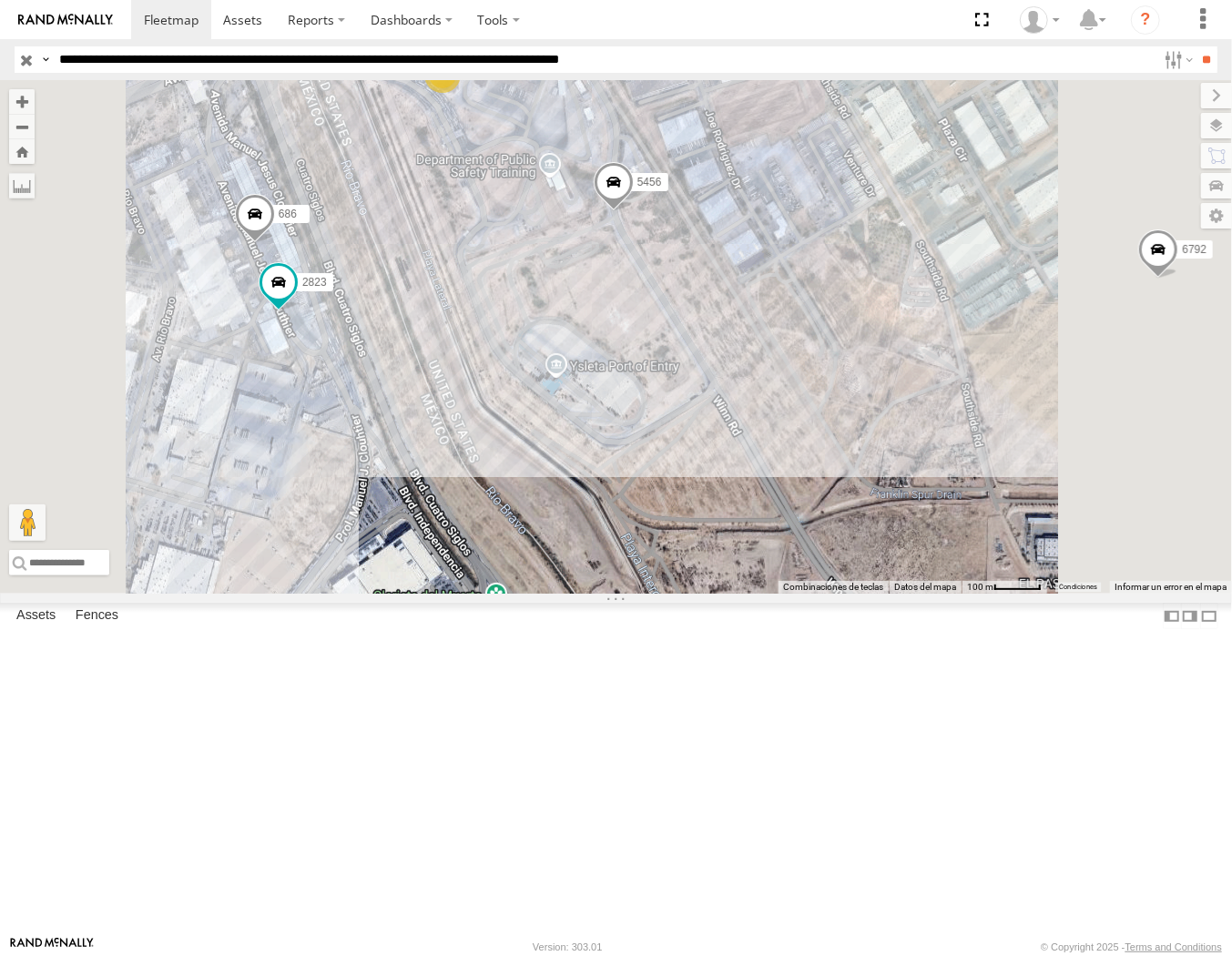click on "**" at bounding box center [1207, 59] 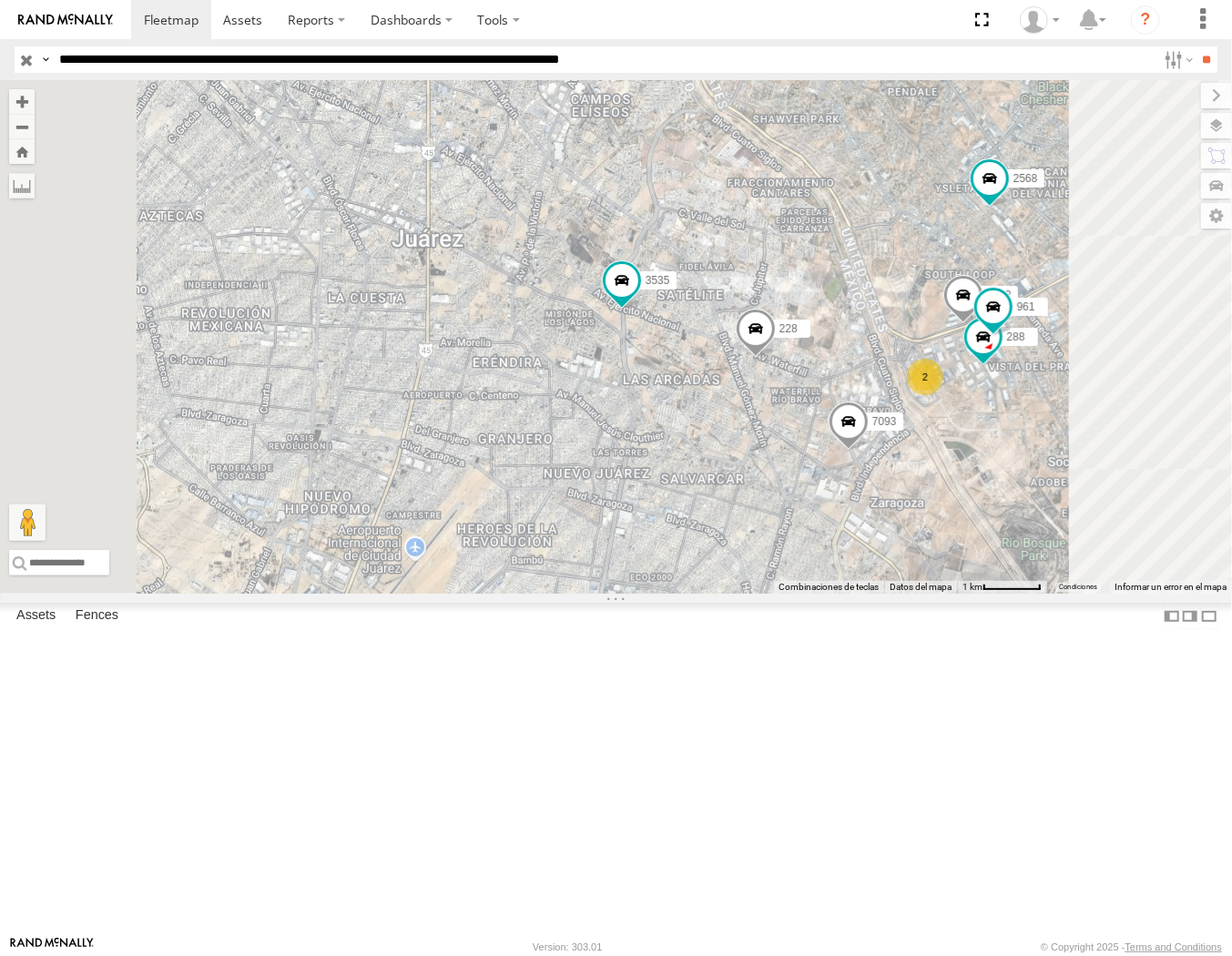 drag, startPoint x: 1093, startPoint y: 614, endPoint x: 1023, endPoint y: 608, distance: 70.25667 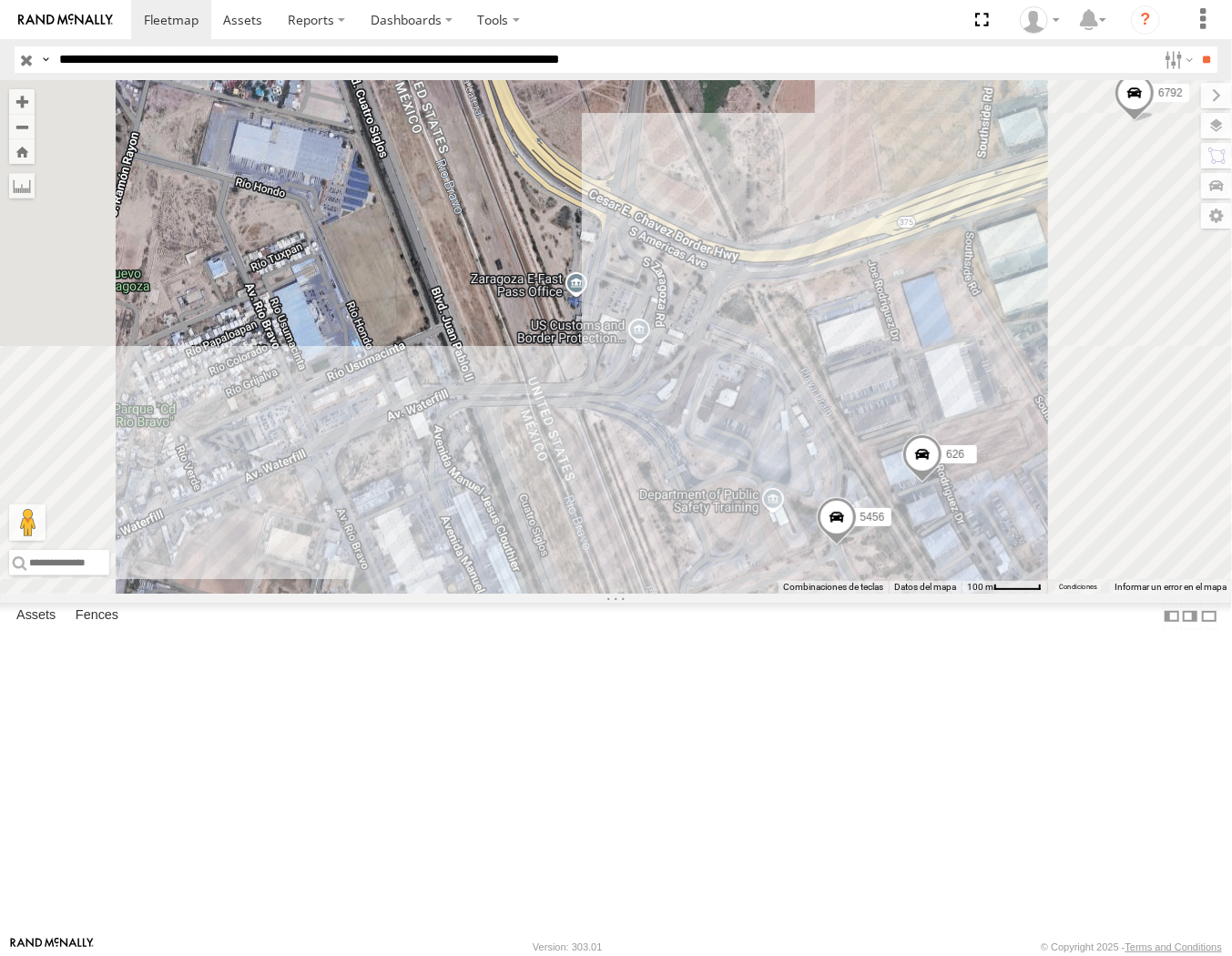 click on "228 3535 560 2909 8377 4078 555 6679 6792 7093 961 7093 COLUMBUS YARDA CLOUTHIER 31.65576 ,  -106.34544 8 14:45:38 07/16/2025 5456 626" at bounding box center [616, 337] 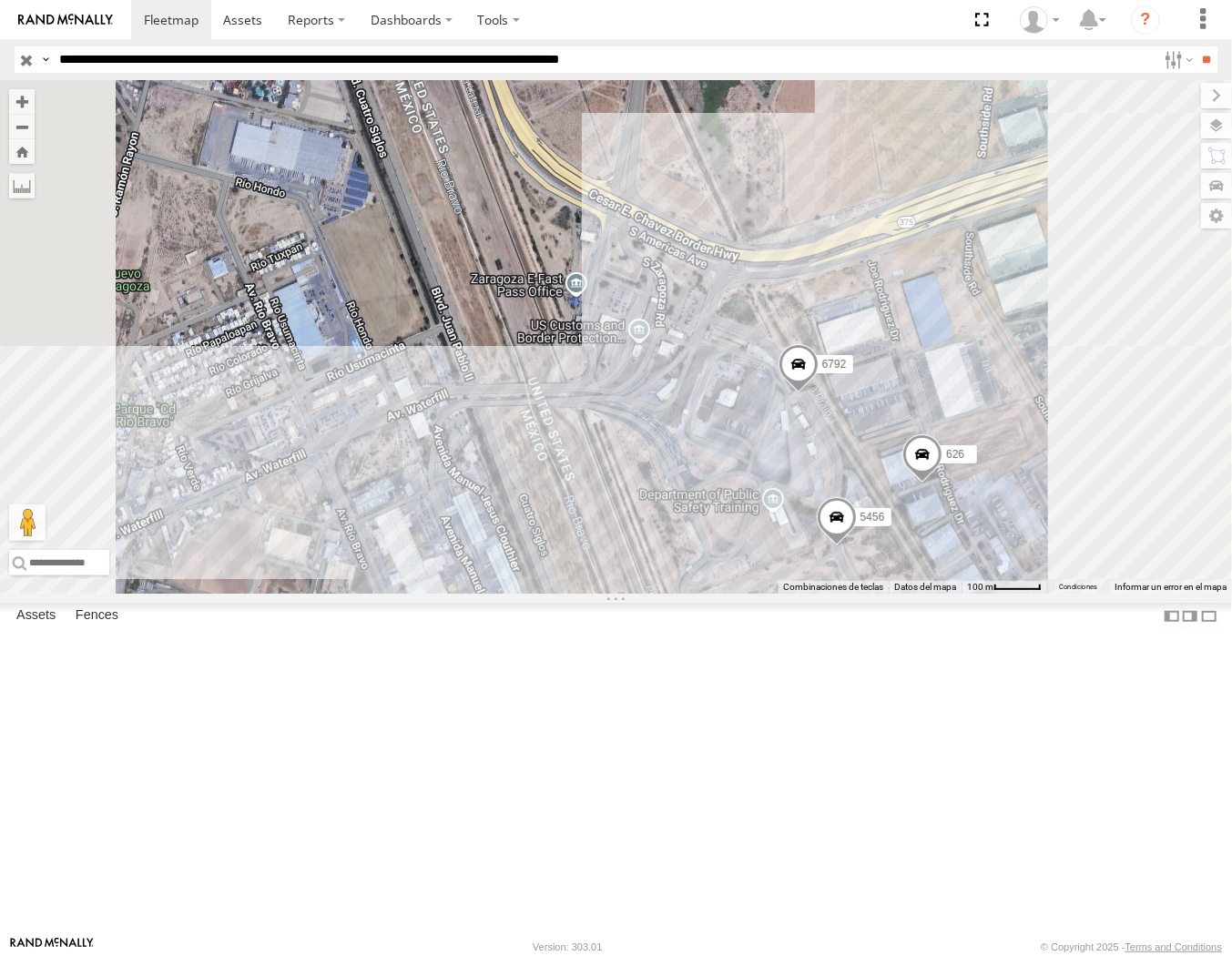 drag, startPoint x: 399, startPoint y: 60, endPoint x: 431, endPoint y: 95, distance: 47.423623 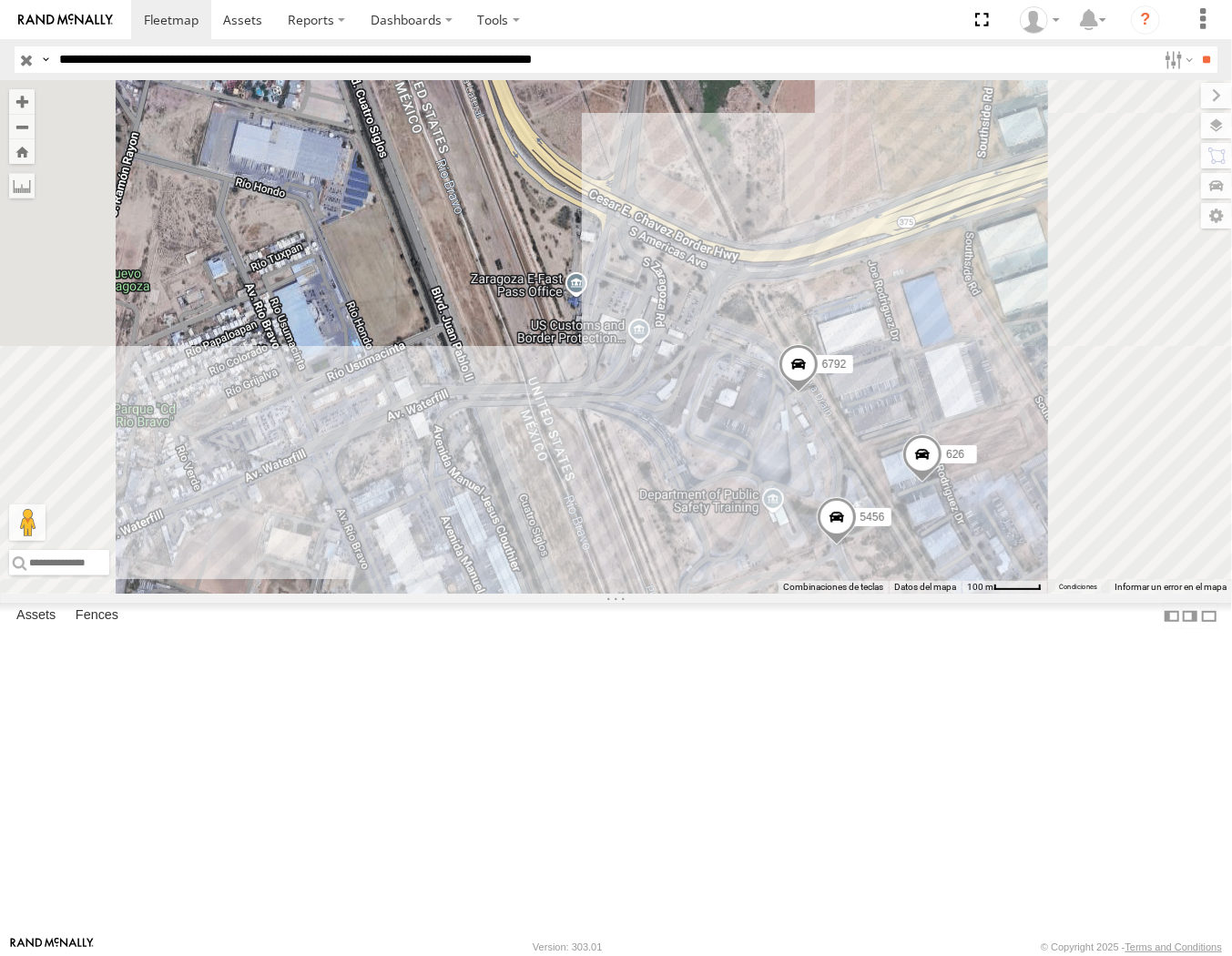 type on "**********" 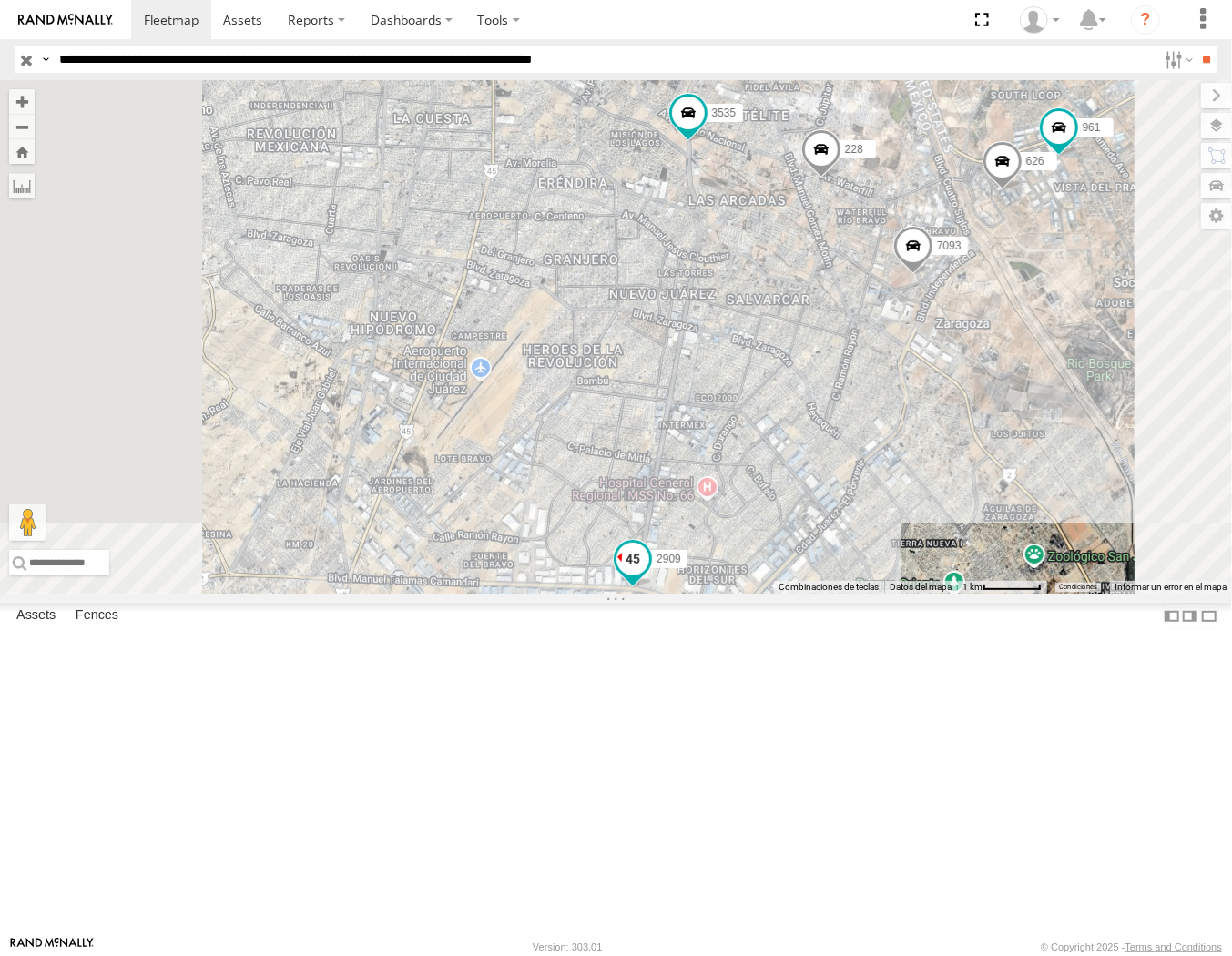 click at bounding box center (633, 559) 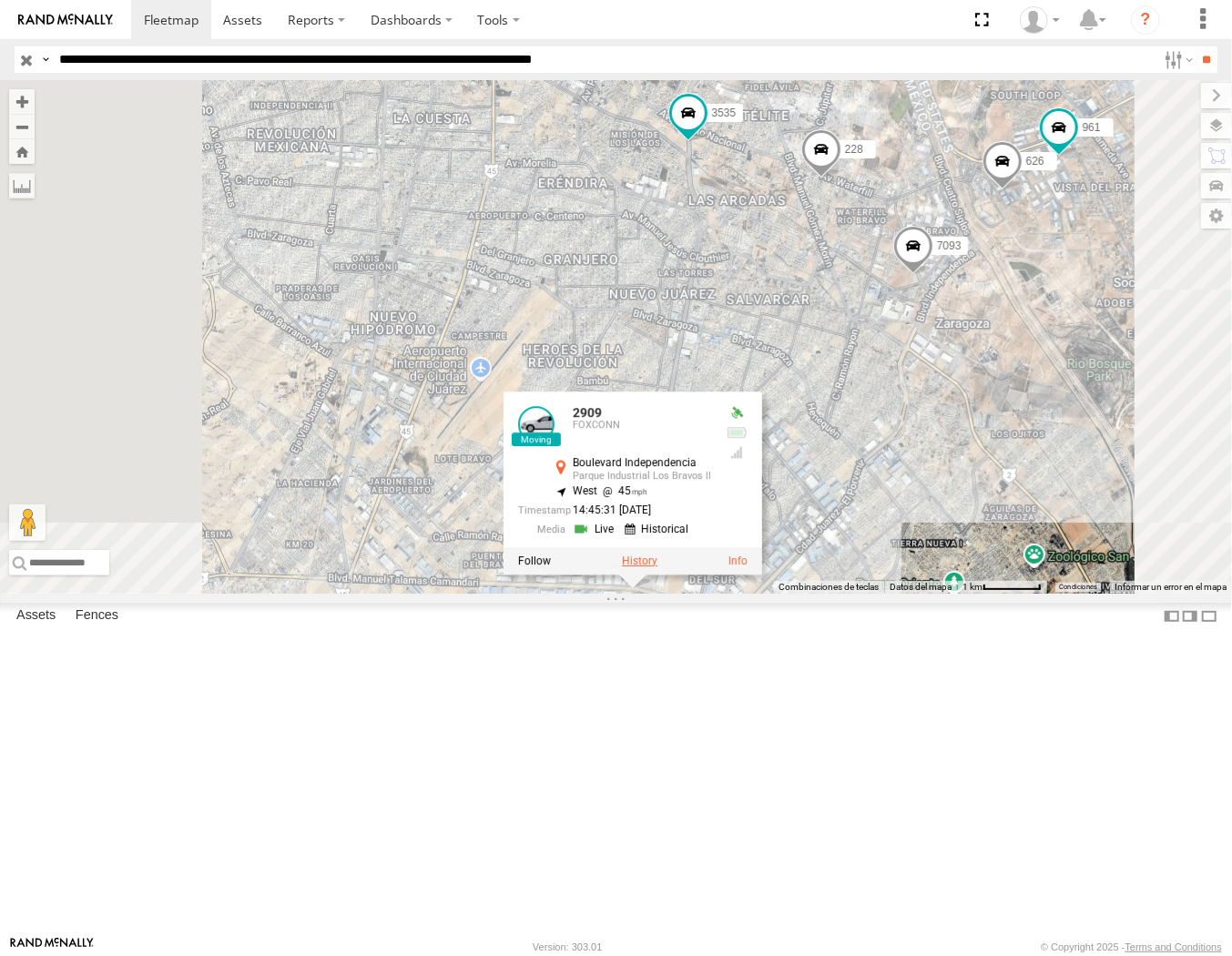 click at bounding box center (639, 561) 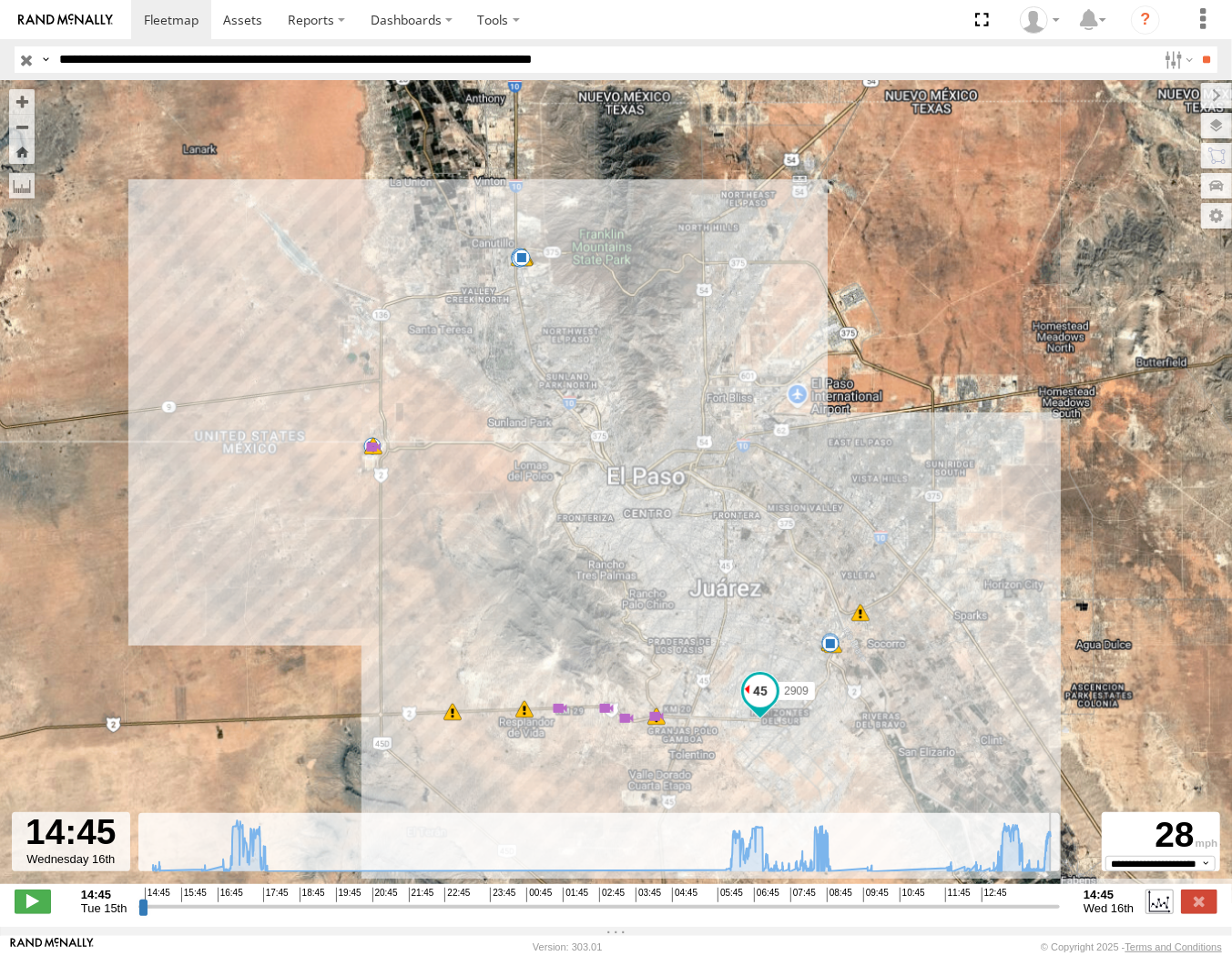 drag, startPoint x: 1045, startPoint y: 913, endPoint x: 1155, endPoint y: 912, distance: 110.004545 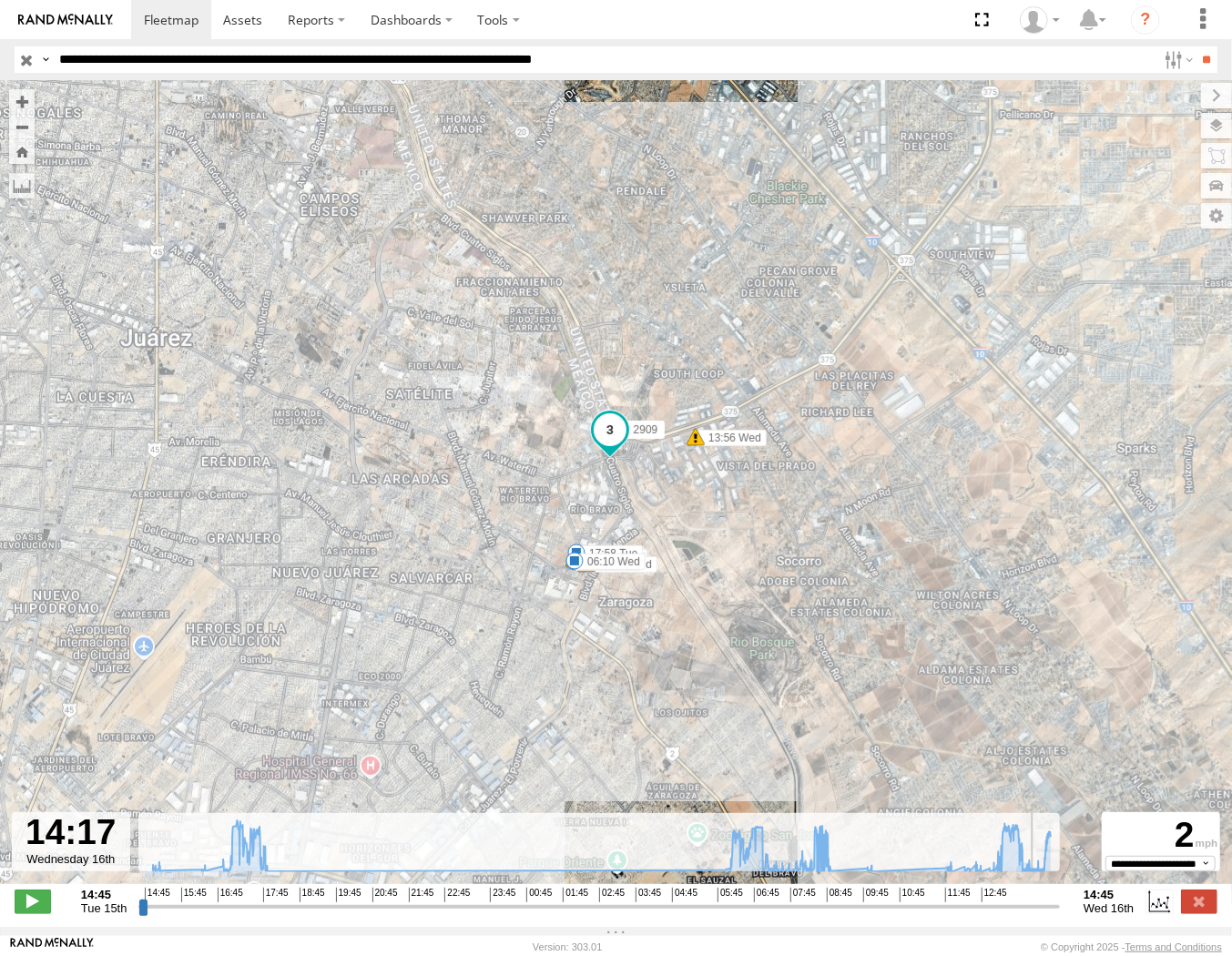 drag, startPoint x: 1056, startPoint y: 920, endPoint x: 1035, endPoint y: 911, distance: 22.847319 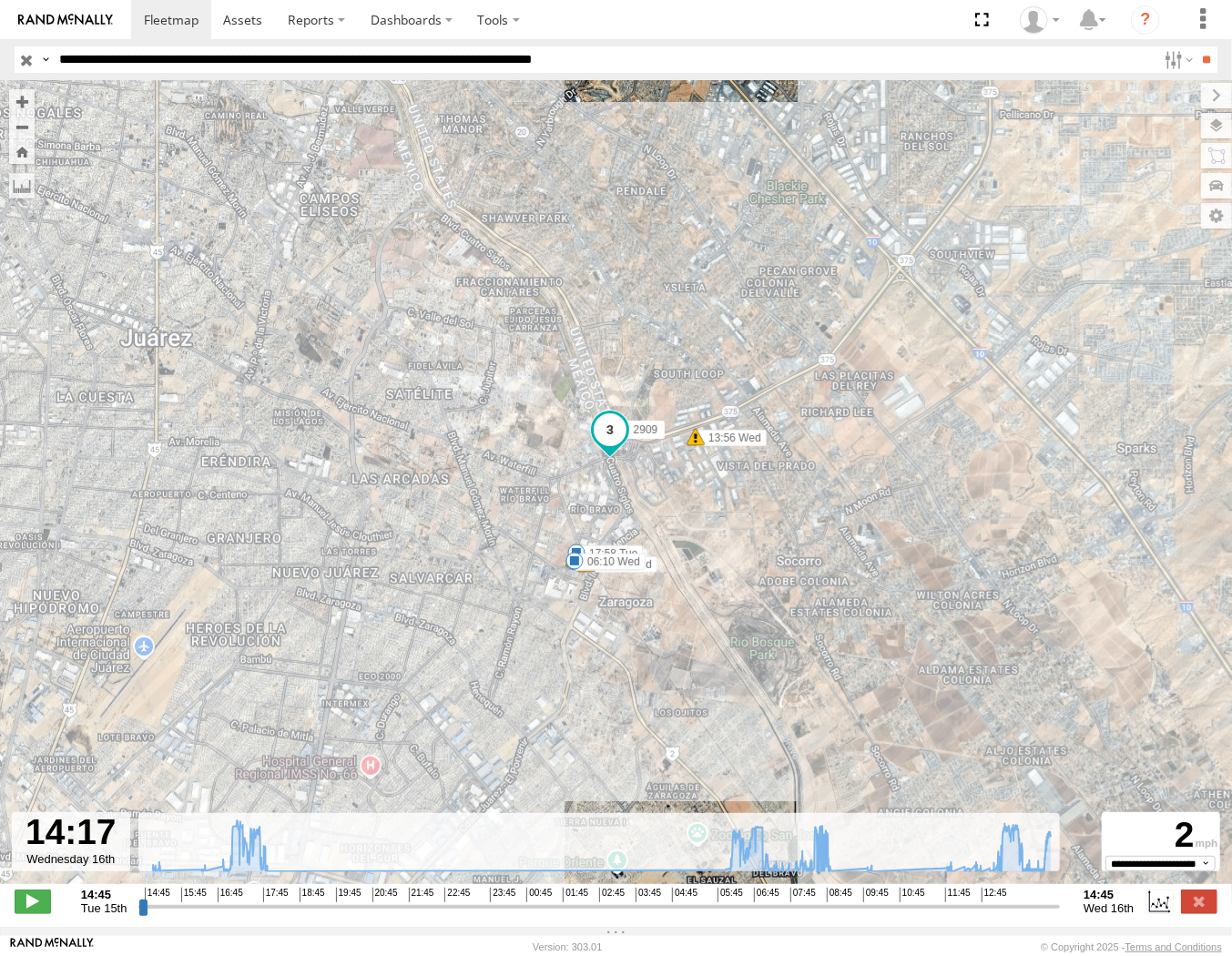 drag, startPoint x: 238, startPoint y: 66, endPoint x: 252, endPoint y: 100, distance: 36.769553 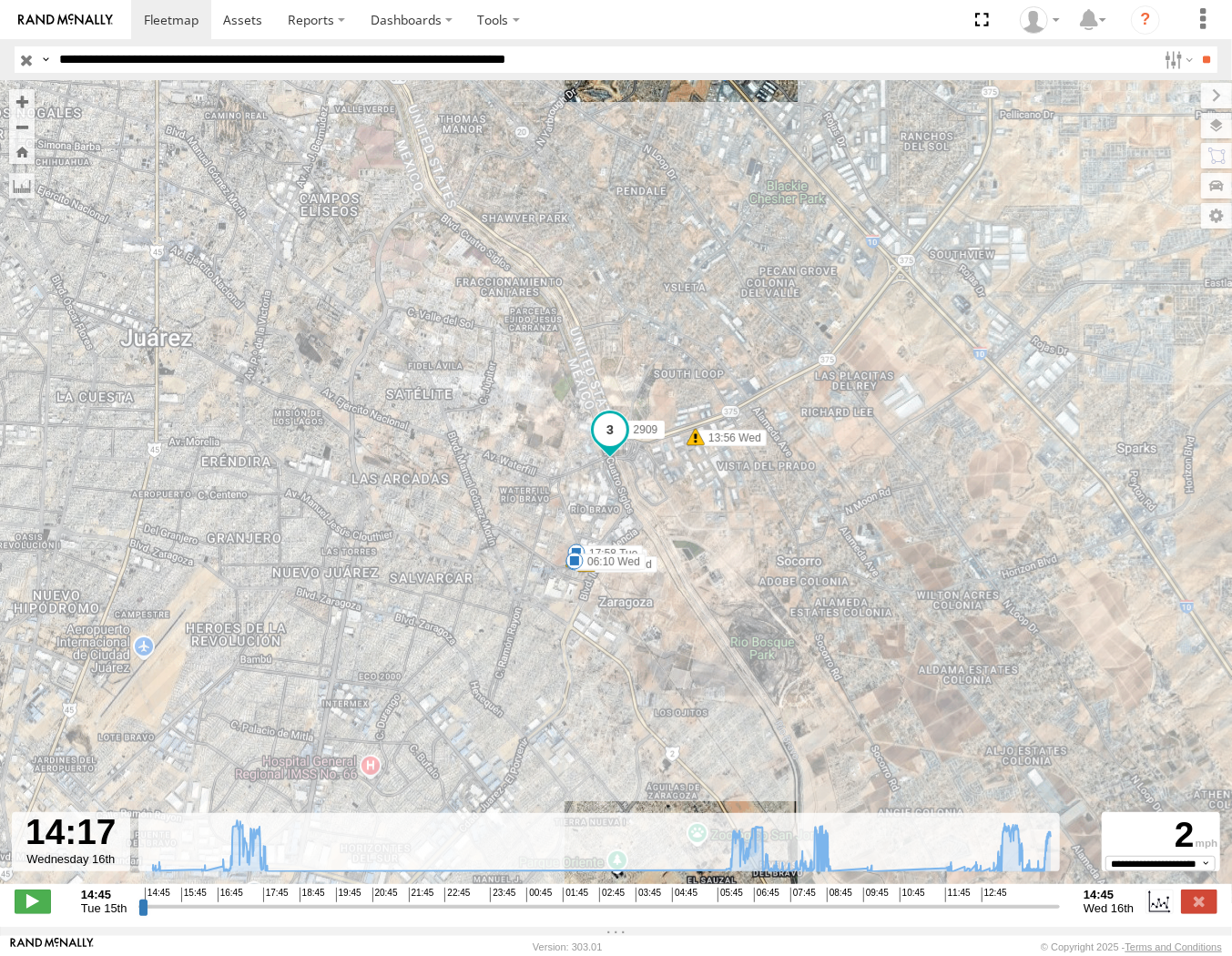 type on "**********" 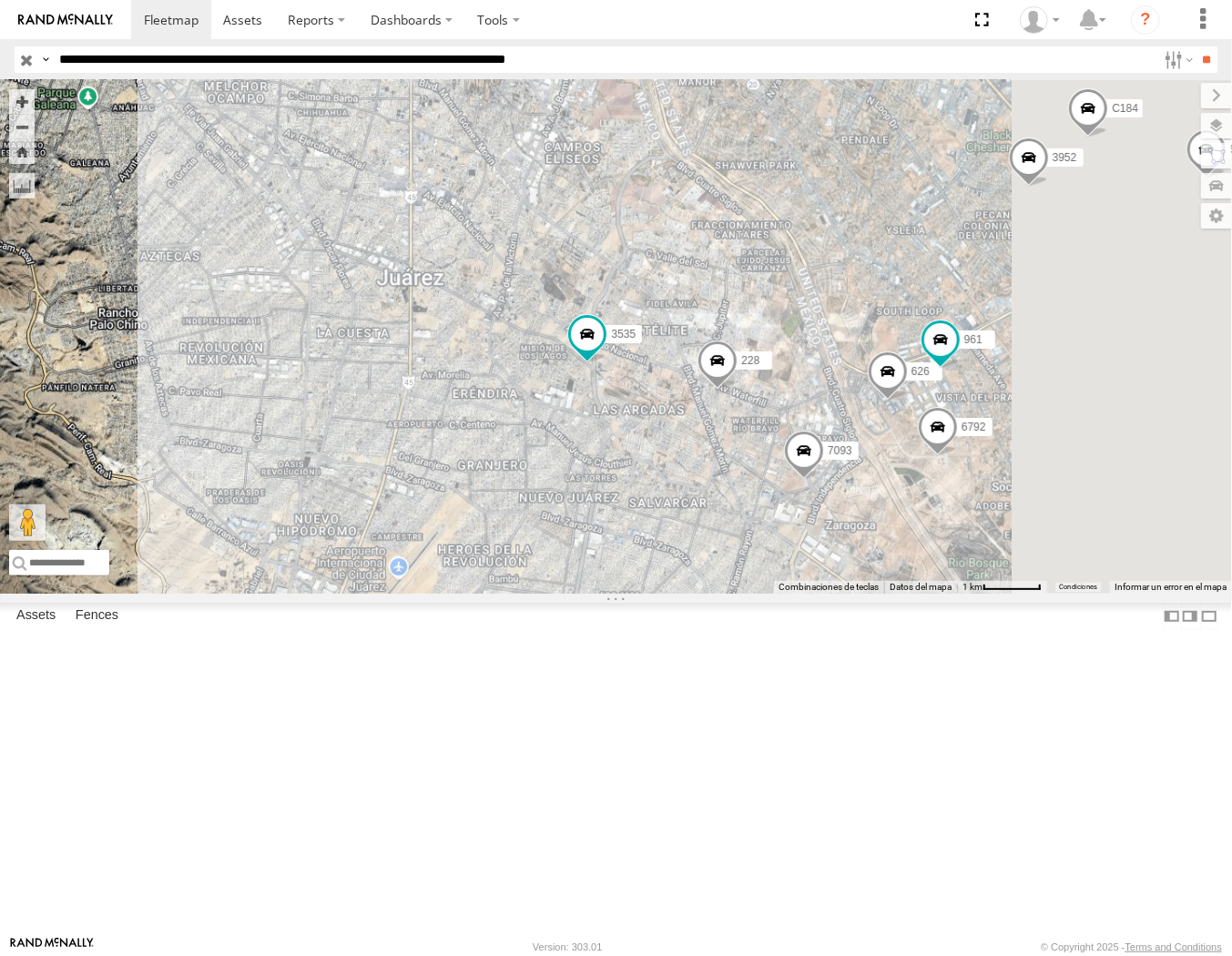 drag, startPoint x: 1031, startPoint y: 705, endPoint x: 745, endPoint y: 563, distance: 319.3118 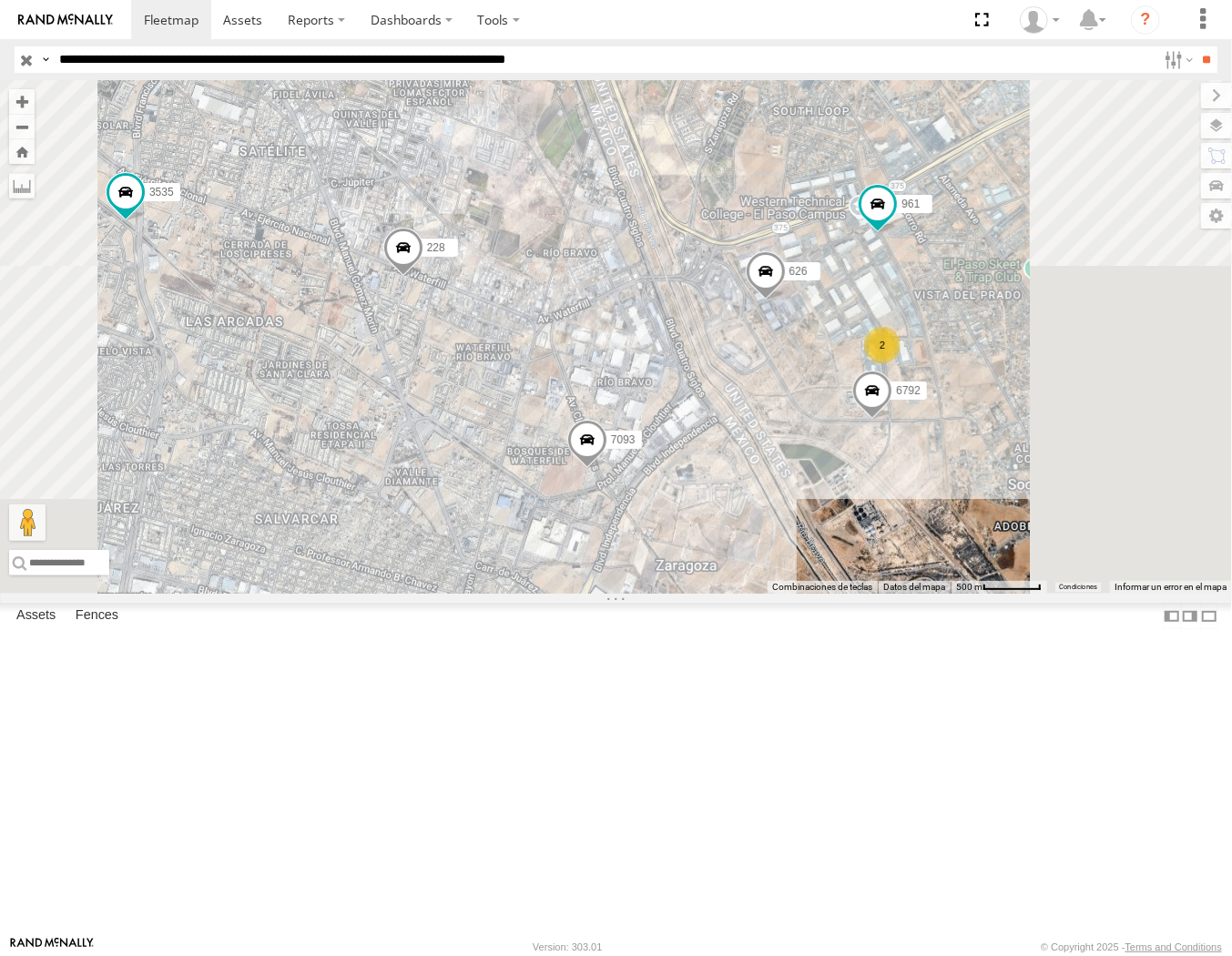 drag, startPoint x: 884, startPoint y: 497, endPoint x: 997, endPoint y: 490, distance: 113.2166 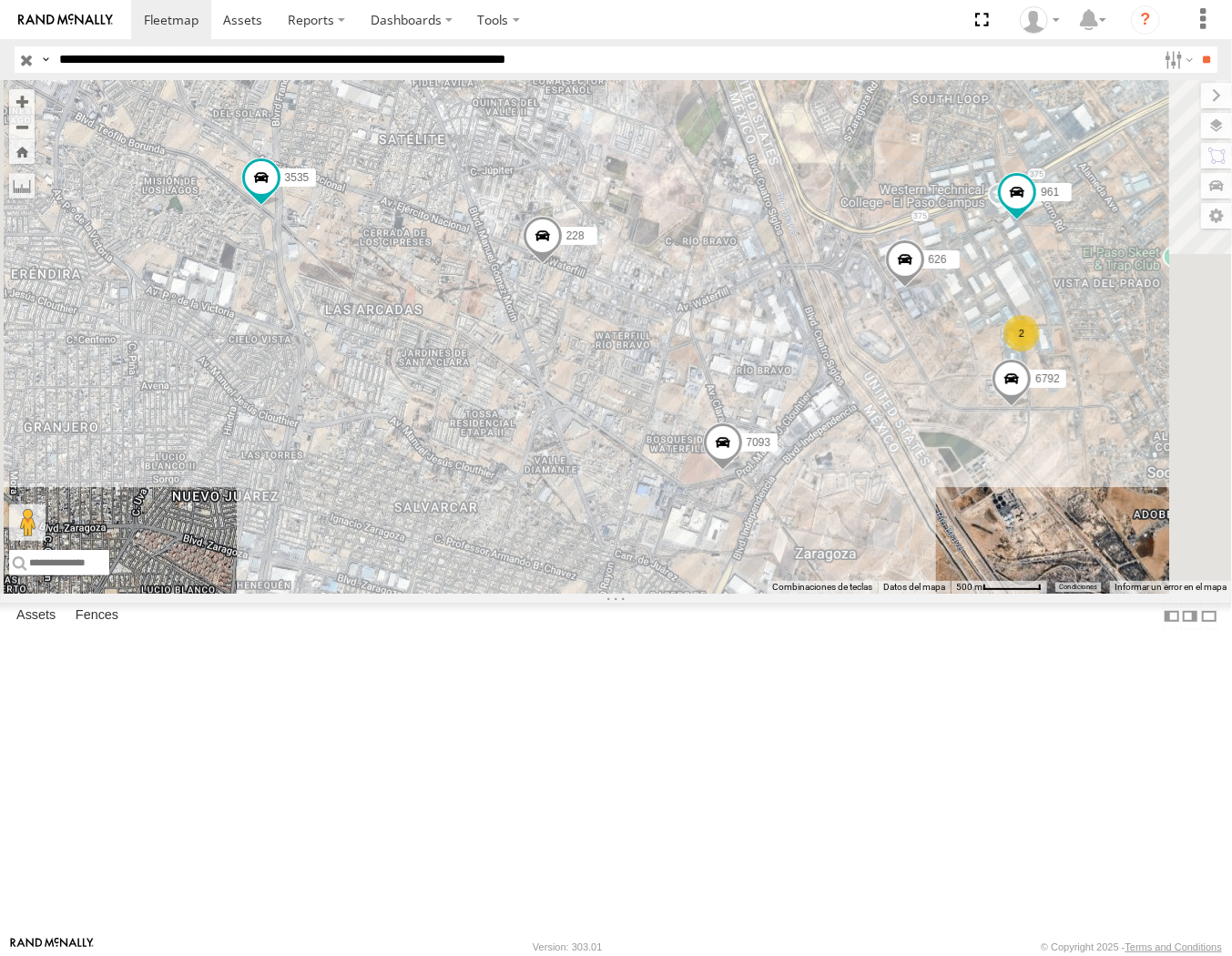 drag, startPoint x: 790, startPoint y: 463, endPoint x: 899, endPoint y: 448, distance: 110.027269 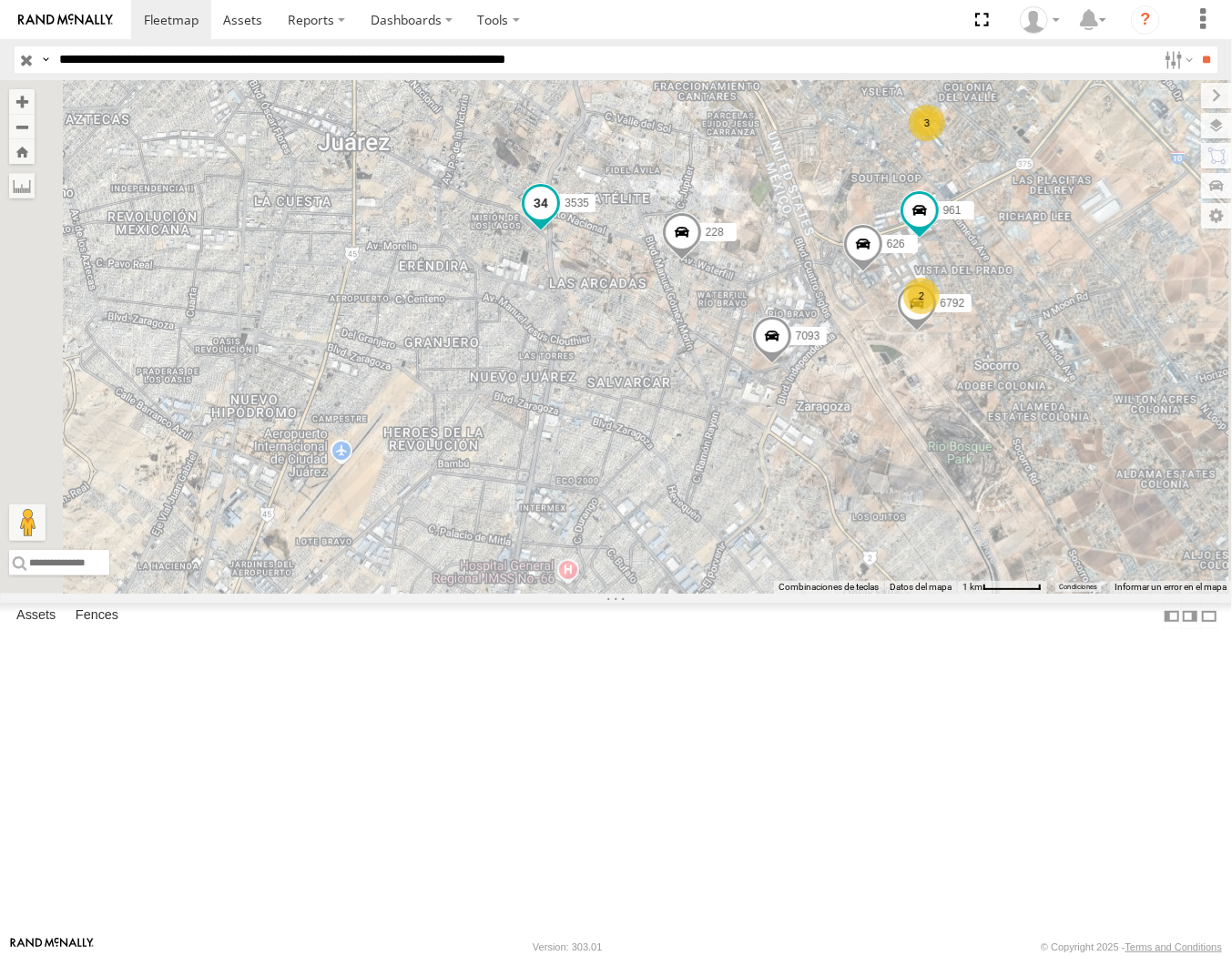 click at bounding box center (541, 203) 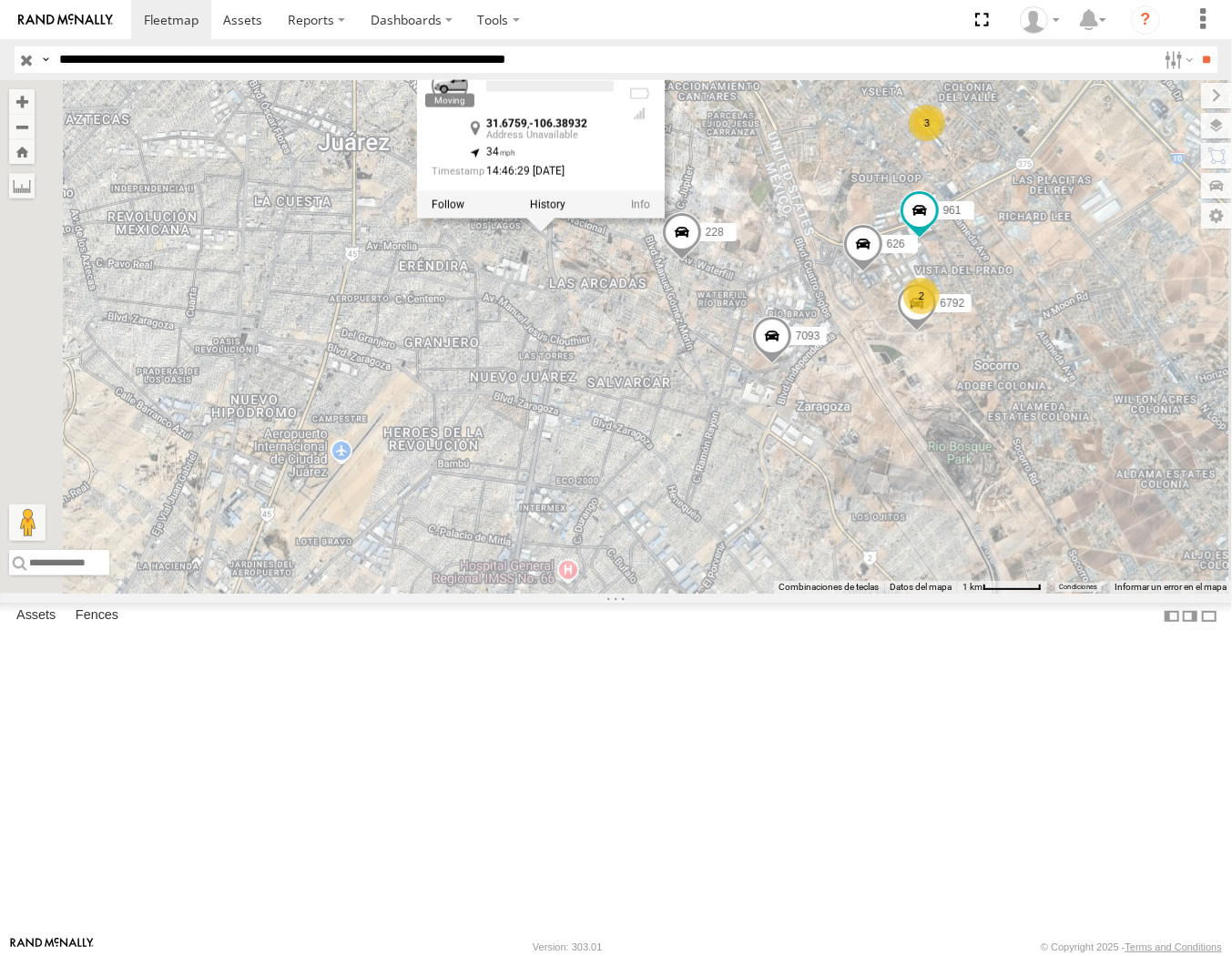click at bounding box center [547, 205] 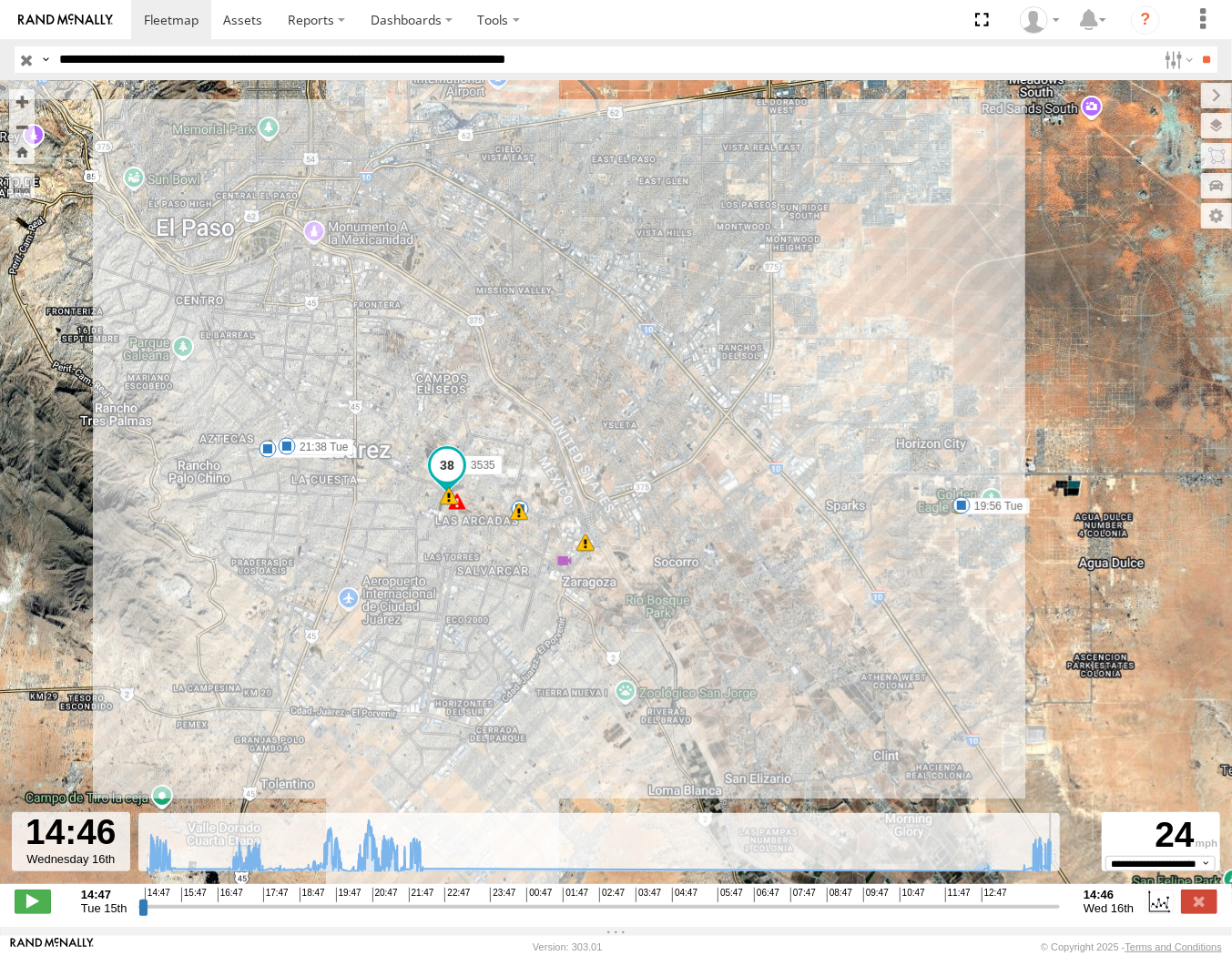 drag, startPoint x: 1013, startPoint y: 910, endPoint x: 1298, endPoint y: 918, distance: 285.11226 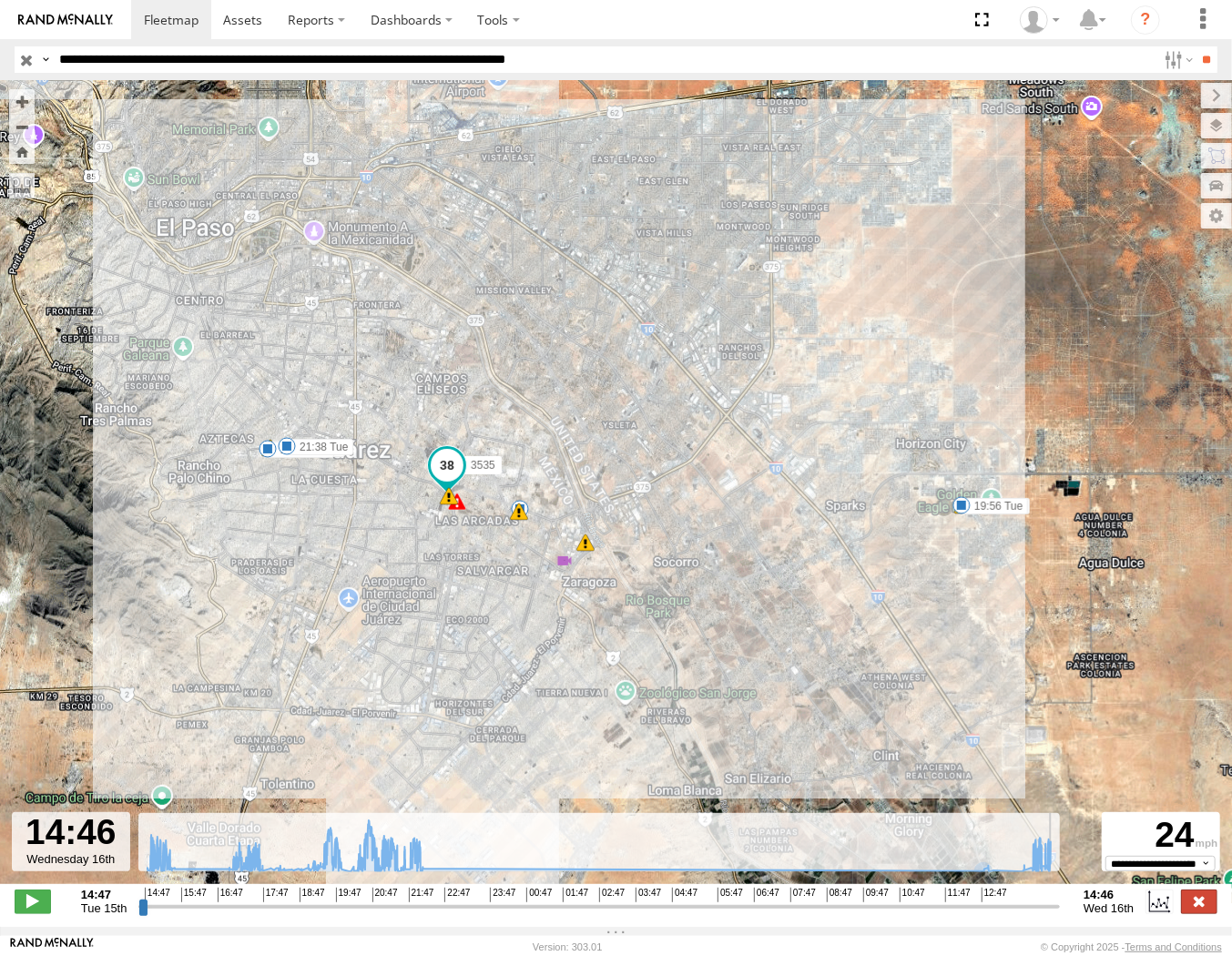 click at bounding box center [1199, 901] 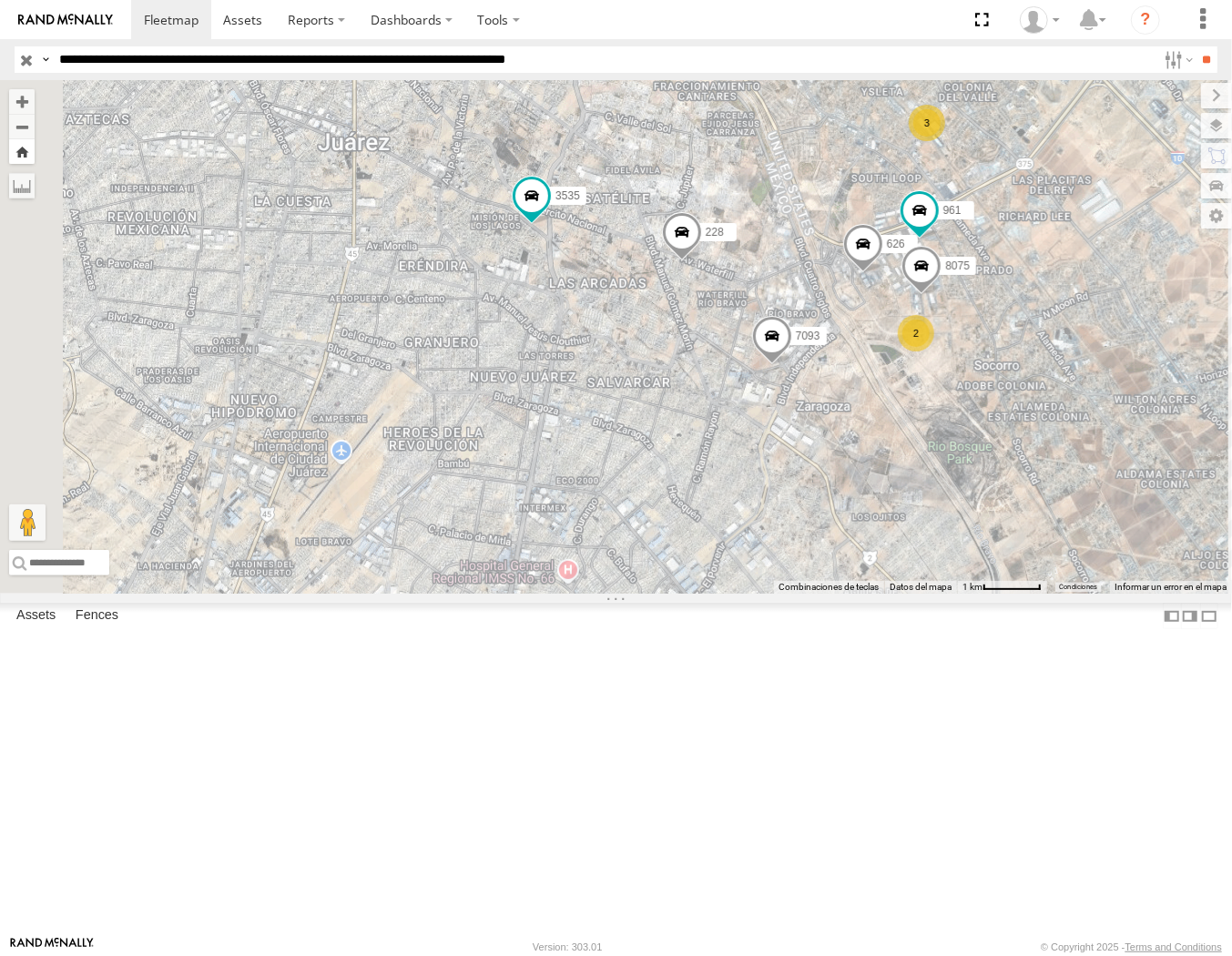 click at bounding box center [22, 151] 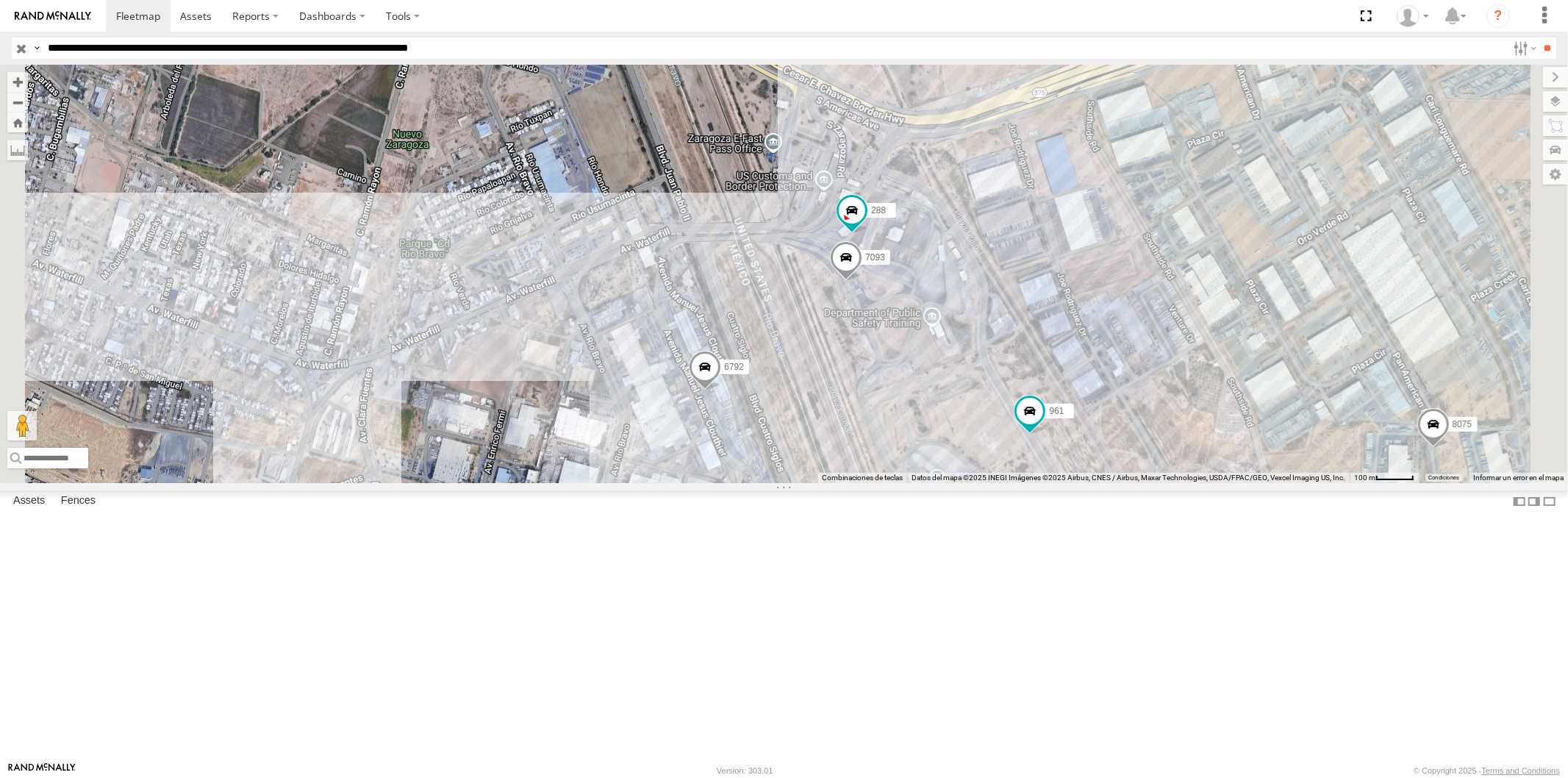 click on "**********" at bounding box center [774, 48] 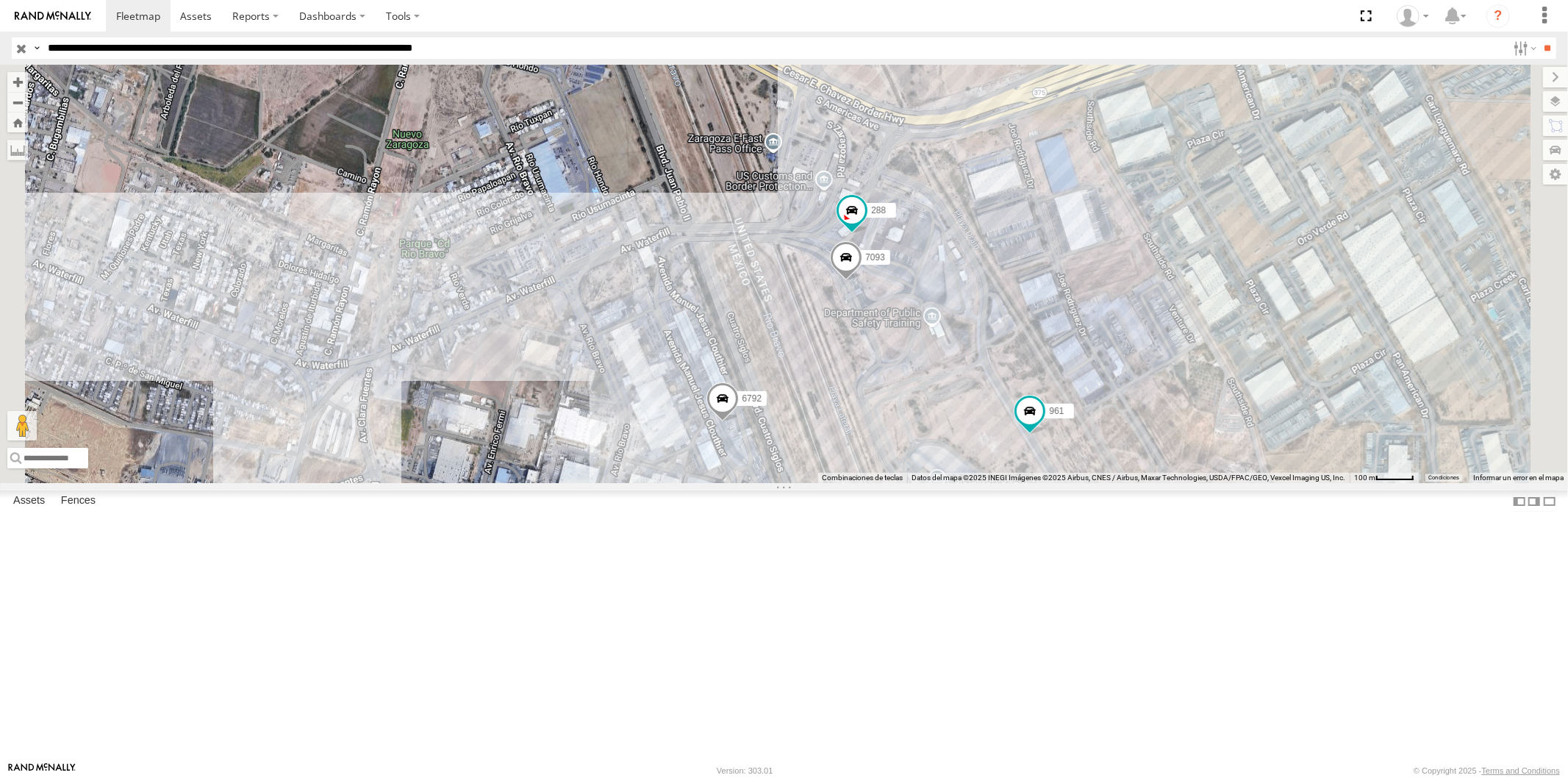 click on "**" at bounding box center [1547, 48] 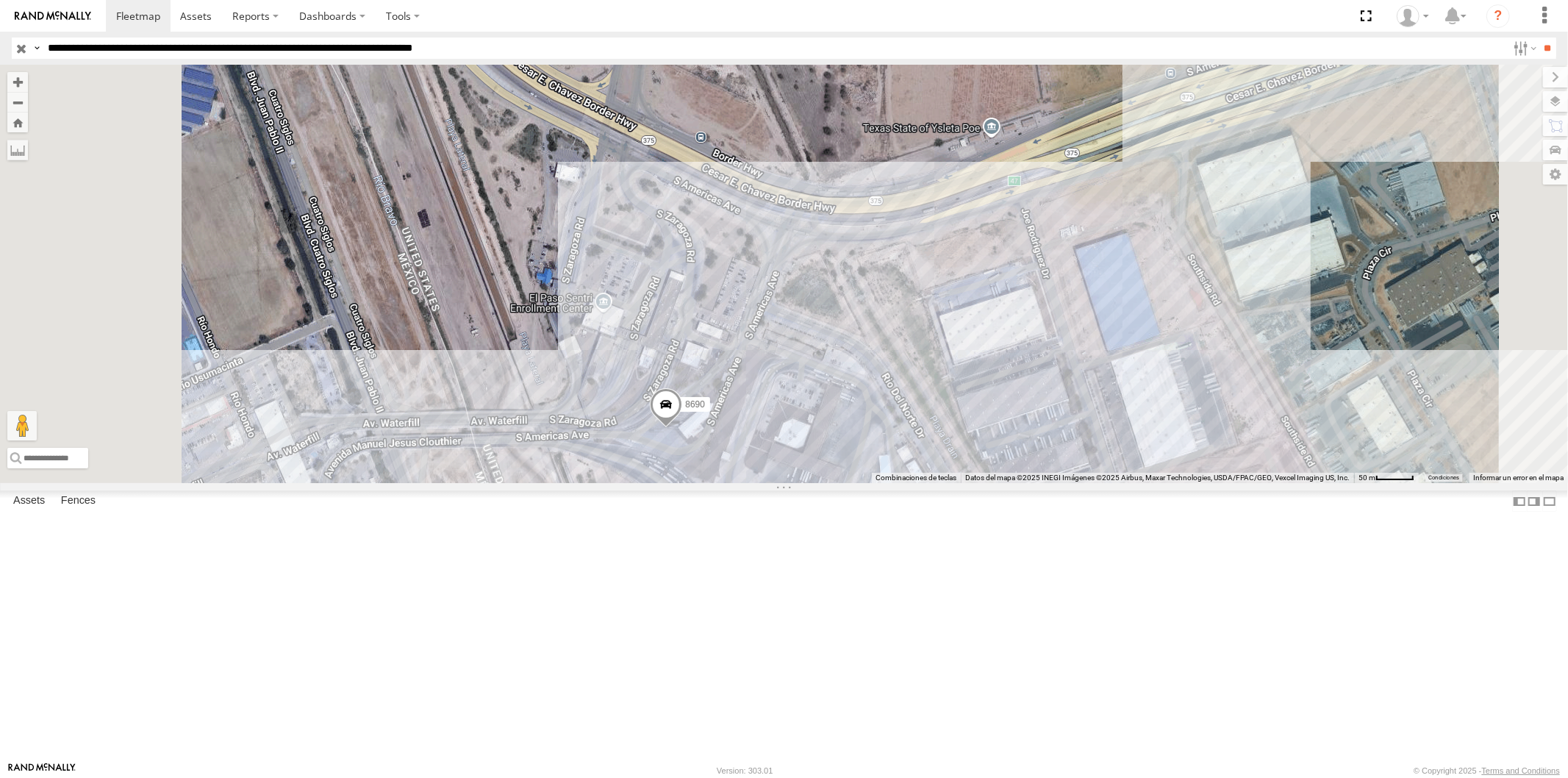 drag, startPoint x: 511, startPoint y: 44, endPoint x: 520, endPoint y: 69, distance: 26.57066 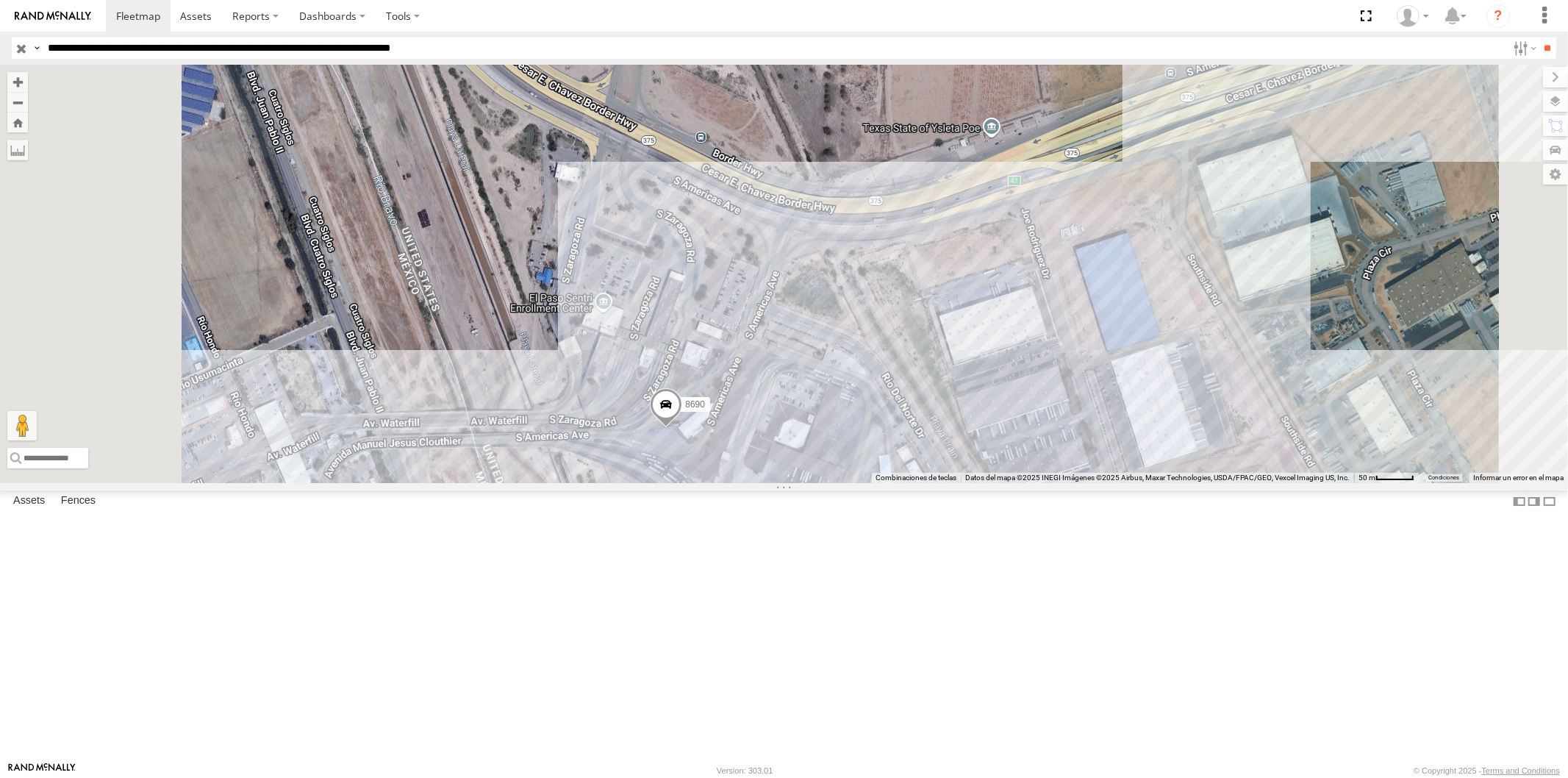 type on "**********" 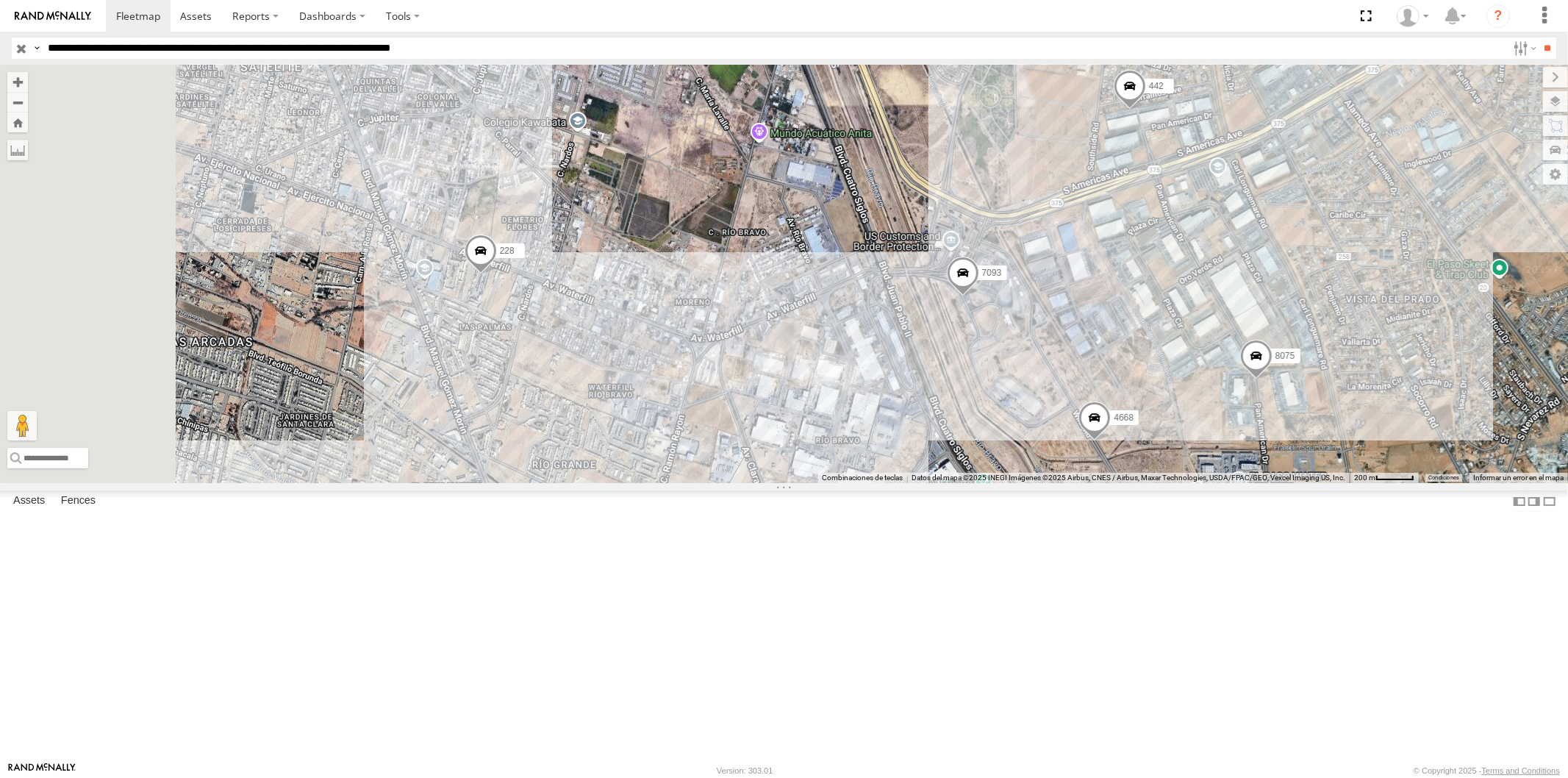 drag, startPoint x: 743, startPoint y: 562, endPoint x: 956, endPoint y: 508, distance: 219.73848 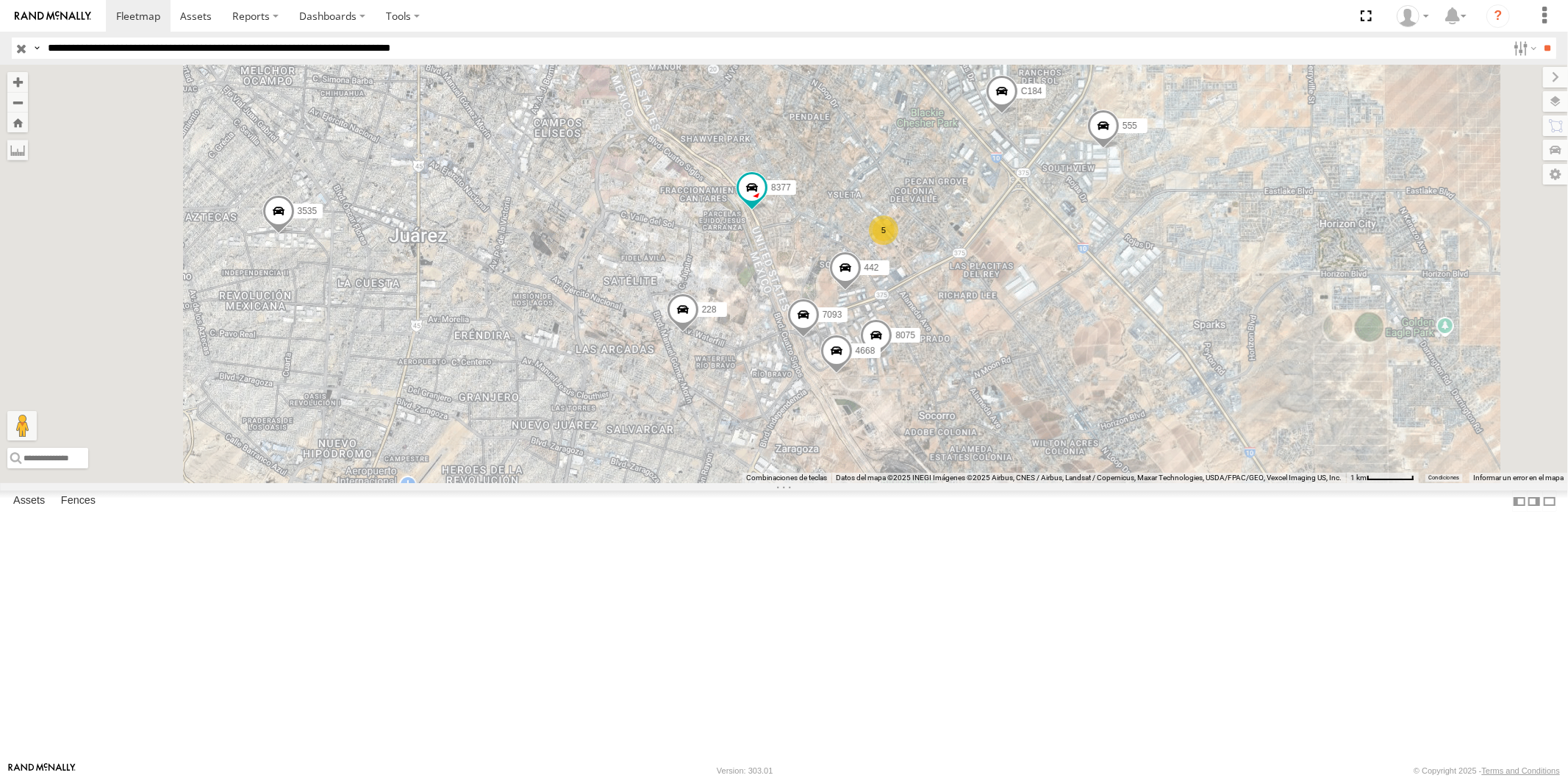 click at bounding box center [278, 215] 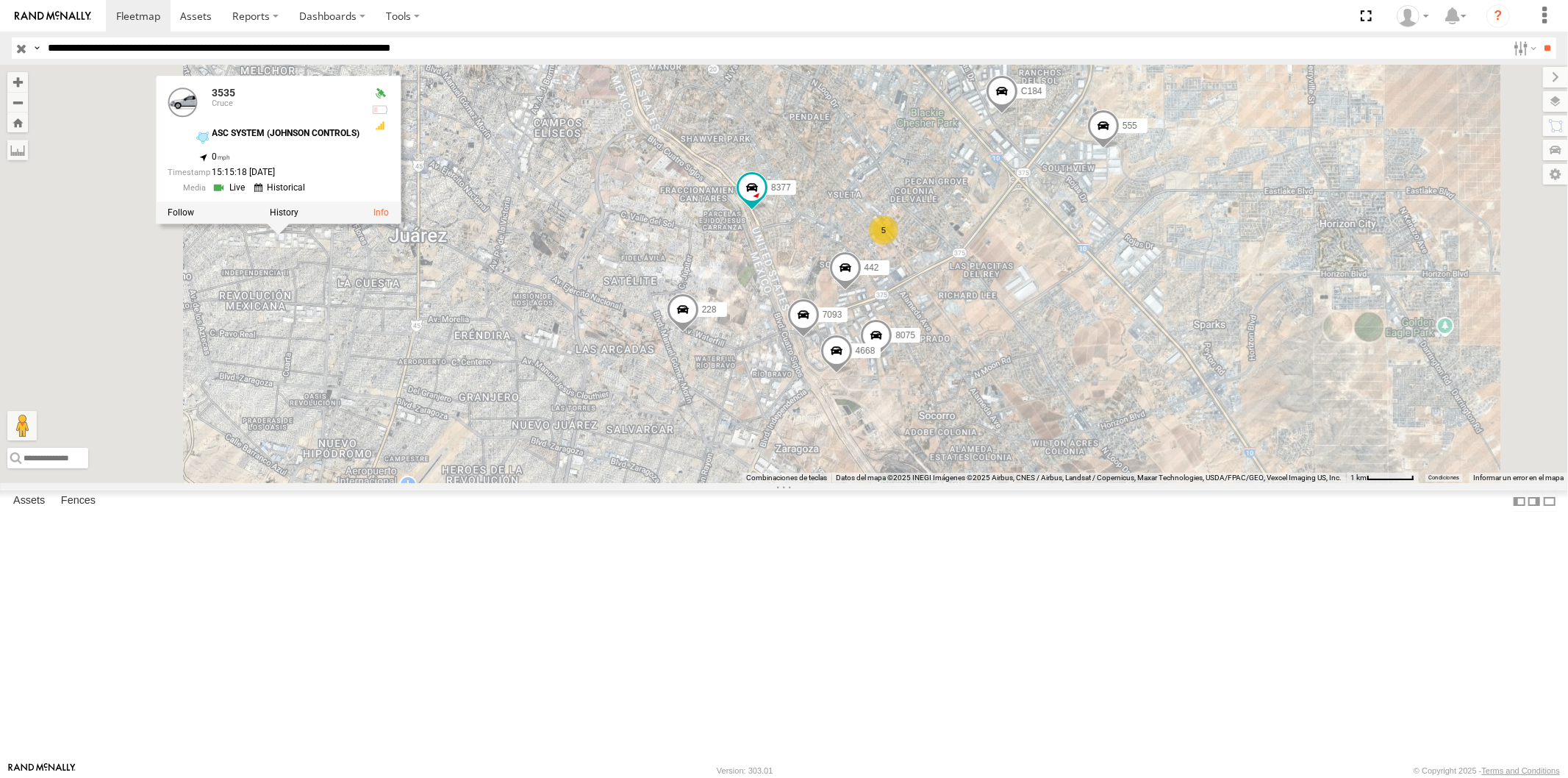 click at bounding box center (283, 213) 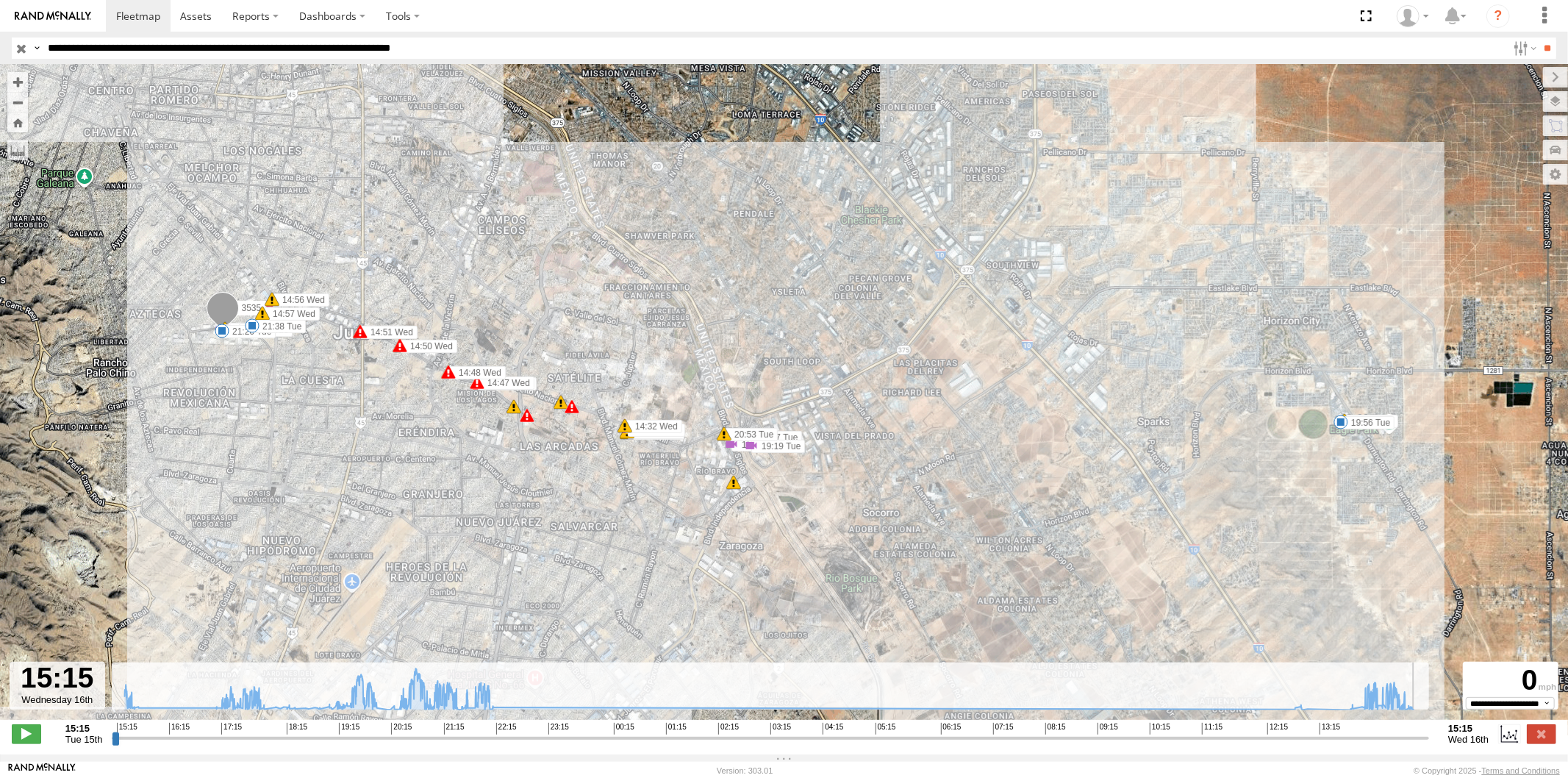 drag, startPoint x: 1415, startPoint y: 741, endPoint x: 1544, endPoint y: 724, distance: 130.11533 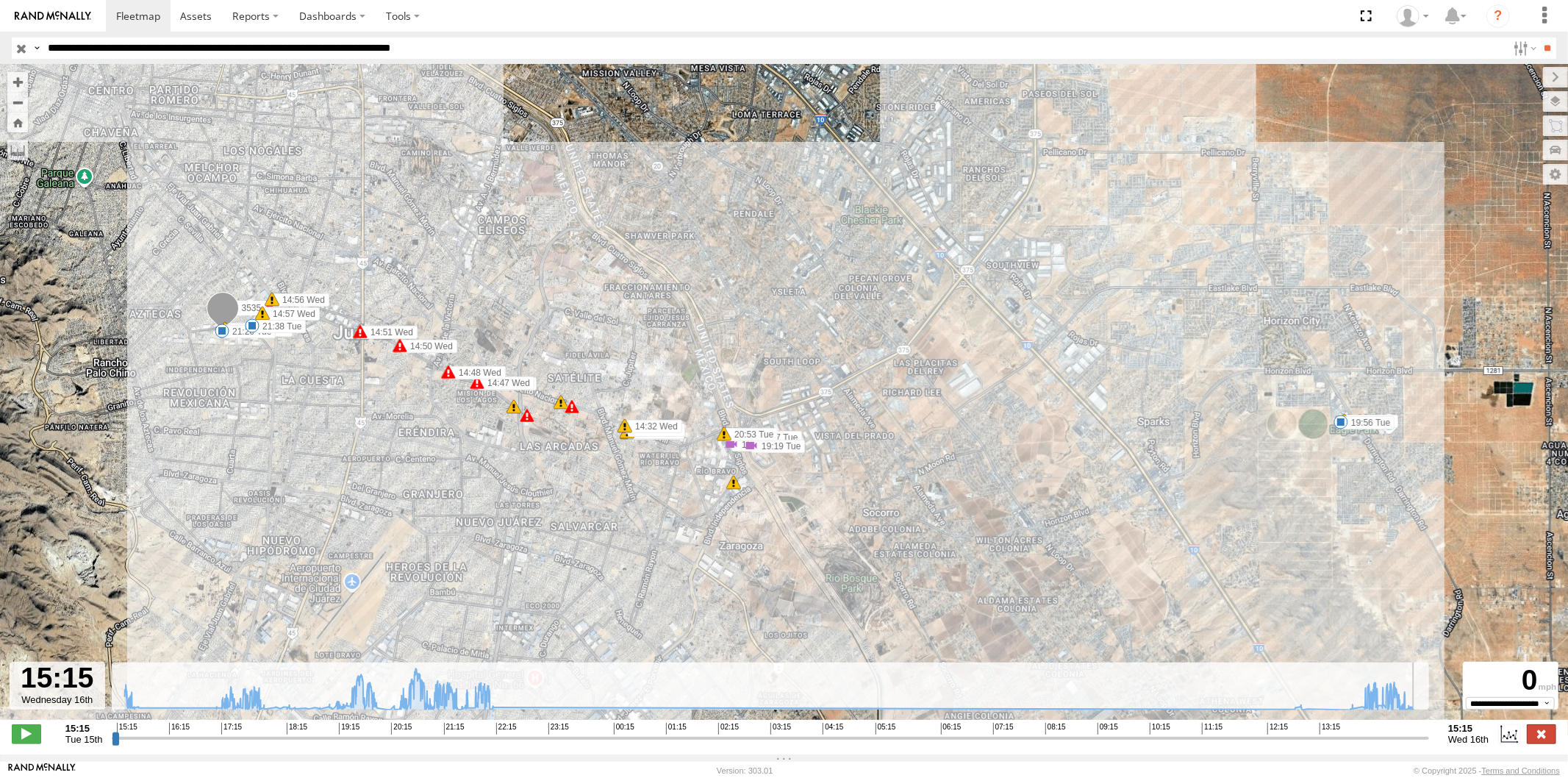click at bounding box center (1542, 734) 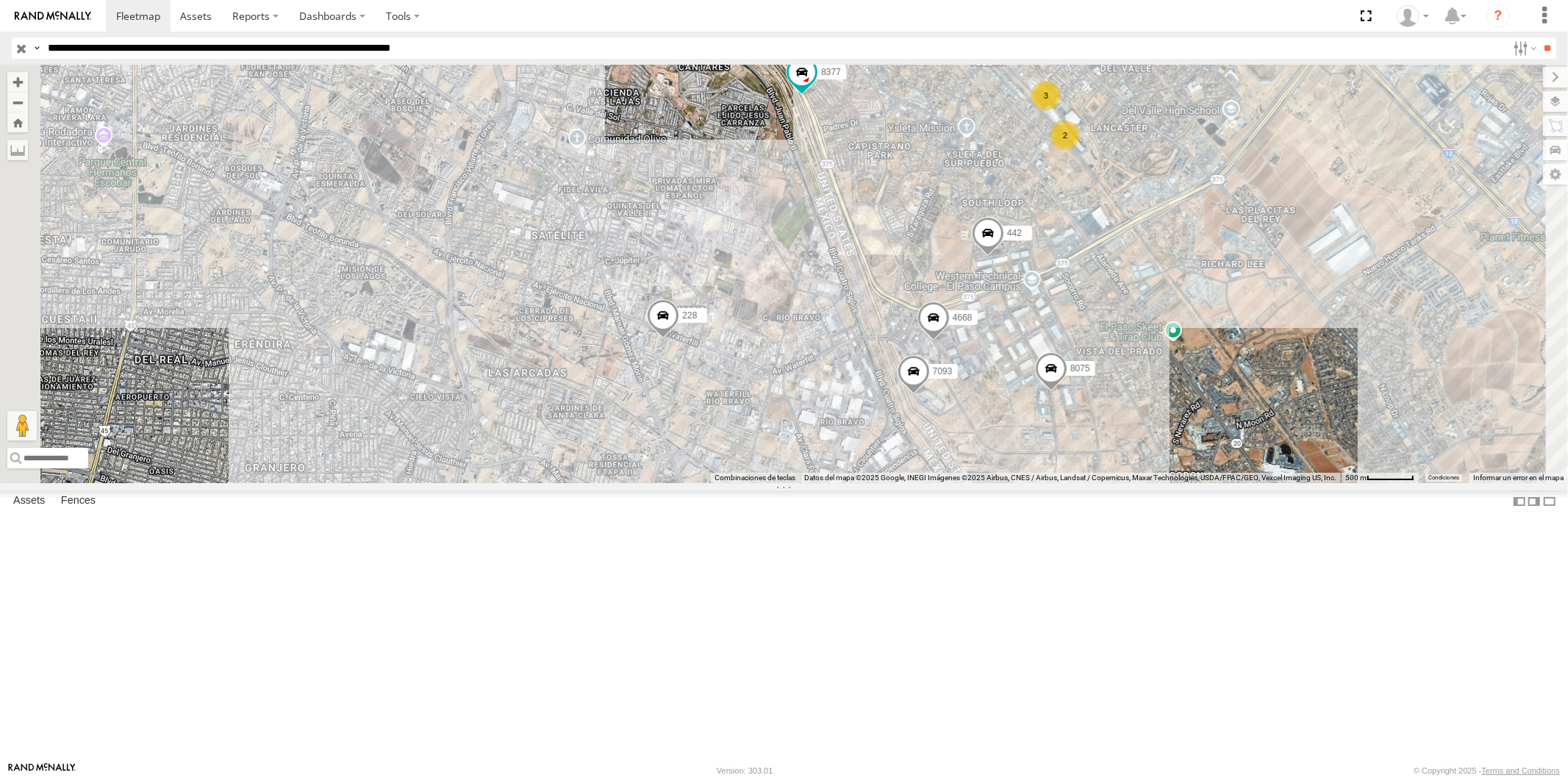 click at bounding box center [663, 319] 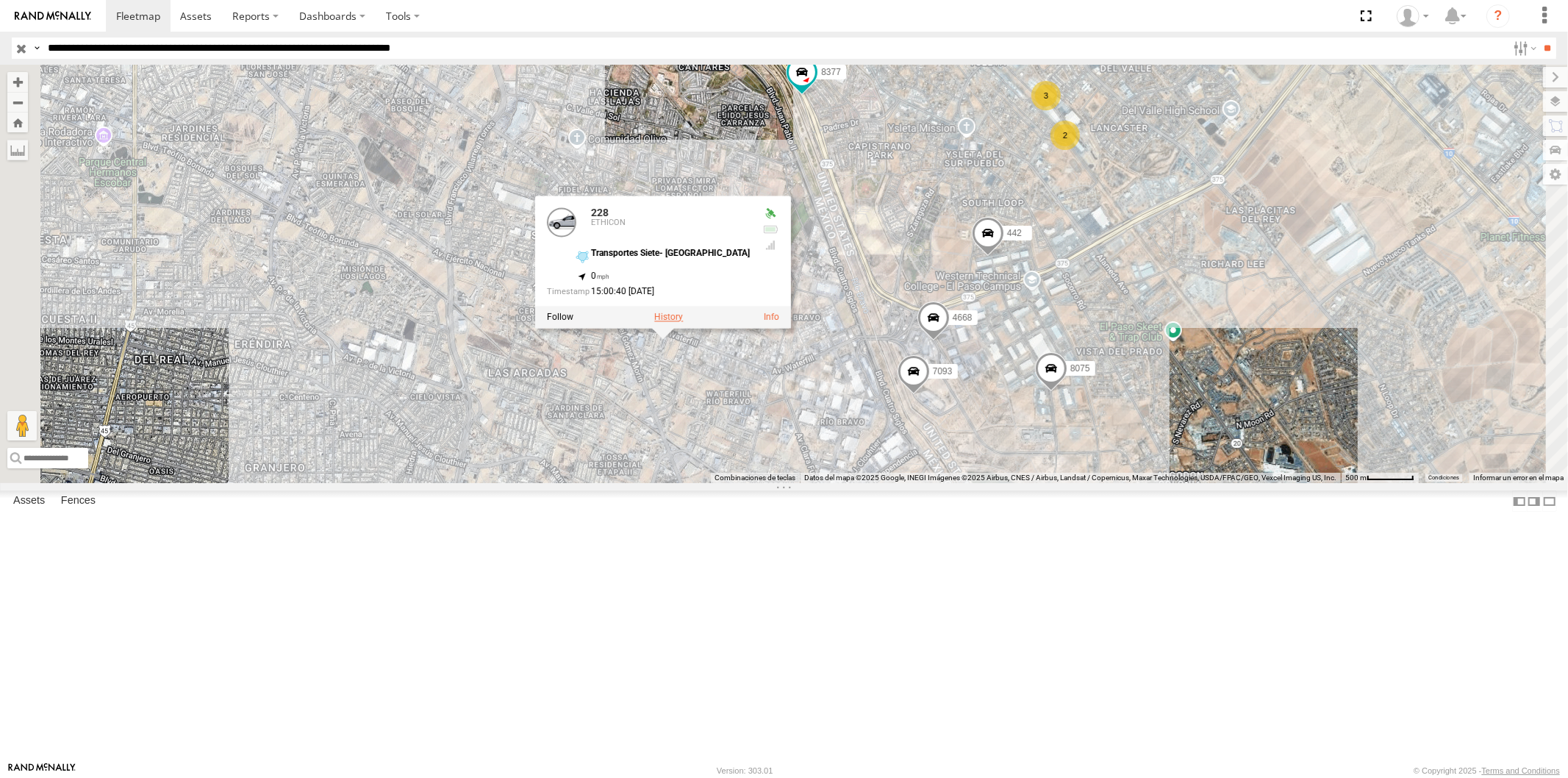 click at bounding box center [668, 317] 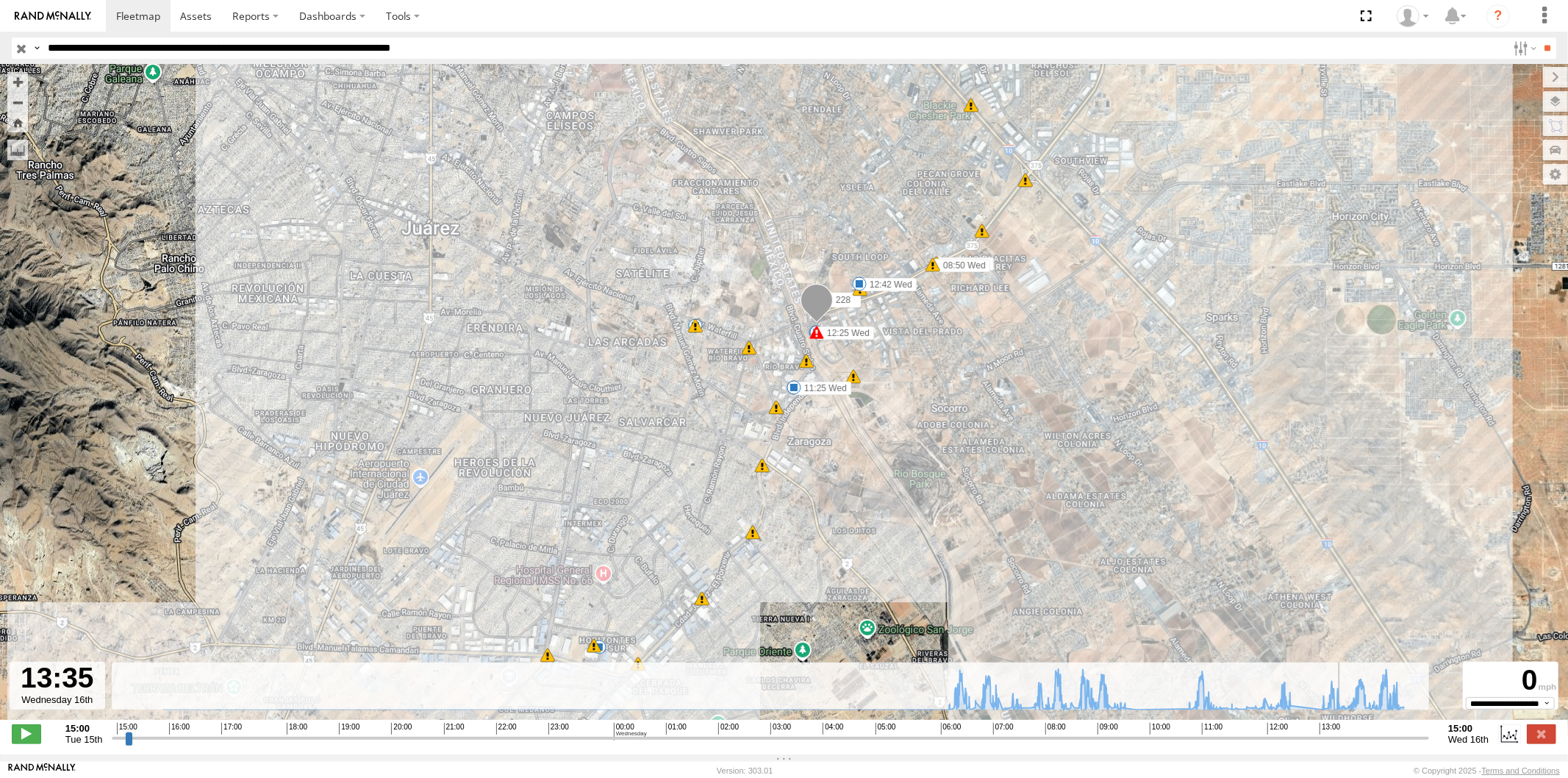 drag, startPoint x: 1422, startPoint y: 746, endPoint x: 1347, endPoint y: 747, distance: 75.00667 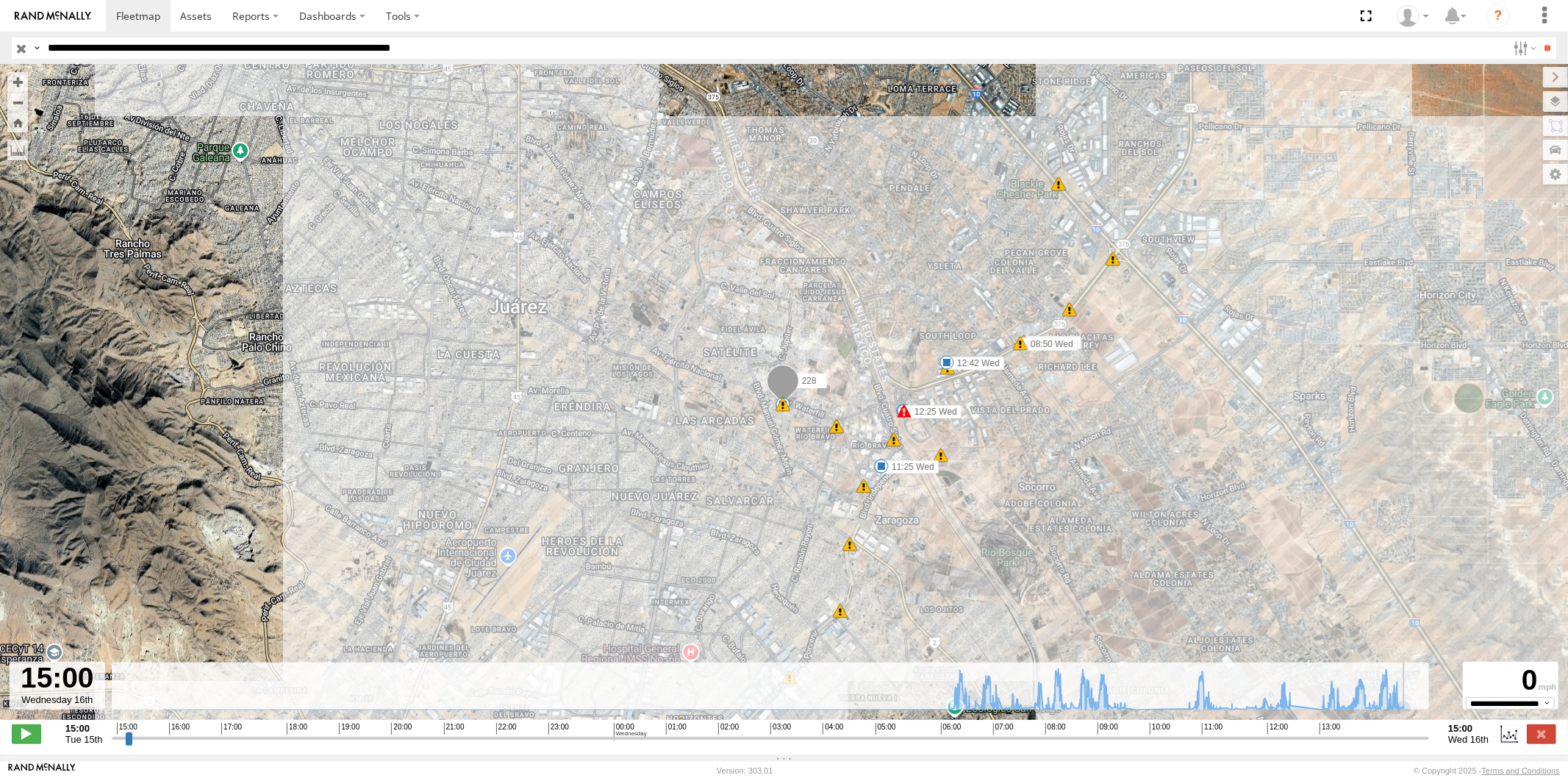 drag, startPoint x: 1348, startPoint y: 751, endPoint x: 1464, endPoint y: 743, distance: 116.27553 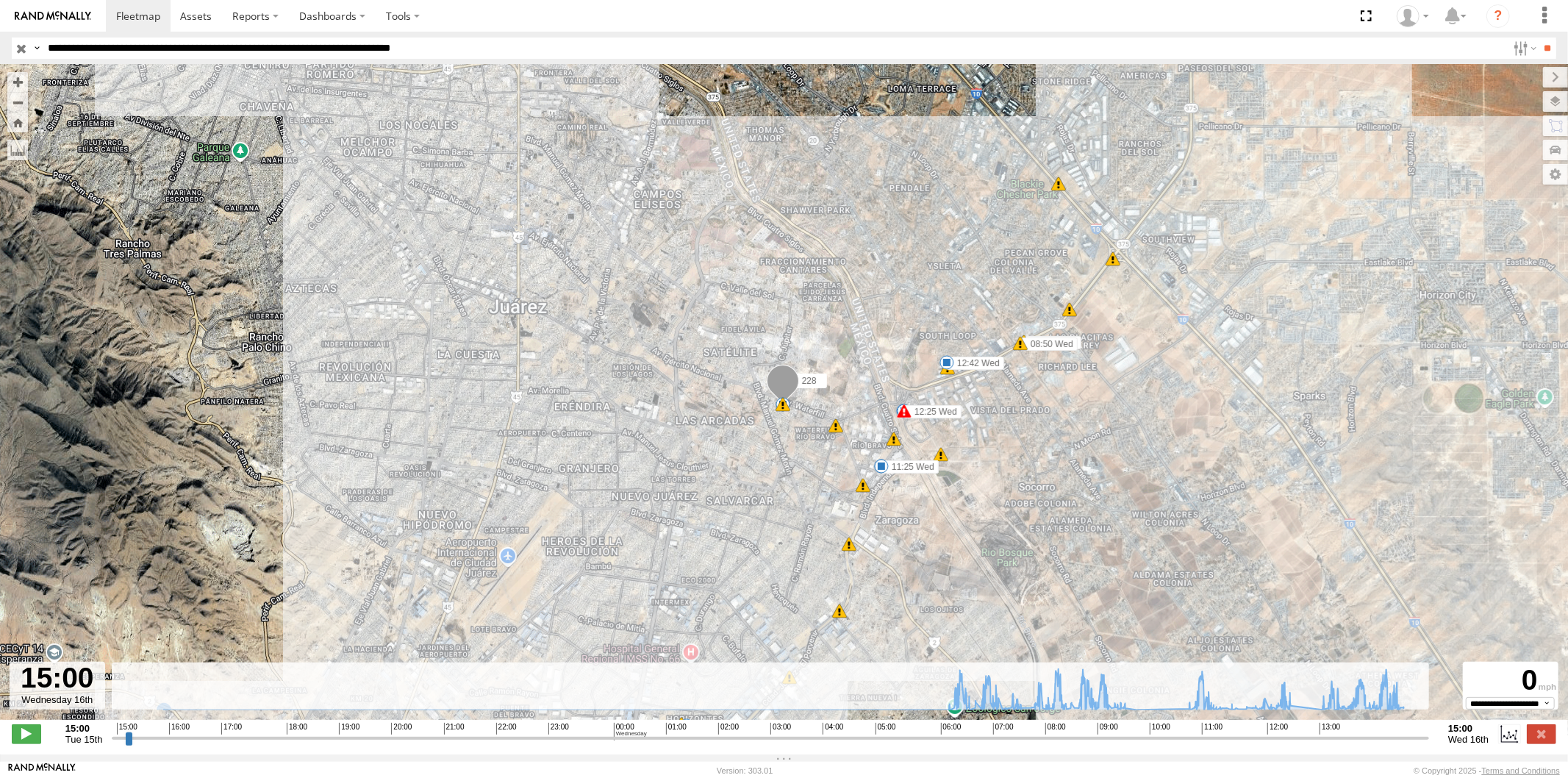 drag, startPoint x: 121, startPoint y: 49, endPoint x: 162, endPoint y: 72, distance: 47.01064 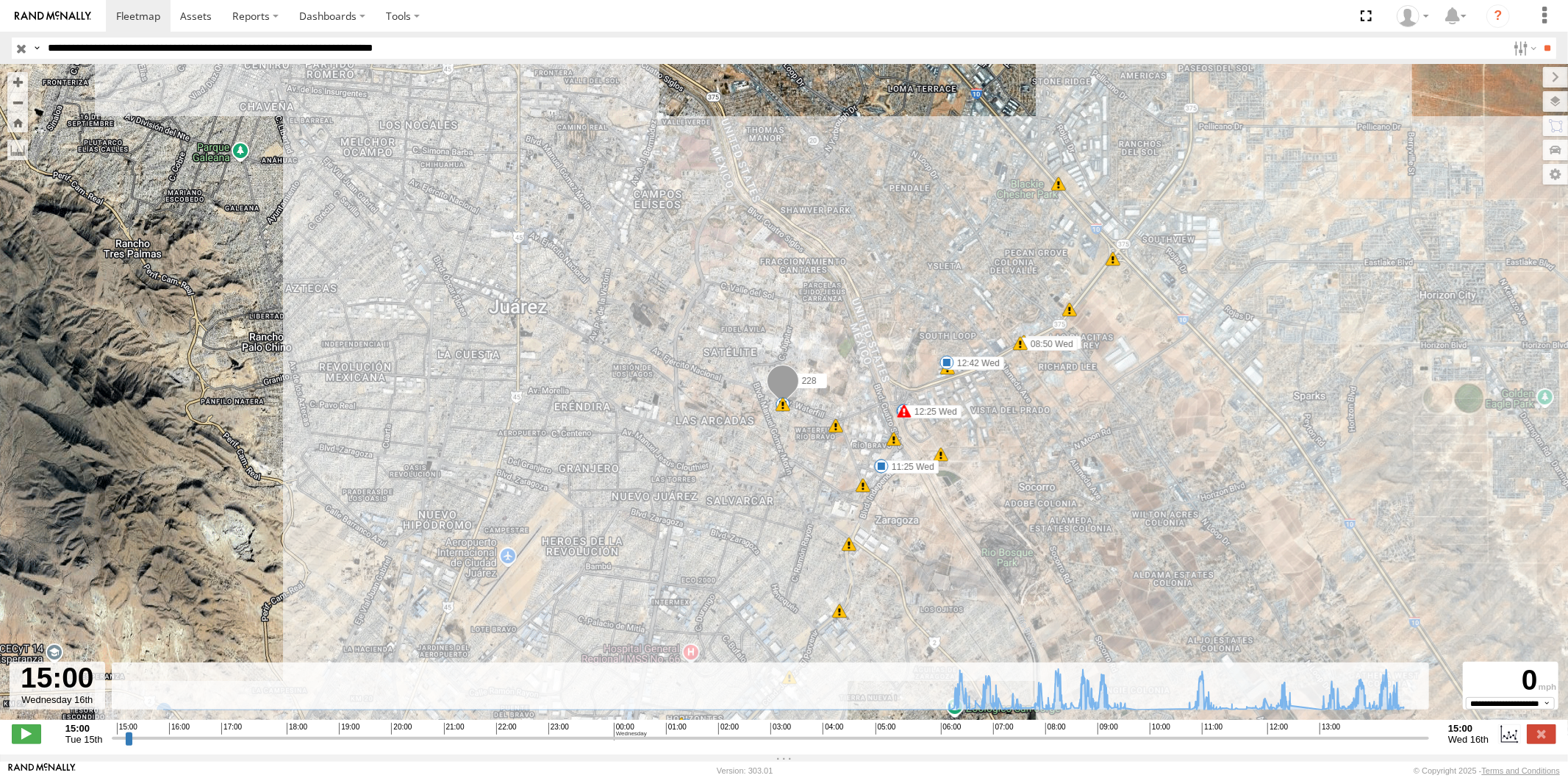 click on "**" at bounding box center (1547, 48) 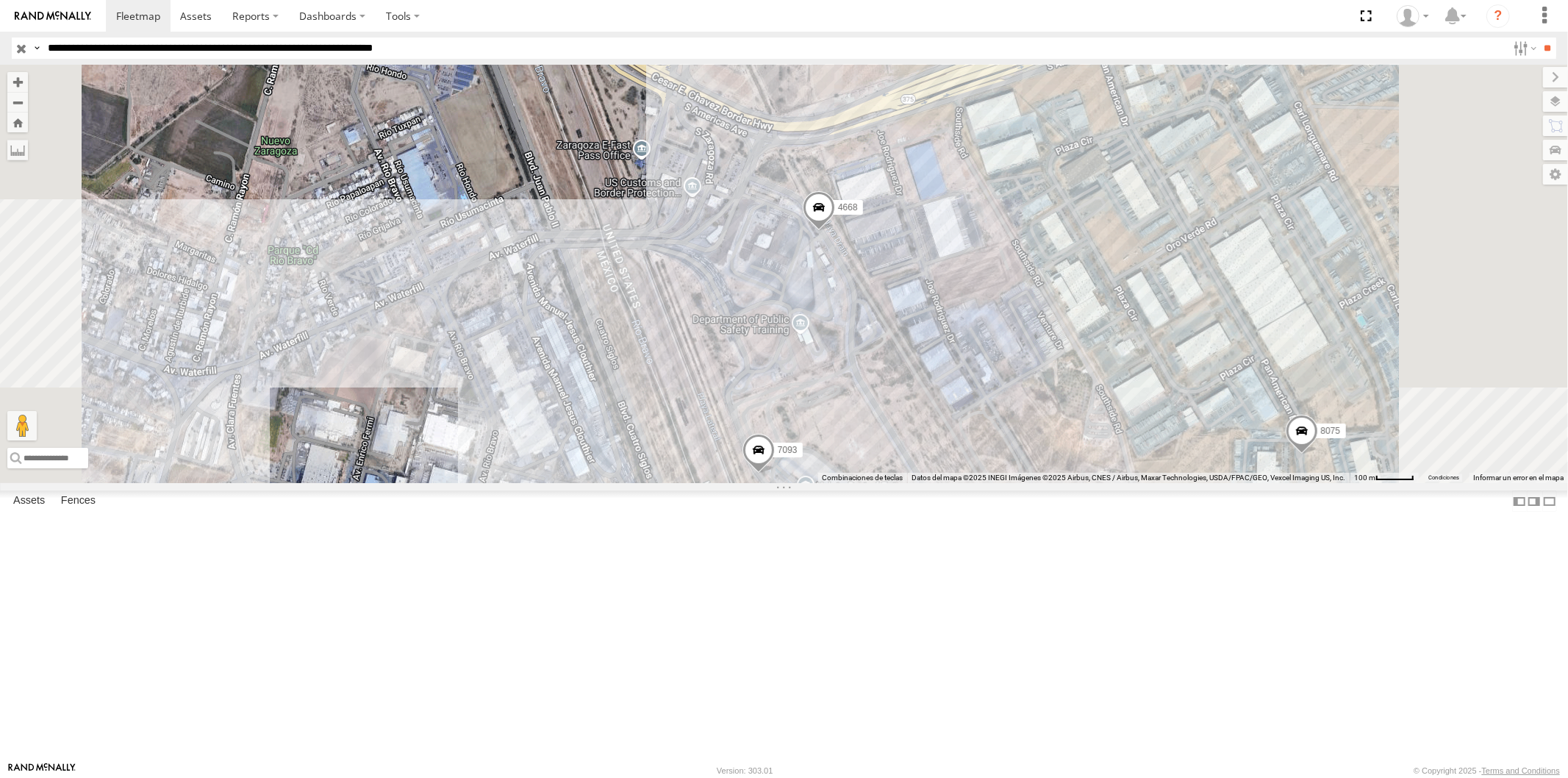 drag, startPoint x: 1053, startPoint y: 537, endPoint x: 1005, endPoint y: 423, distance: 123.69317 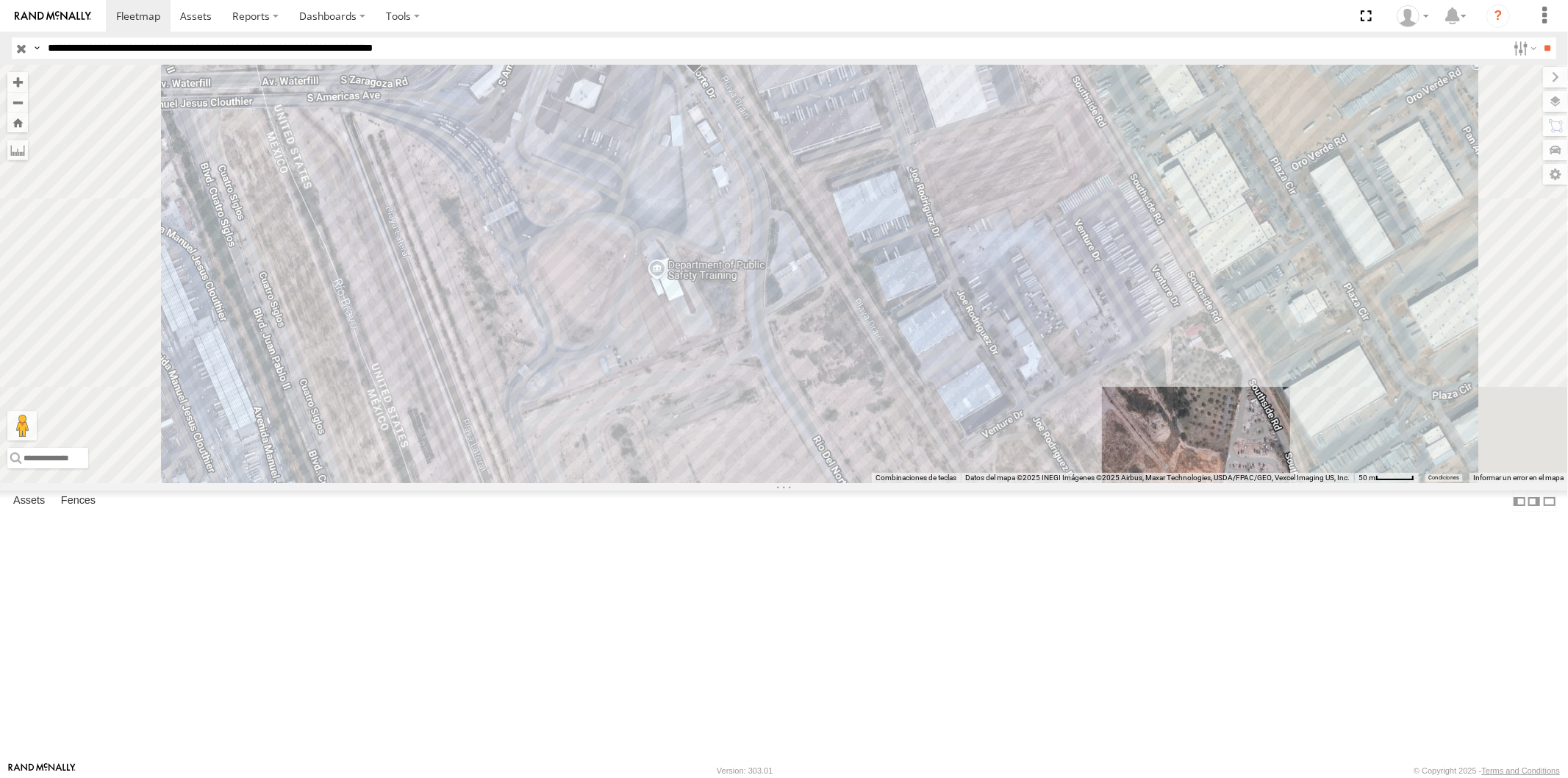 drag, startPoint x: 856, startPoint y: 187, endPoint x: 859, endPoint y: 282, distance: 95.0474 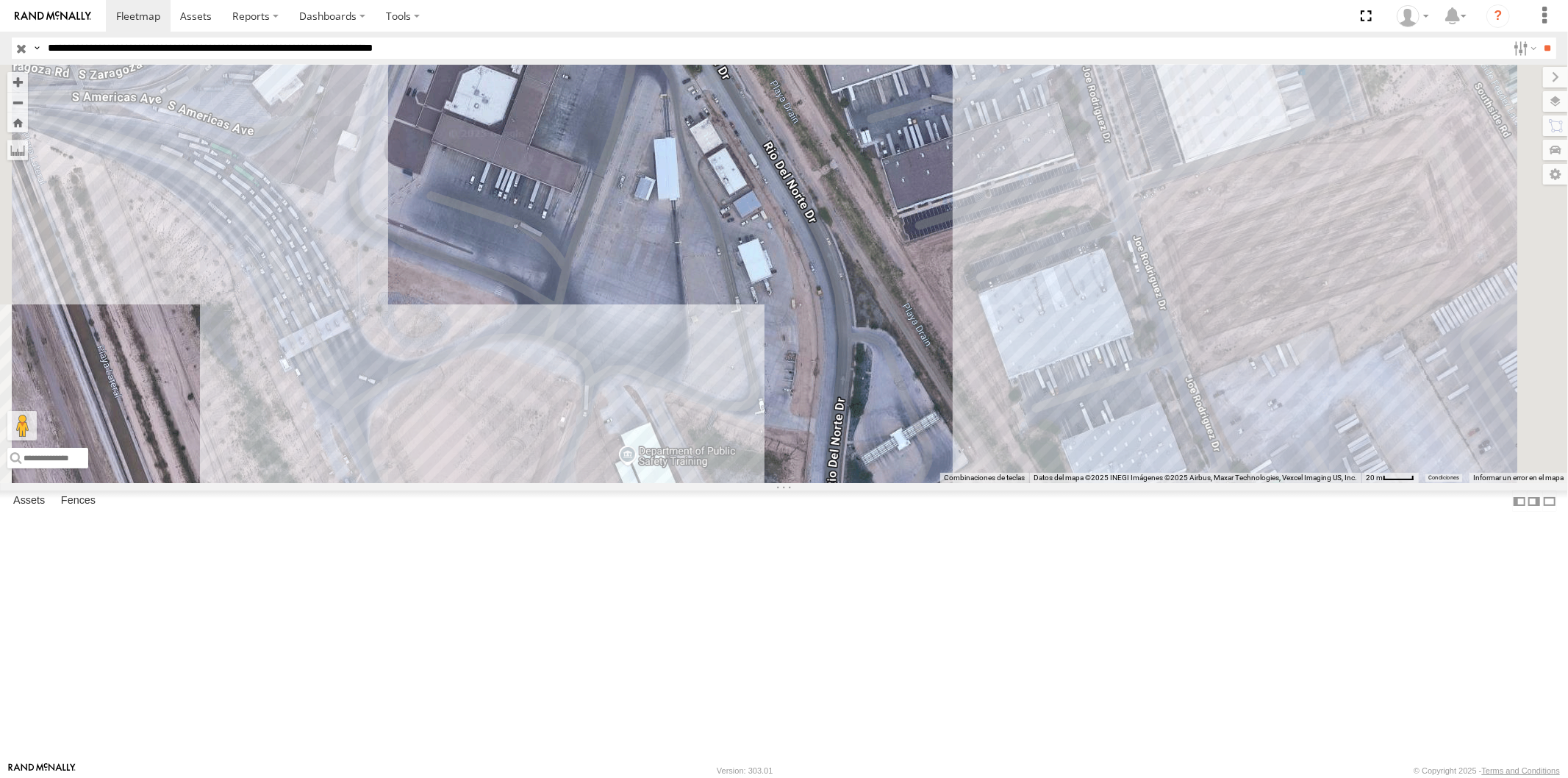 drag, startPoint x: 843, startPoint y: 195, endPoint x: 841, endPoint y: 236, distance: 41.0488 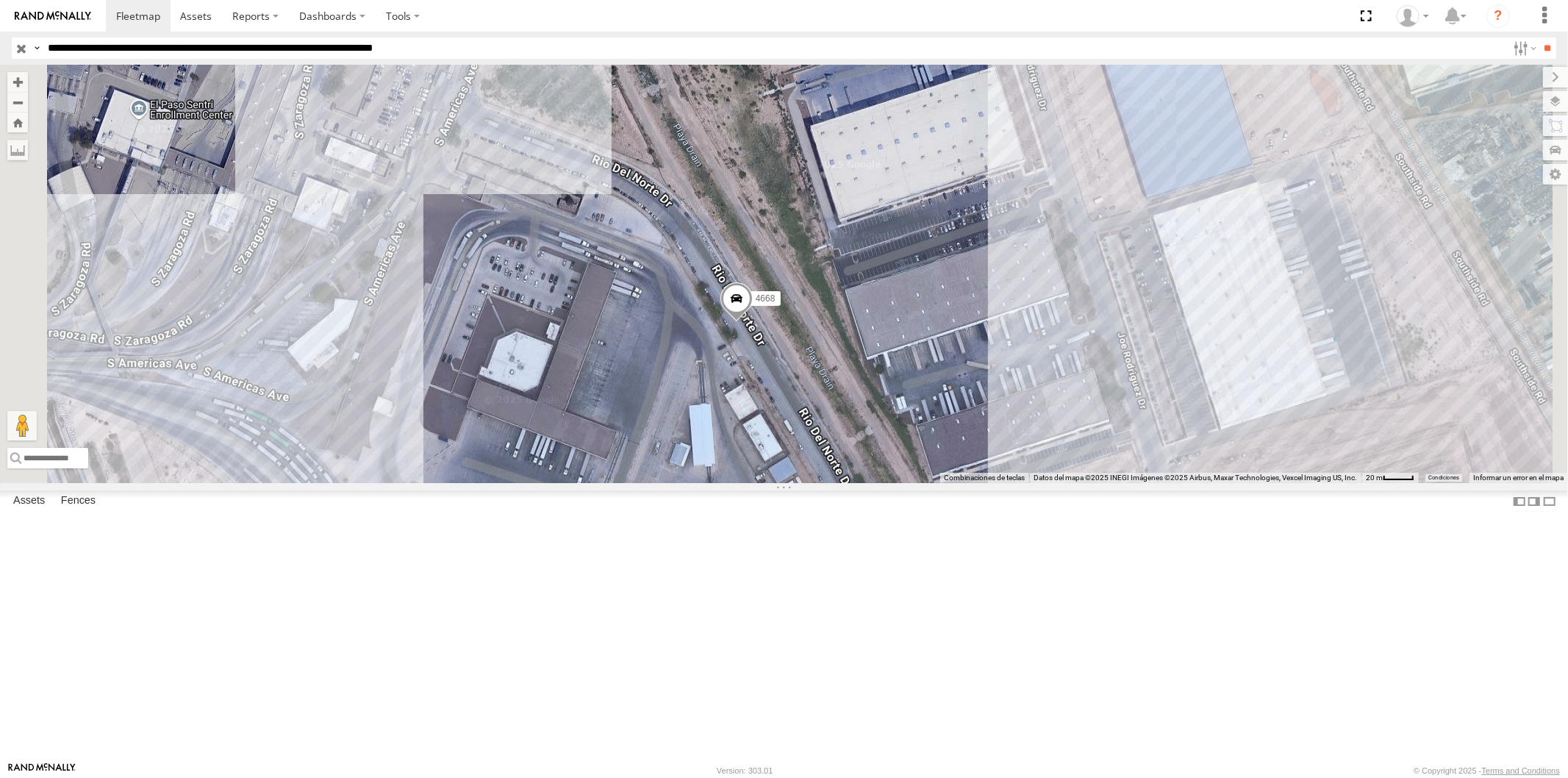 drag, startPoint x: 834, startPoint y: 224, endPoint x: 876, endPoint y: 480, distance: 259.4224 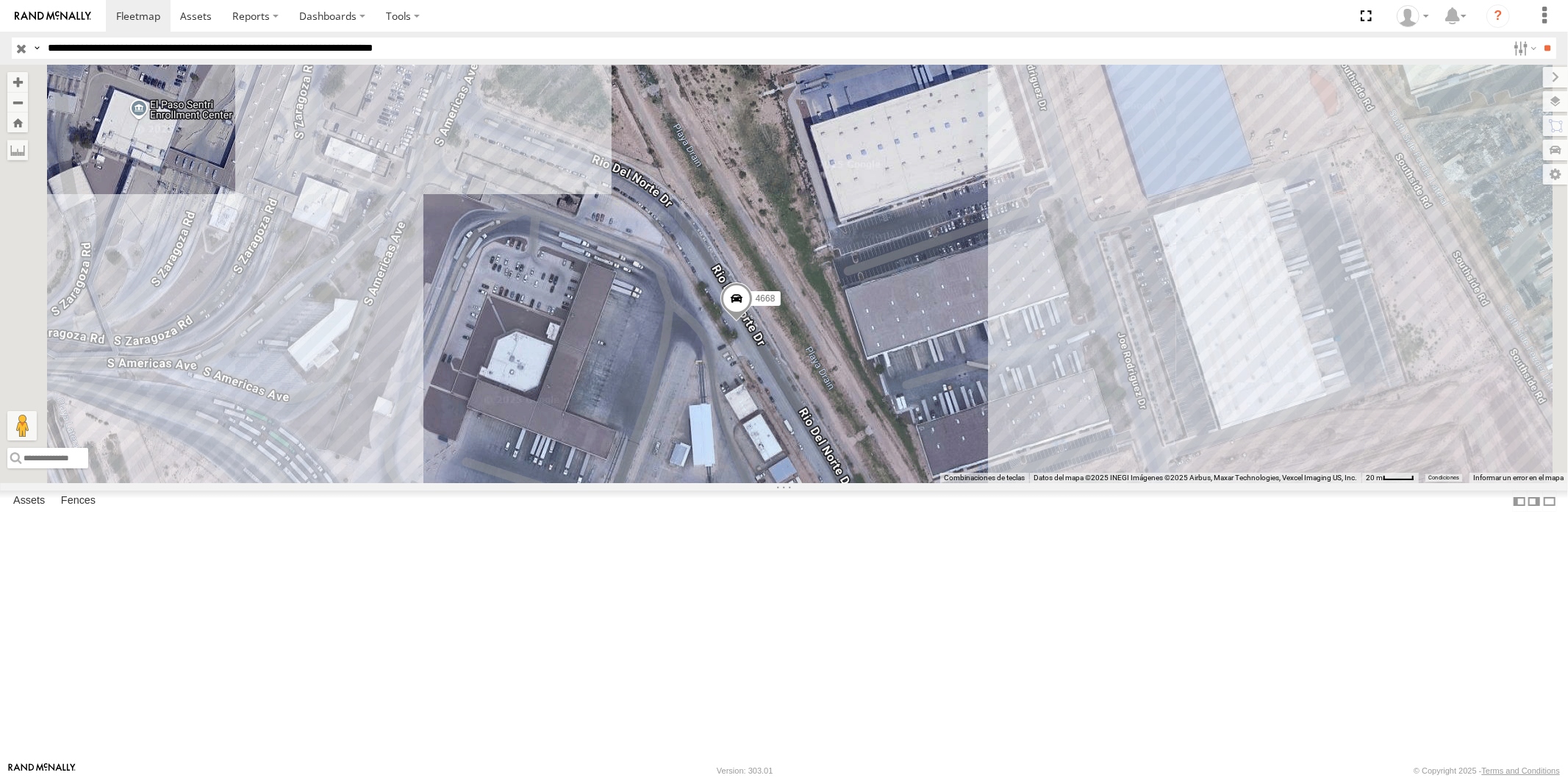 drag, startPoint x: 274, startPoint y: 50, endPoint x: 289, endPoint y: 59, distance: 17.492856 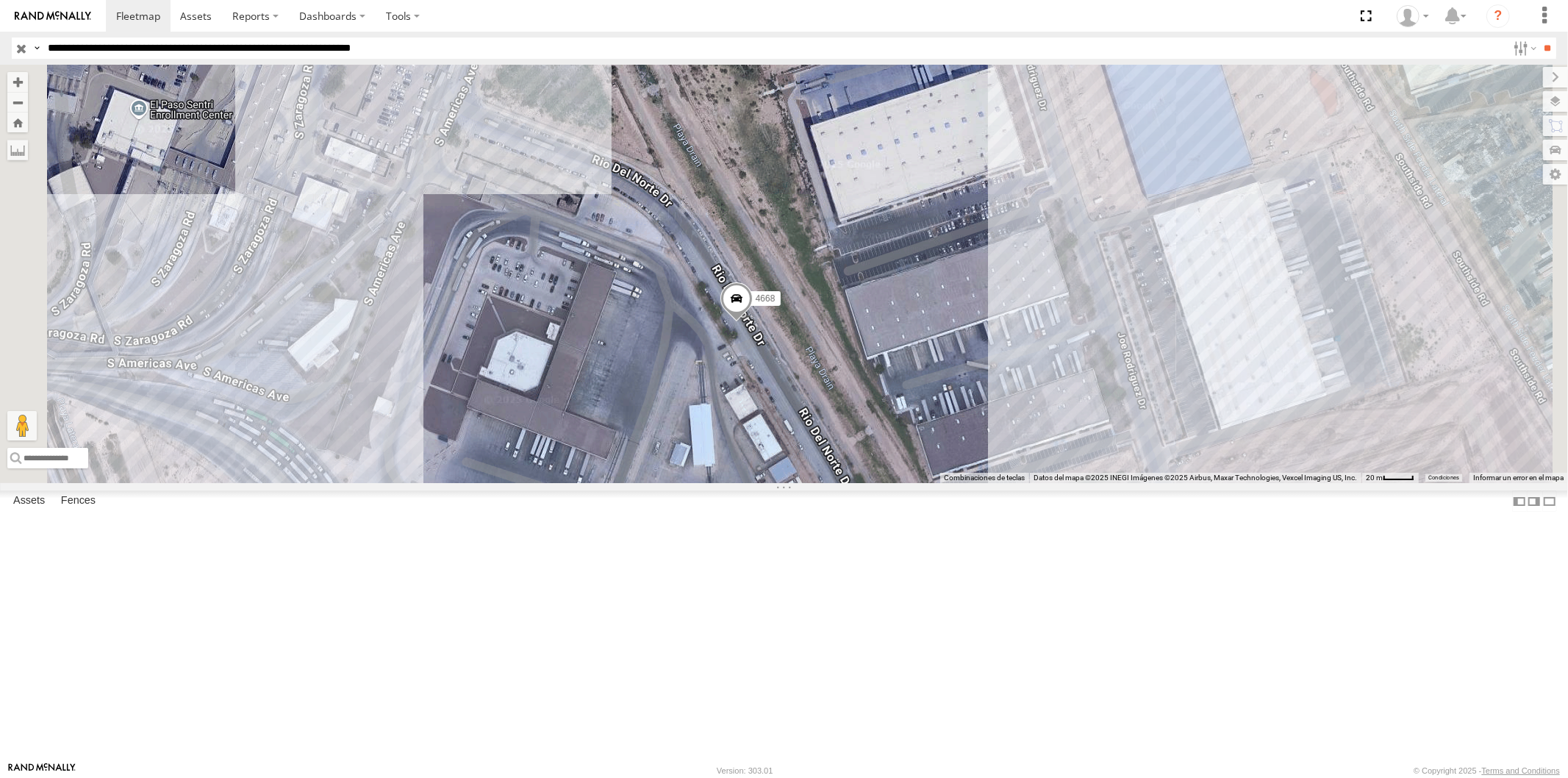 type on "**********" 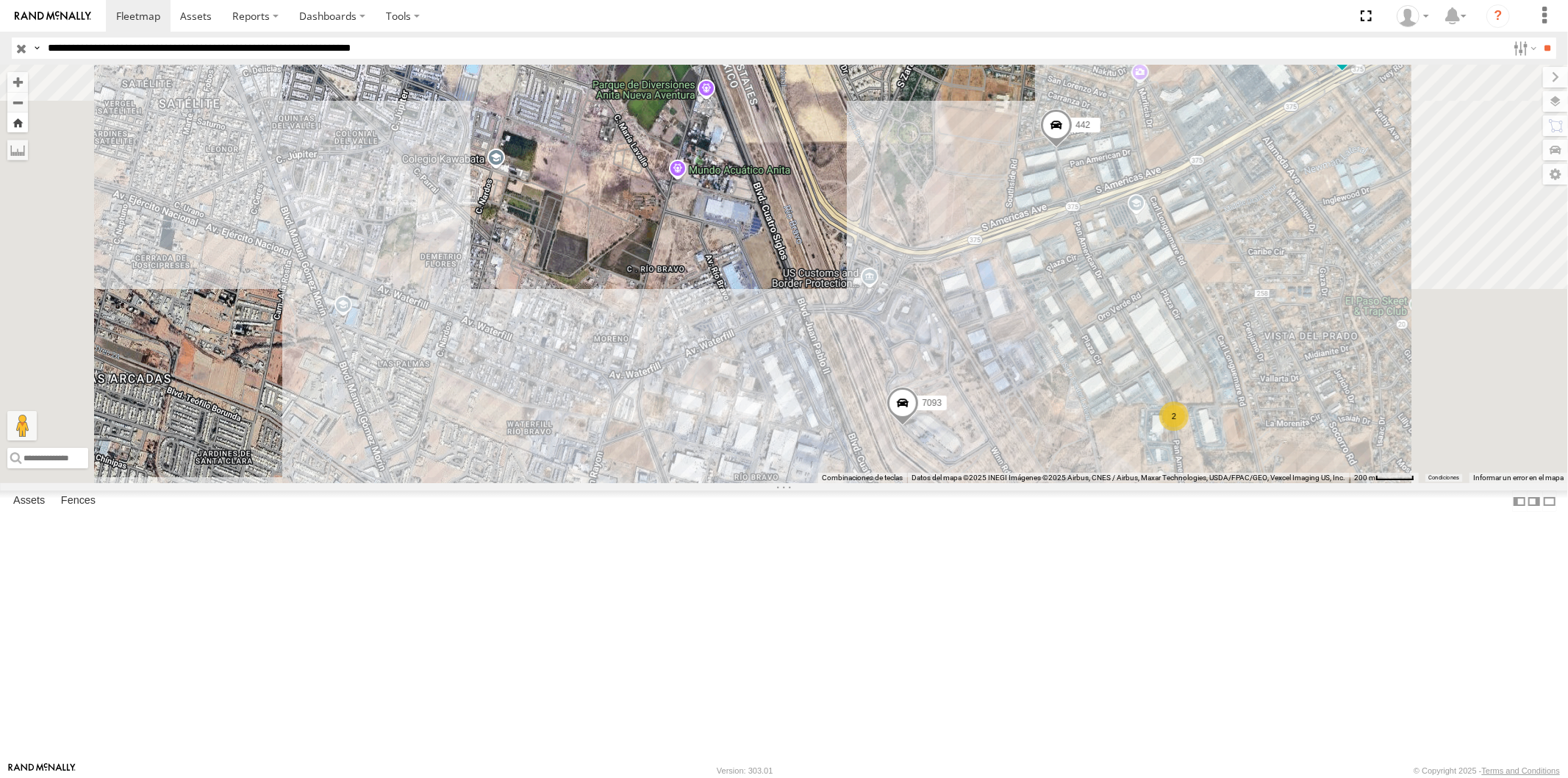 click at bounding box center [18, 122] 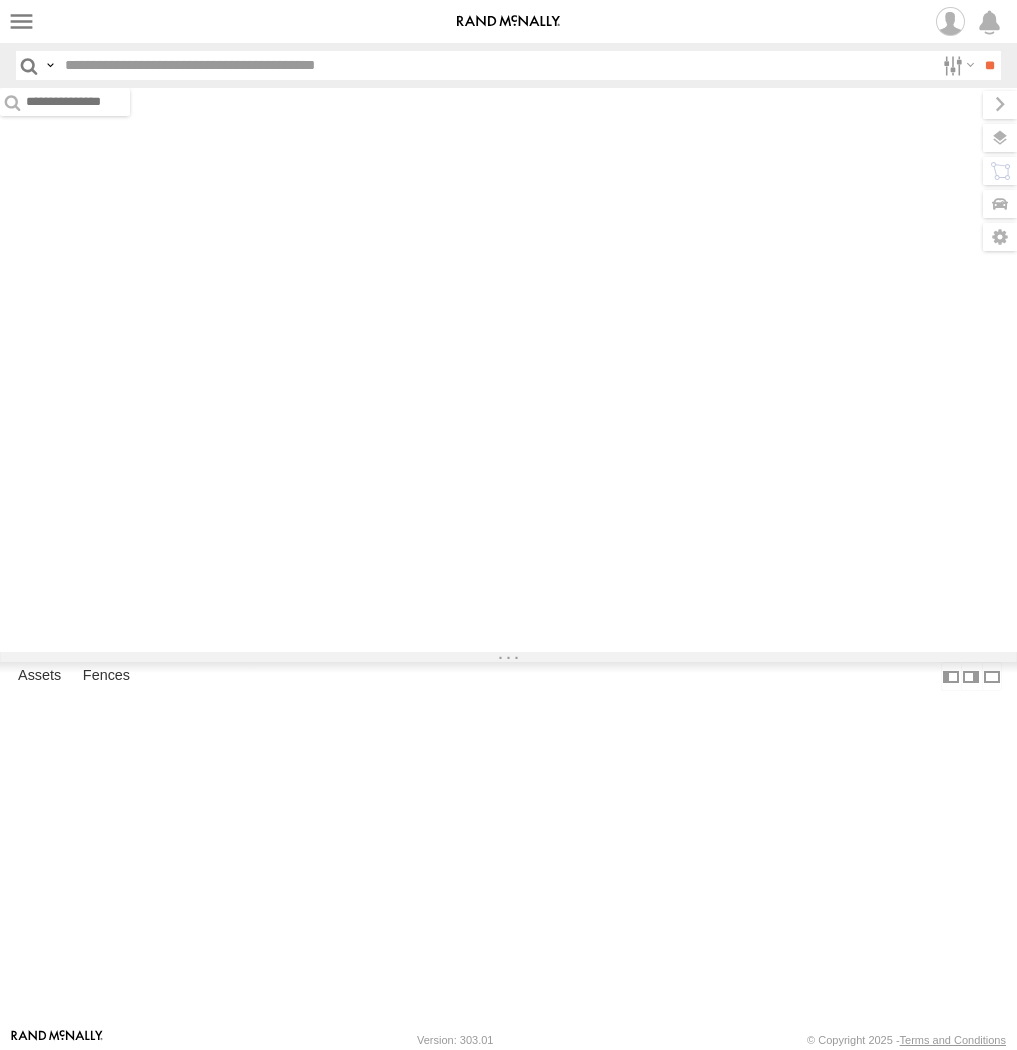 scroll, scrollTop: 0, scrollLeft: 0, axis: both 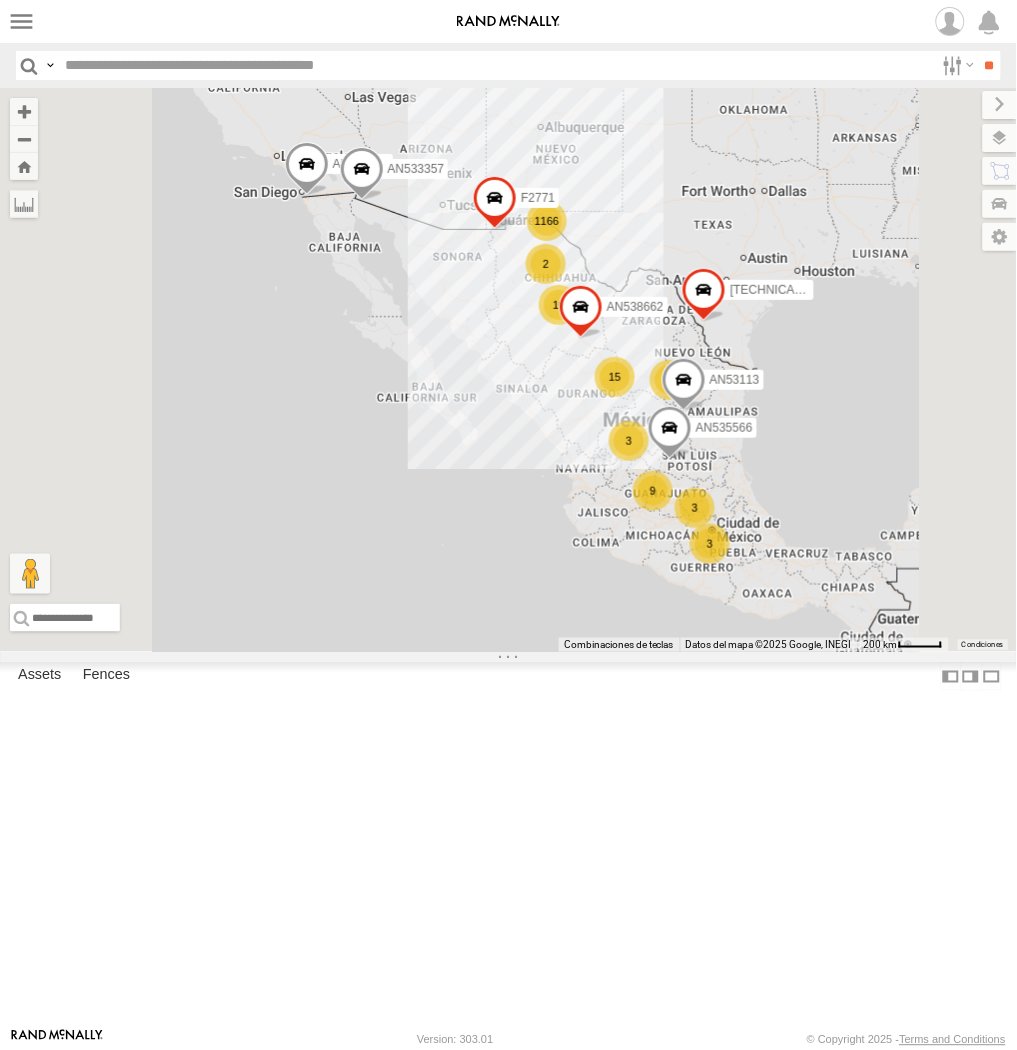 click at bounding box center (992, 676) 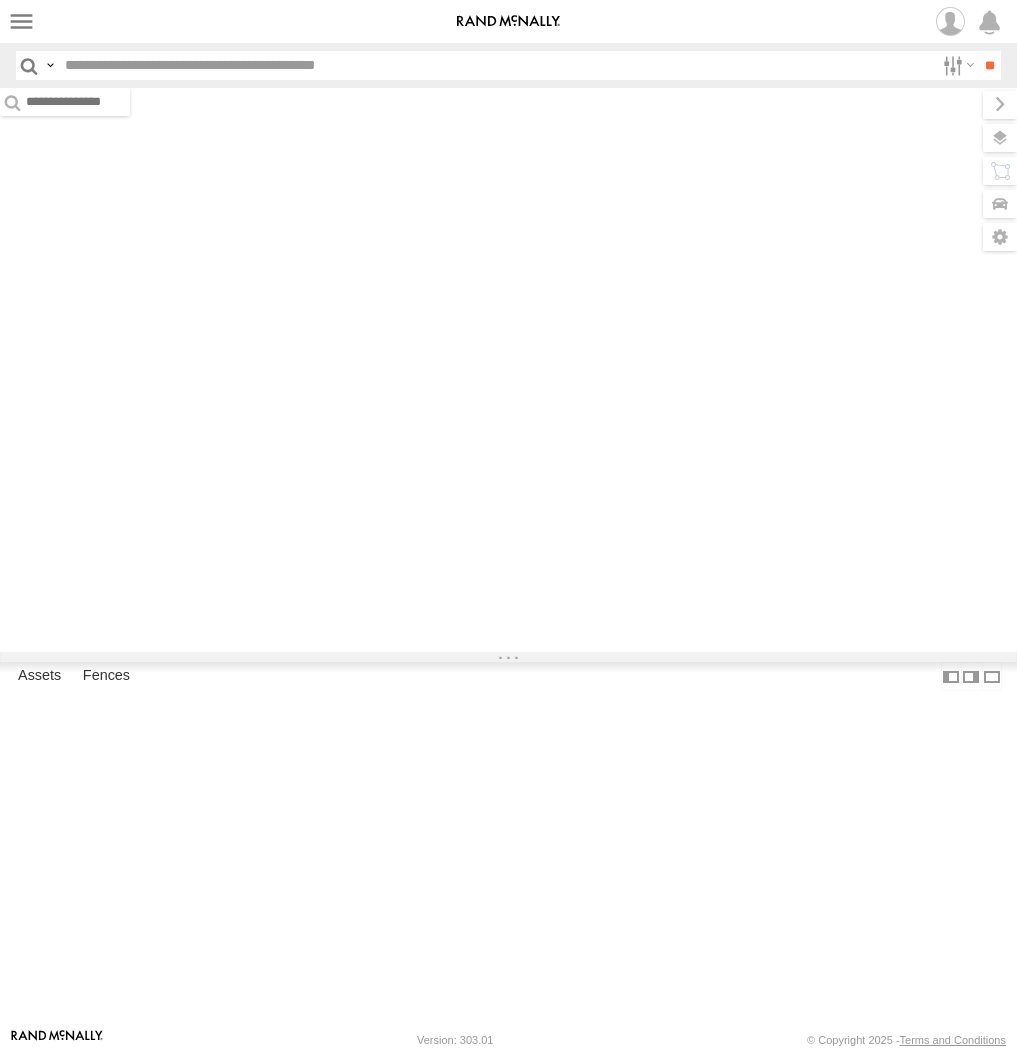 scroll, scrollTop: 0, scrollLeft: 0, axis: both 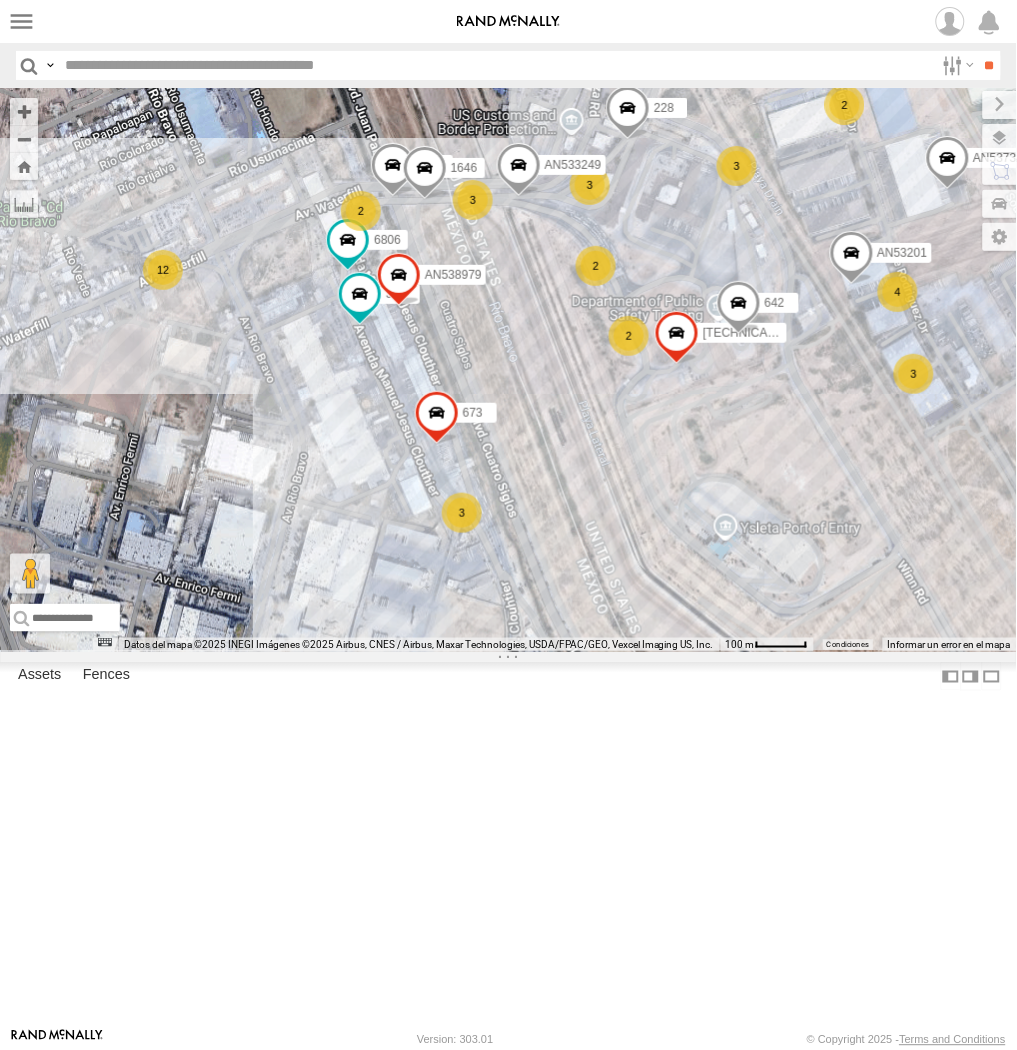 drag, startPoint x: 476, startPoint y: 428, endPoint x: 564, endPoint y: 456, distance: 92.34717 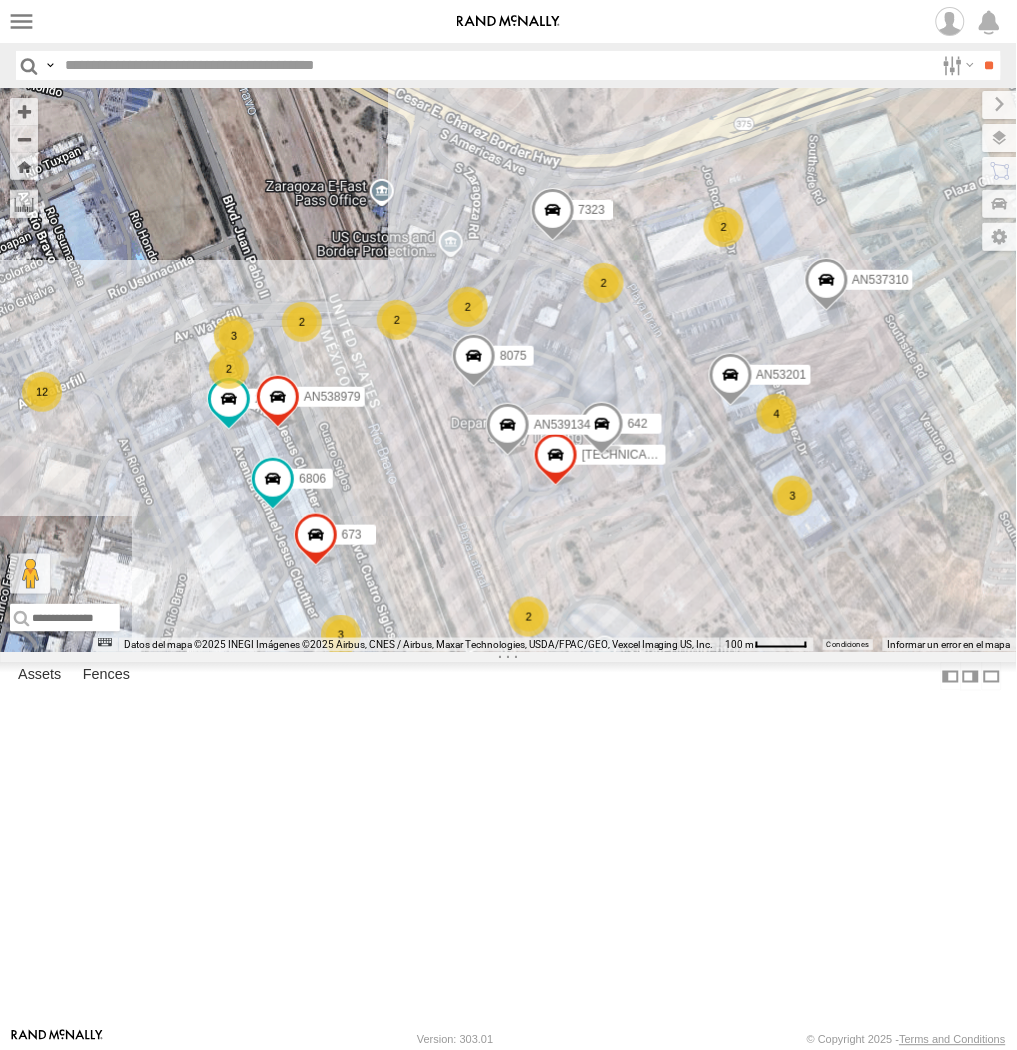 drag, startPoint x: 547, startPoint y: 513, endPoint x: 342, endPoint y: 717, distance: 289.20755 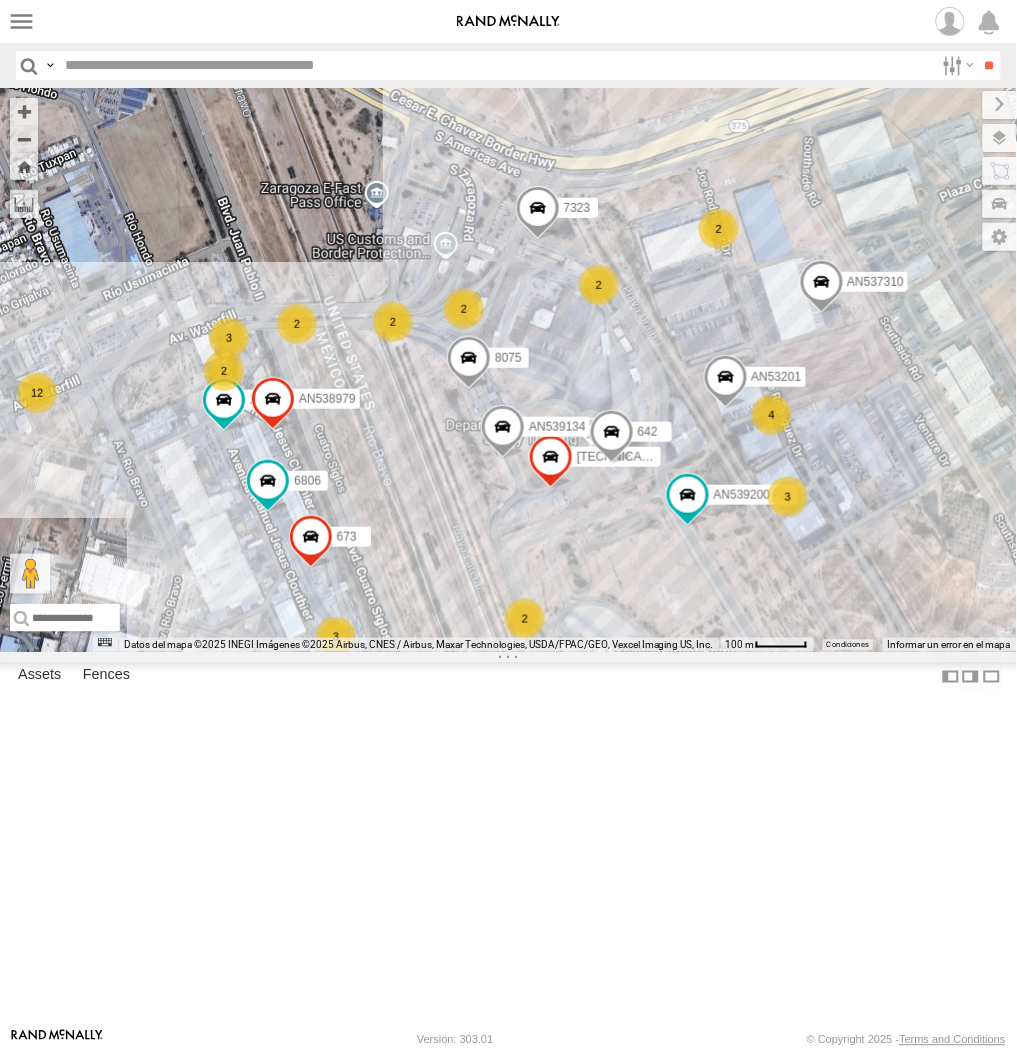 click on "ZJ538884 AN534464 AN47472 AN537169 AN56455 AN533357 AN535566 015910001811580 ZJ535914 F2771 AN538662 015910001987117 AN535030 AN539200 - FONDO 3485186707C0 0758 AN536462 L722 015910002873720 177 8806 6680 357660104096649 673 AN53201 AN537310 460 6806 338 642 AN538979 AN539134 7323 8075 2899 3 12 2 2 2 2 3 2909 4 2 2 2 2 2 3 3 8 1213" at bounding box center (508, 370) 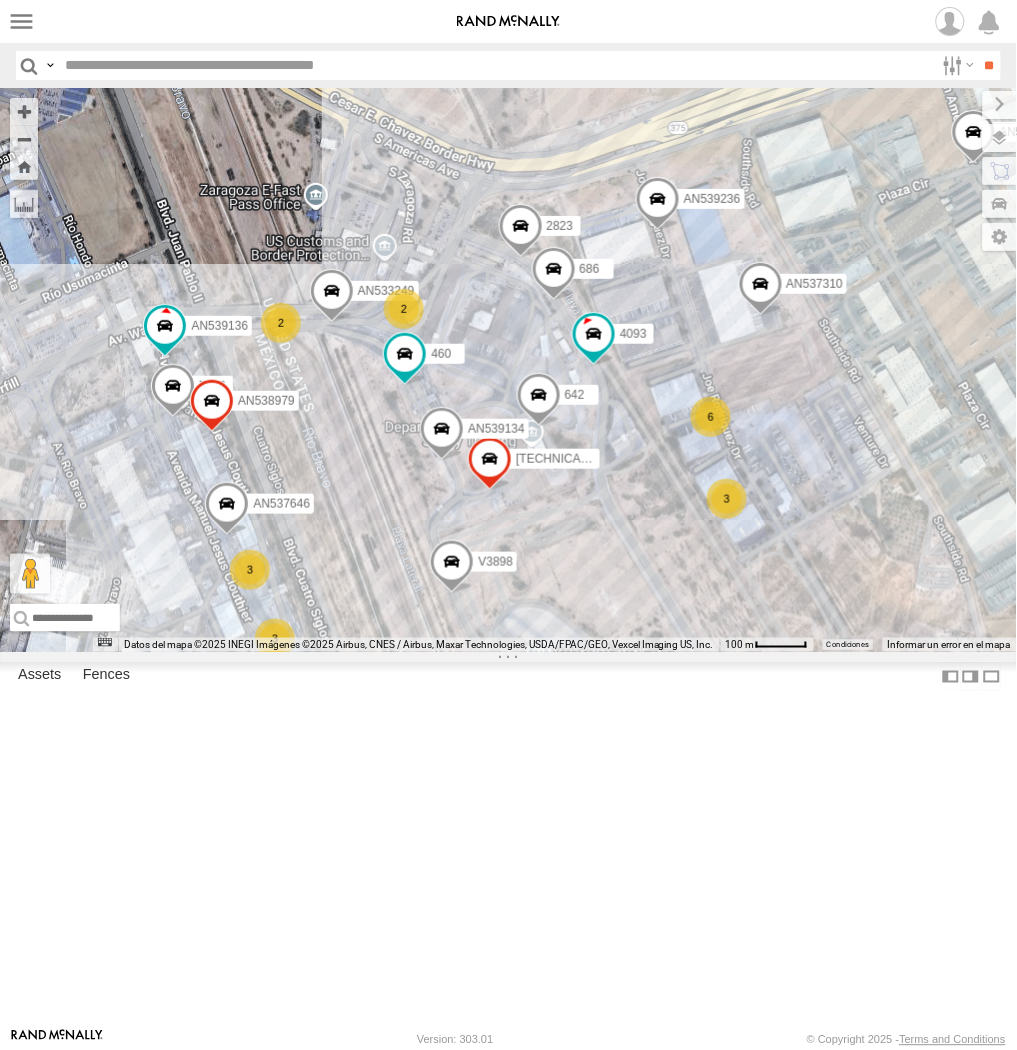 drag, startPoint x: 443, startPoint y: 618, endPoint x: 350, endPoint y: 624, distance: 93.193344 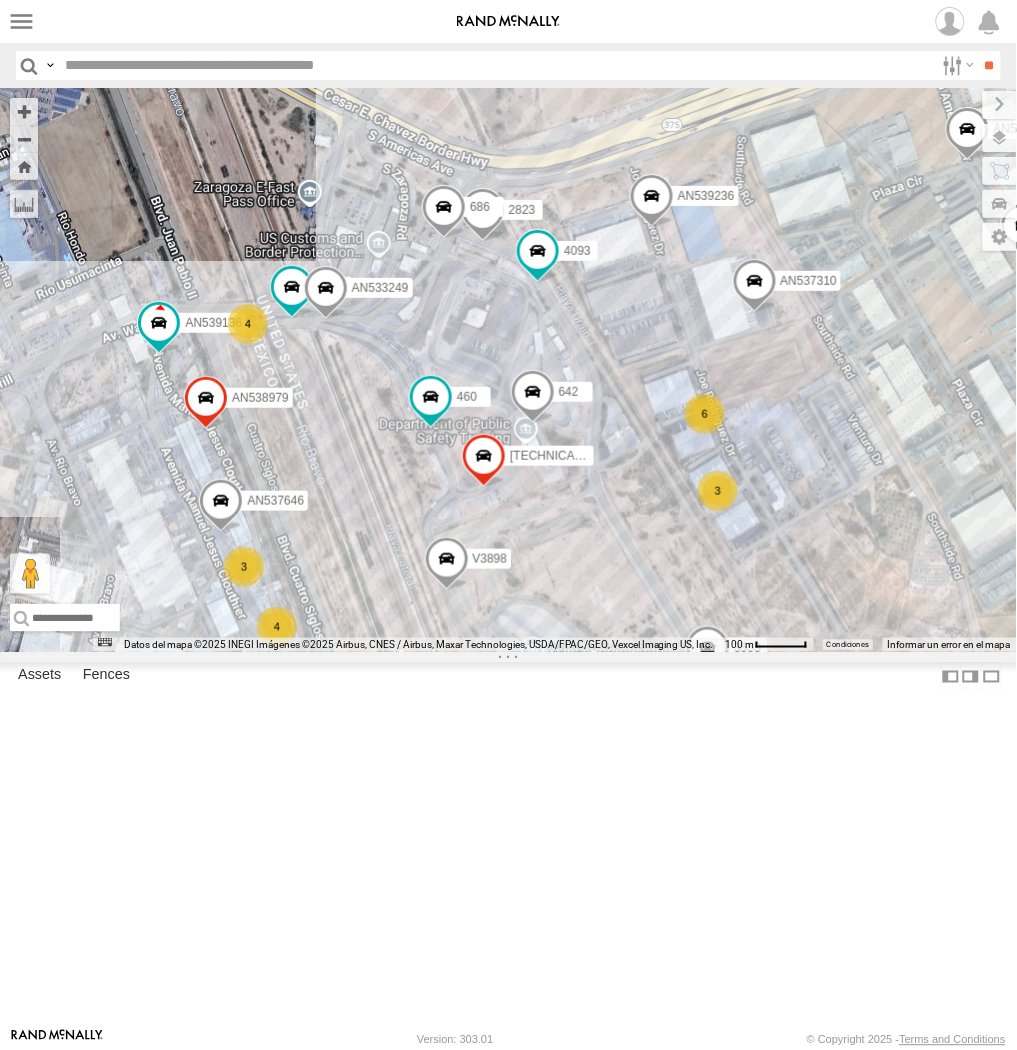 click on "AN535590 AN539236 357660104096649 2823 AN539300 4093 685 1213 AN537310 AN537646 460 AN533249 V3898 642 AN538979 3553 AN539136 686 2 2 2 10 2 3 4 4 3 6 3" at bounding box center [508, 370] 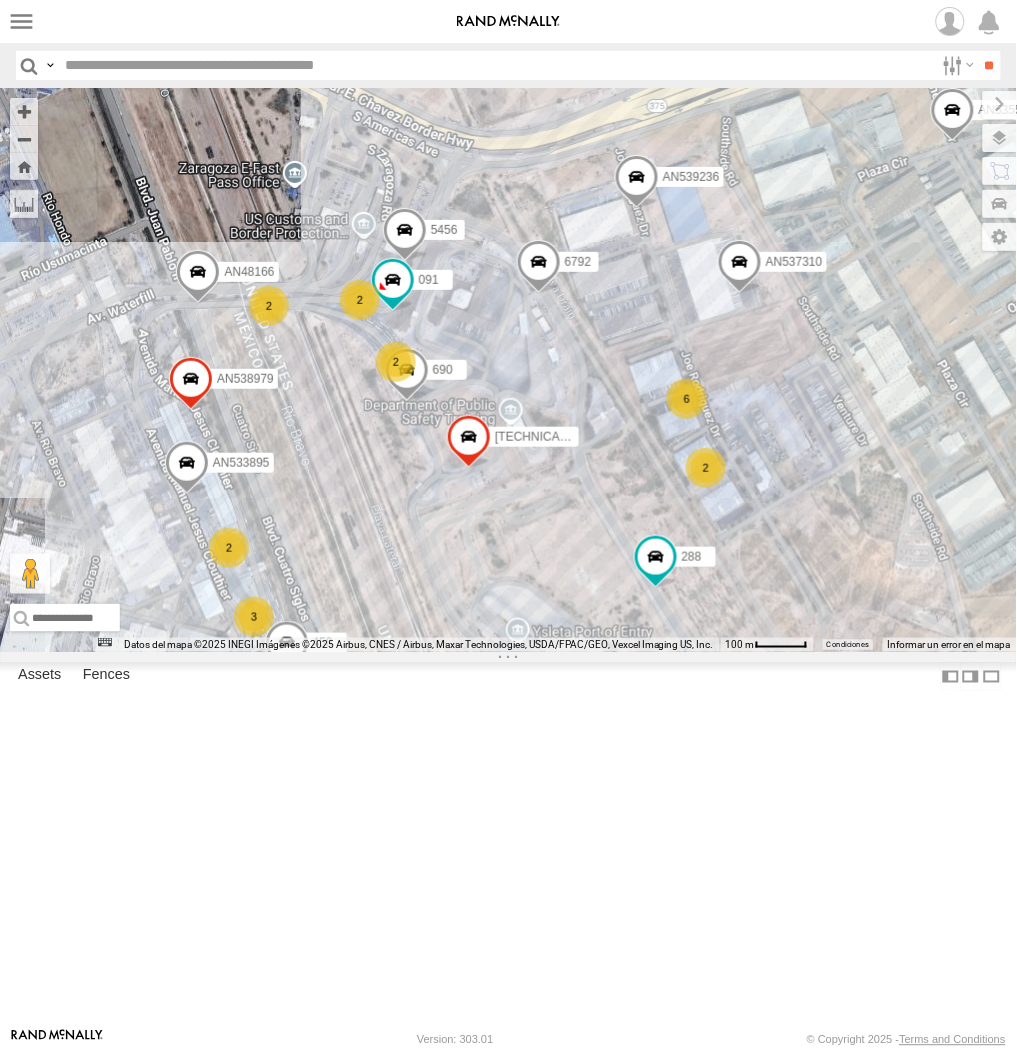 drag, startPoint x: 331, startPoint y: 623, endPoint x: 374, endPoint y: 611, distance: 44.64303 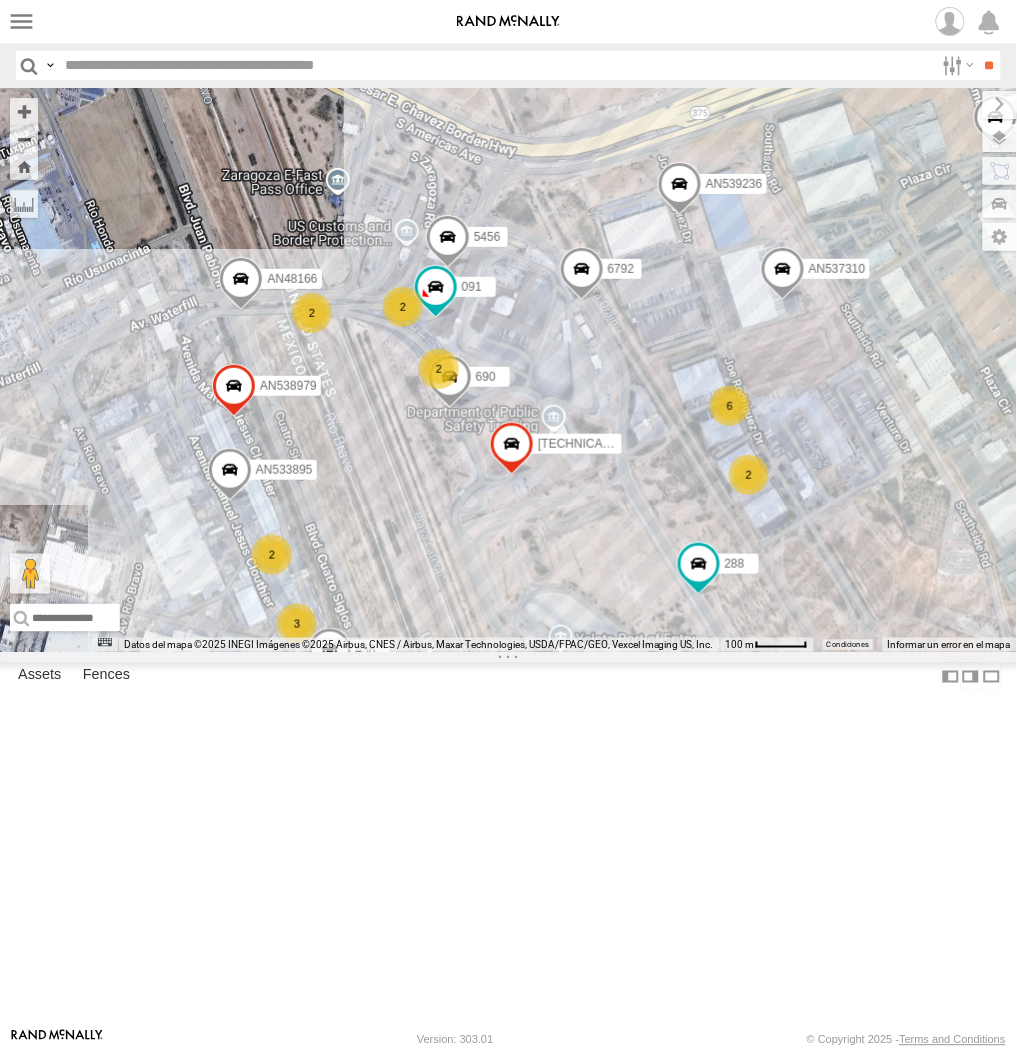 drag, startPoint x: 303, startPoint y: 634, endPoint x: 357, endPoint y: 641, distance: 54.451813 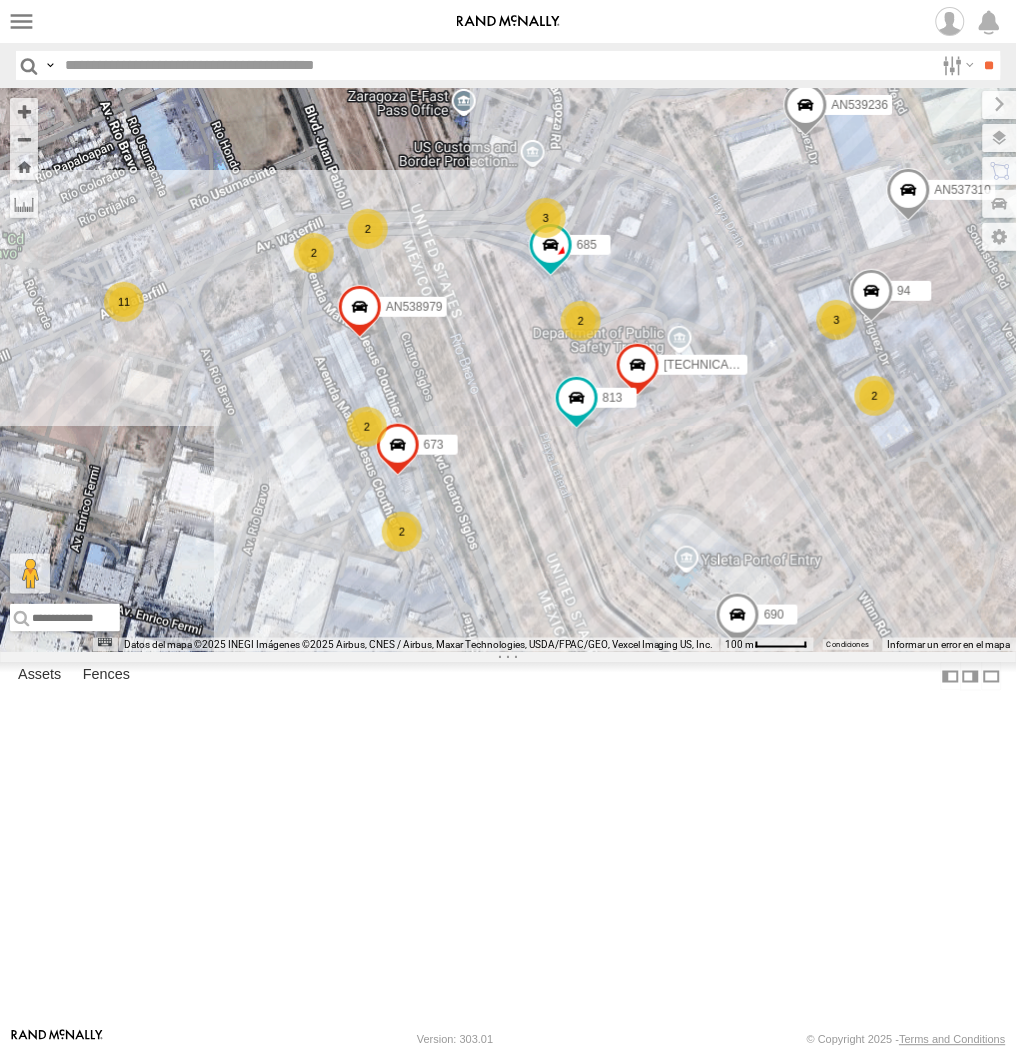 drag, startPoint x: 492, startPoint y: 518, endPoint x: 490, endPoint y: 980, distance: 462.00433 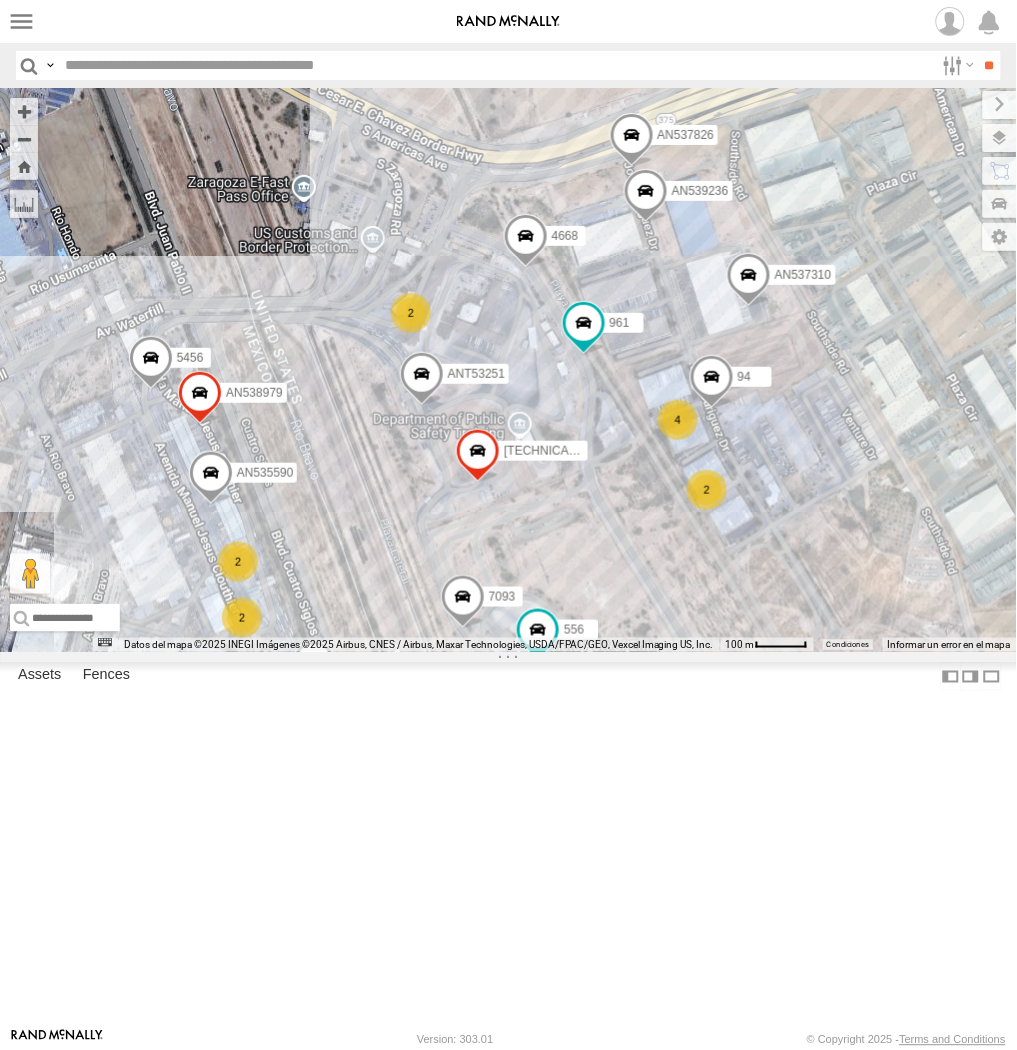 drag, startPoint x: 485, startPoint y: 574, endPoint x: 322, endPoint y: 640, distance: 175.85506 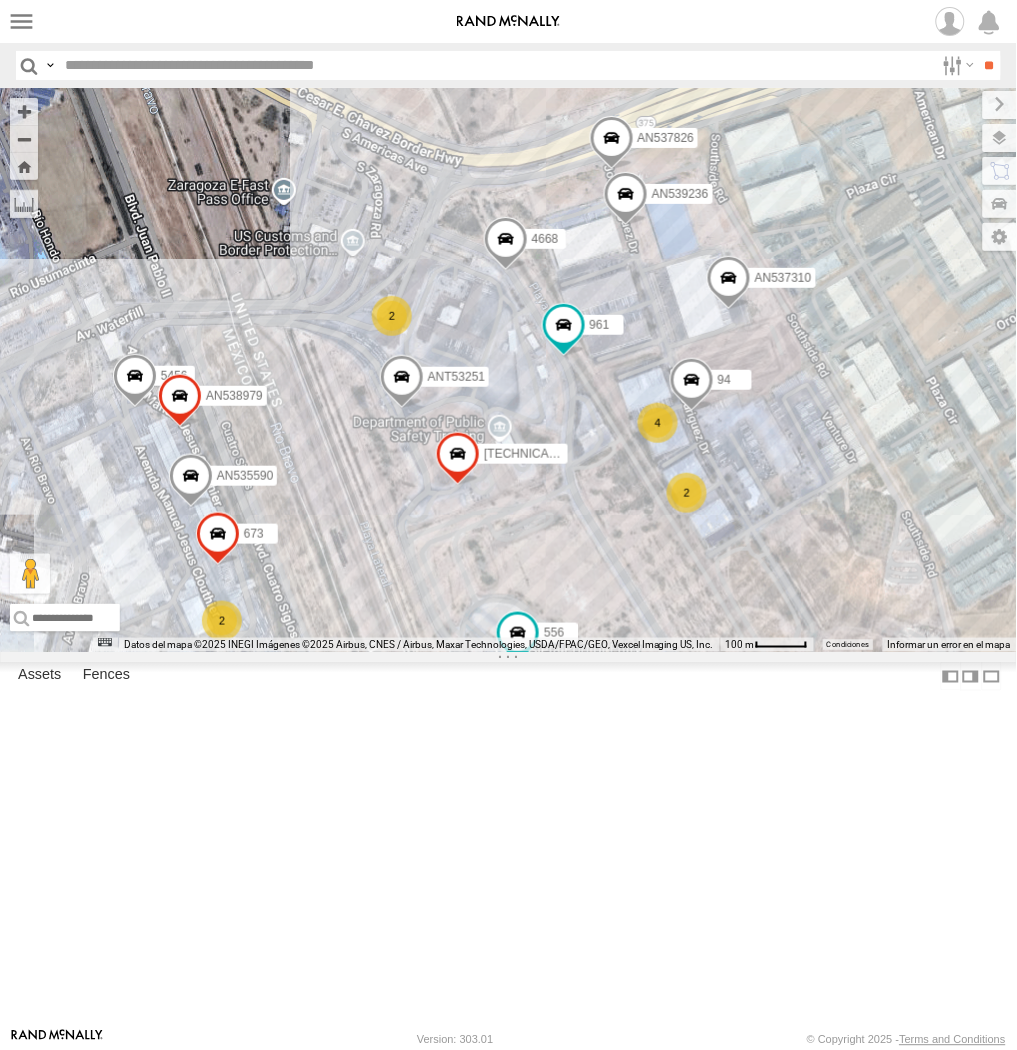 drag, startPoint x: 311, startPoint y: 616, endPoint x: 362, endPoint y: 688, distance: 88.23265 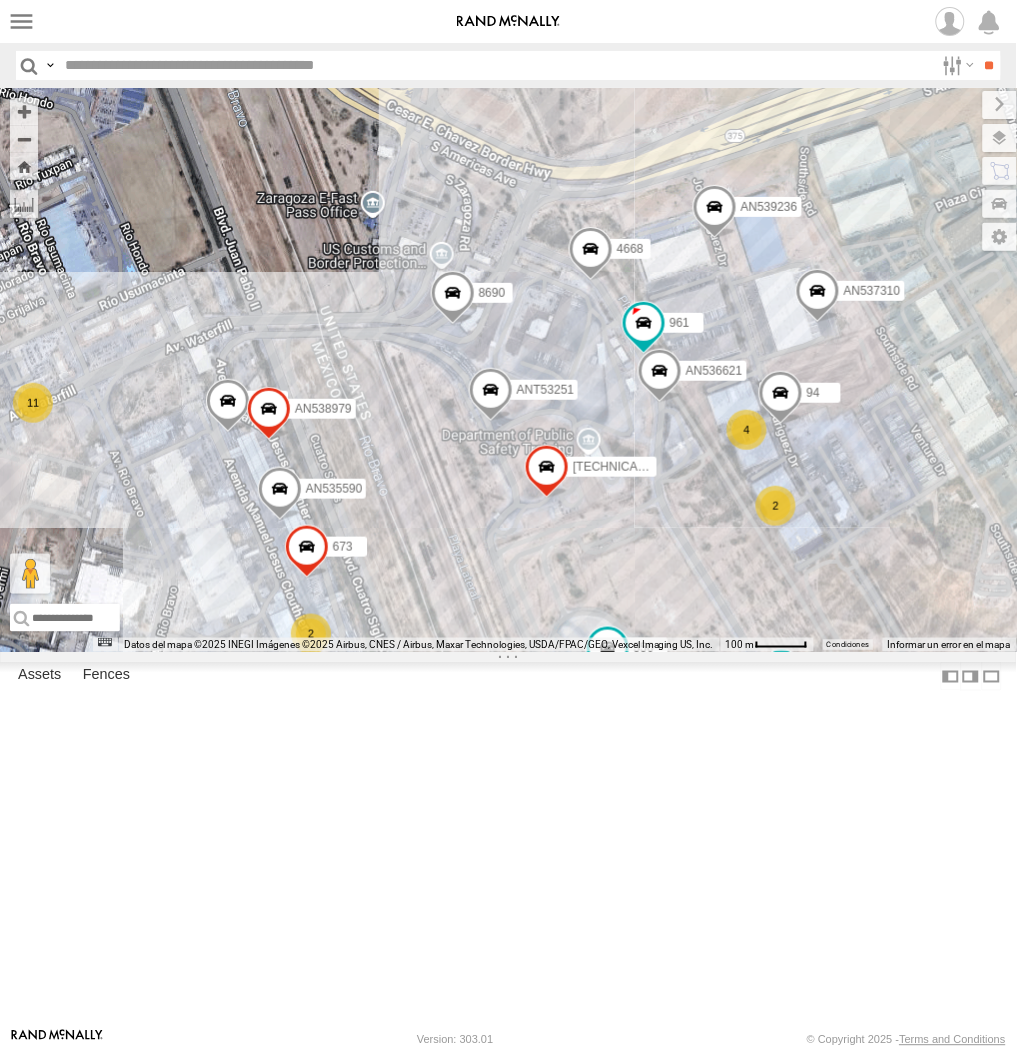 drag, startPoint x: 343, startPoint y: 624, endPoint x: 402, endPoint y: 617, distance: 59.413803 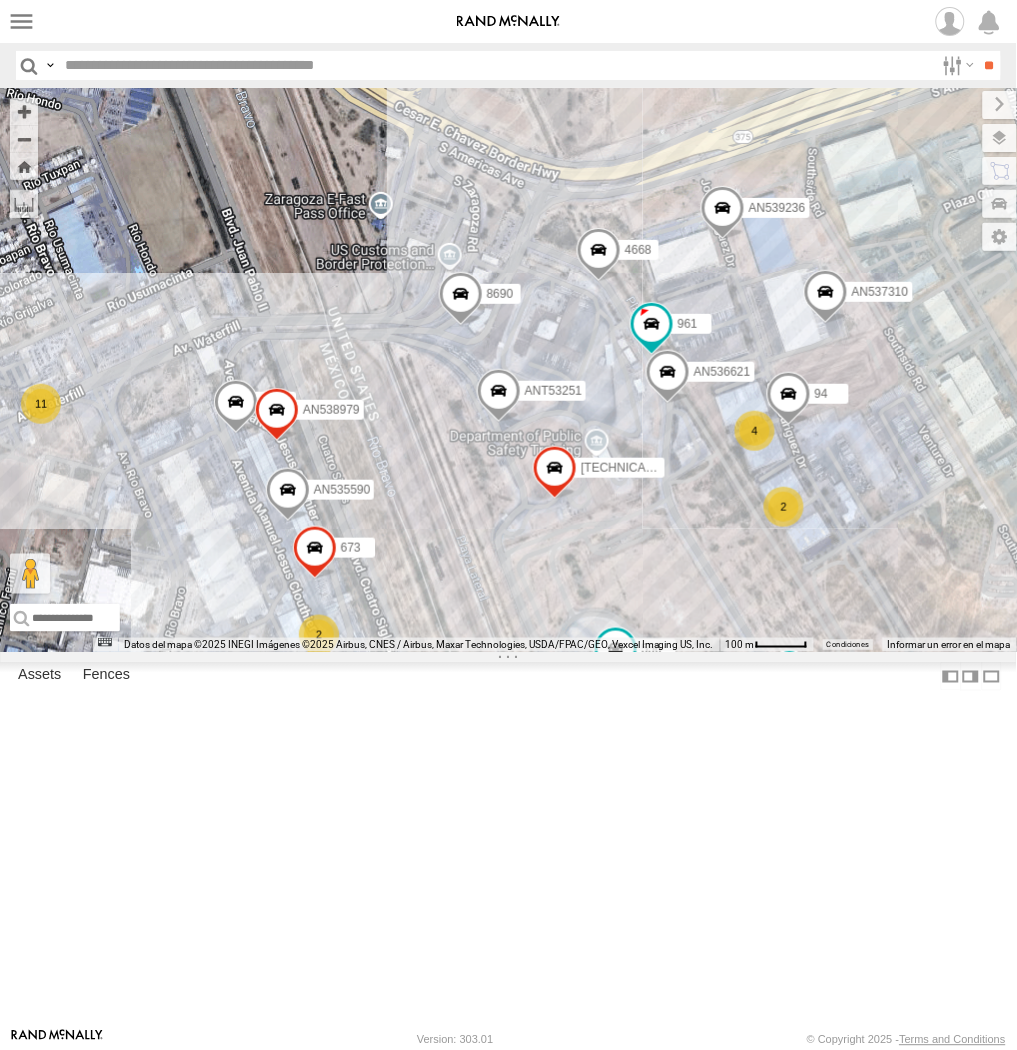 click on "AN535590 AN539236 357660104096649 5456 673 4668 C444 AN535254 ANT53251 94 AN537310 556 961 AN538979 SL7158 AN537826 2 2 2 2 4 9 3 11 2 2 8377 2 3 288 AN536621 8690 2" at bounding box center [508, 370] 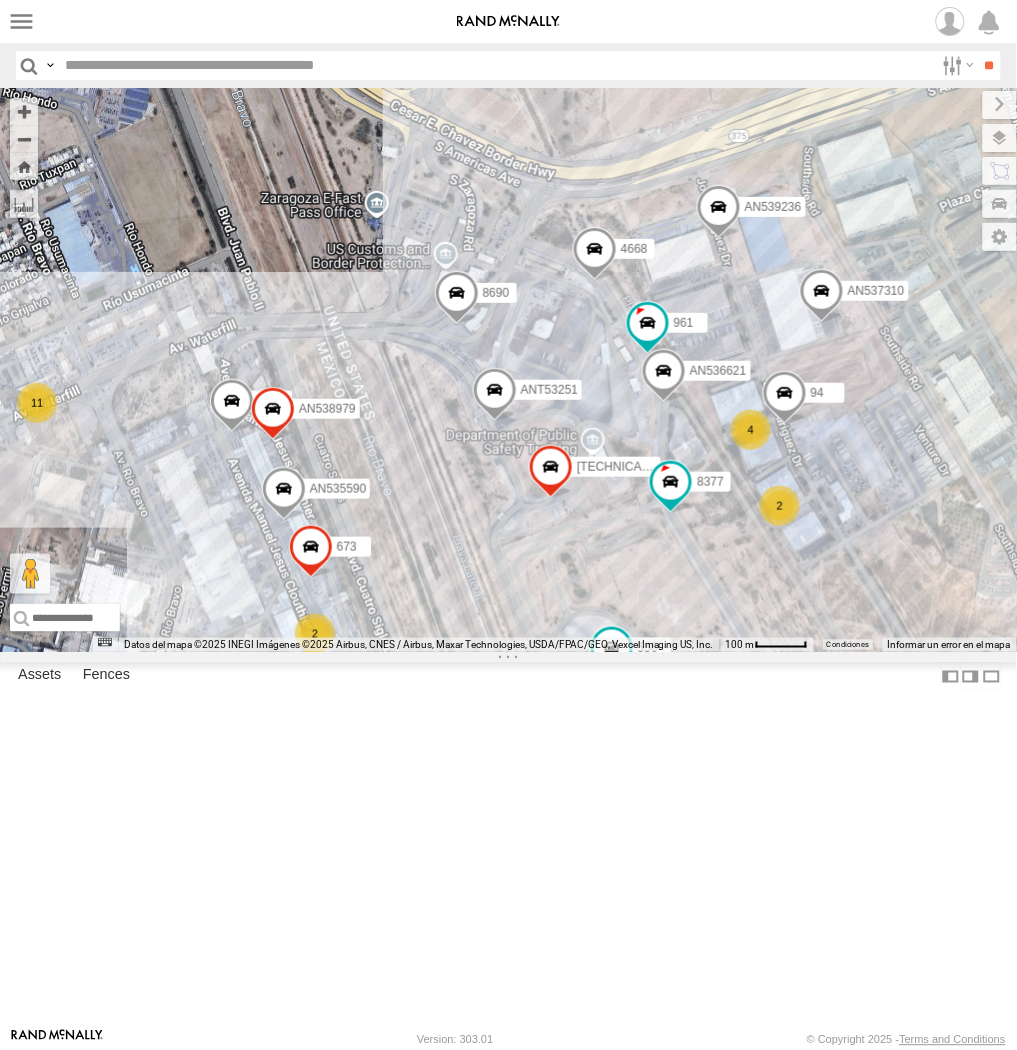 click on "AN535590 AN539236 357660104096649 5456 673 4668 C444 AN535254 ANT53251 94 AN537310 556 961 AN538979 SL7158 AN537826 8377 288 AN536621 8690 2 2 2 4 9 11 2 2 2 3 2" at bounding box center [508, 370] 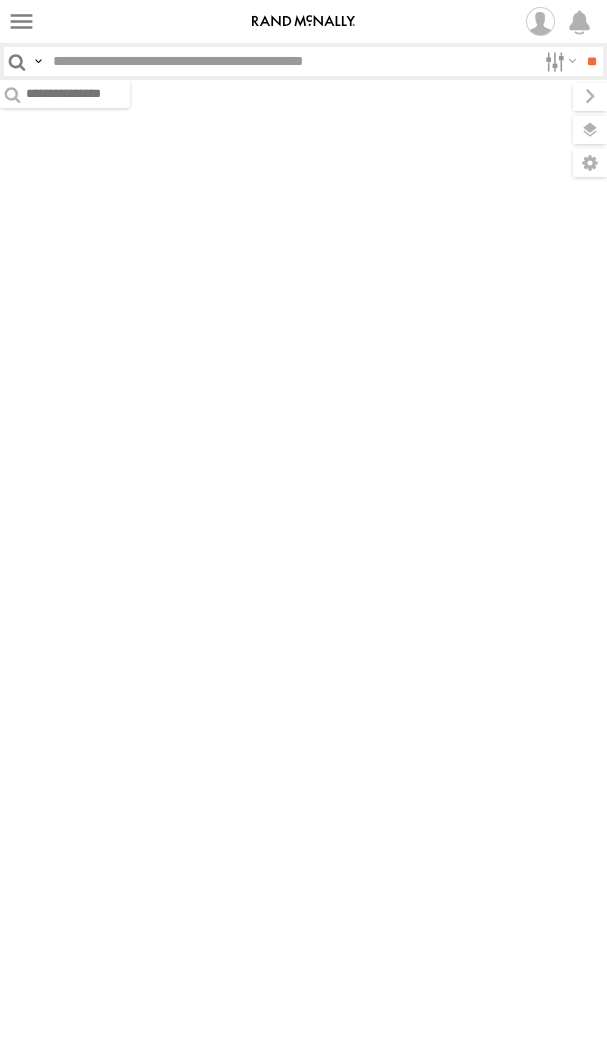 scroll, scrollTop: 0, scrollLeft: 0, axis: both 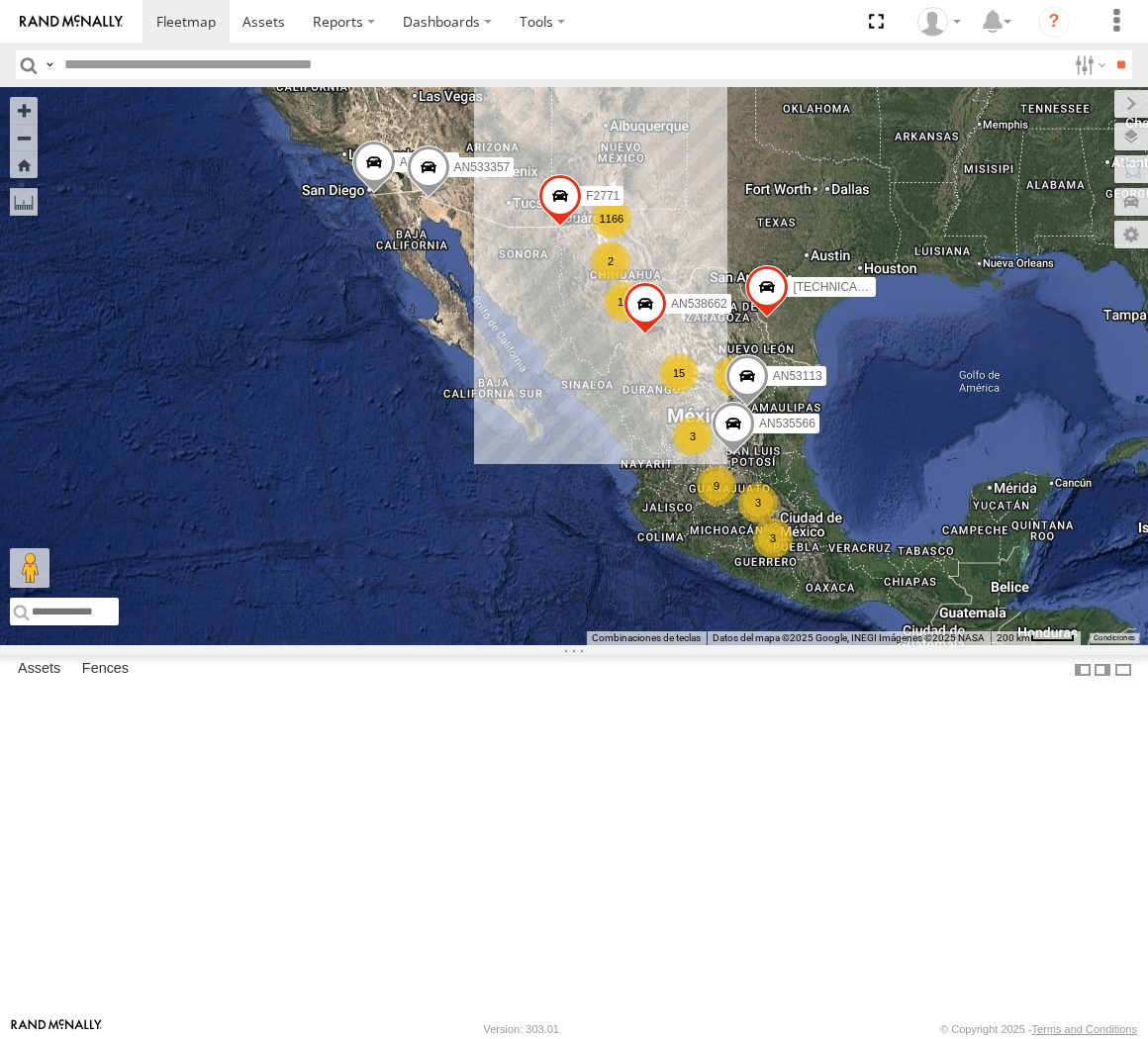 drag, startPoint x: 43, startPoint y: 60, endPoint x: 63, endPoint y: 87, distance: 33.6006 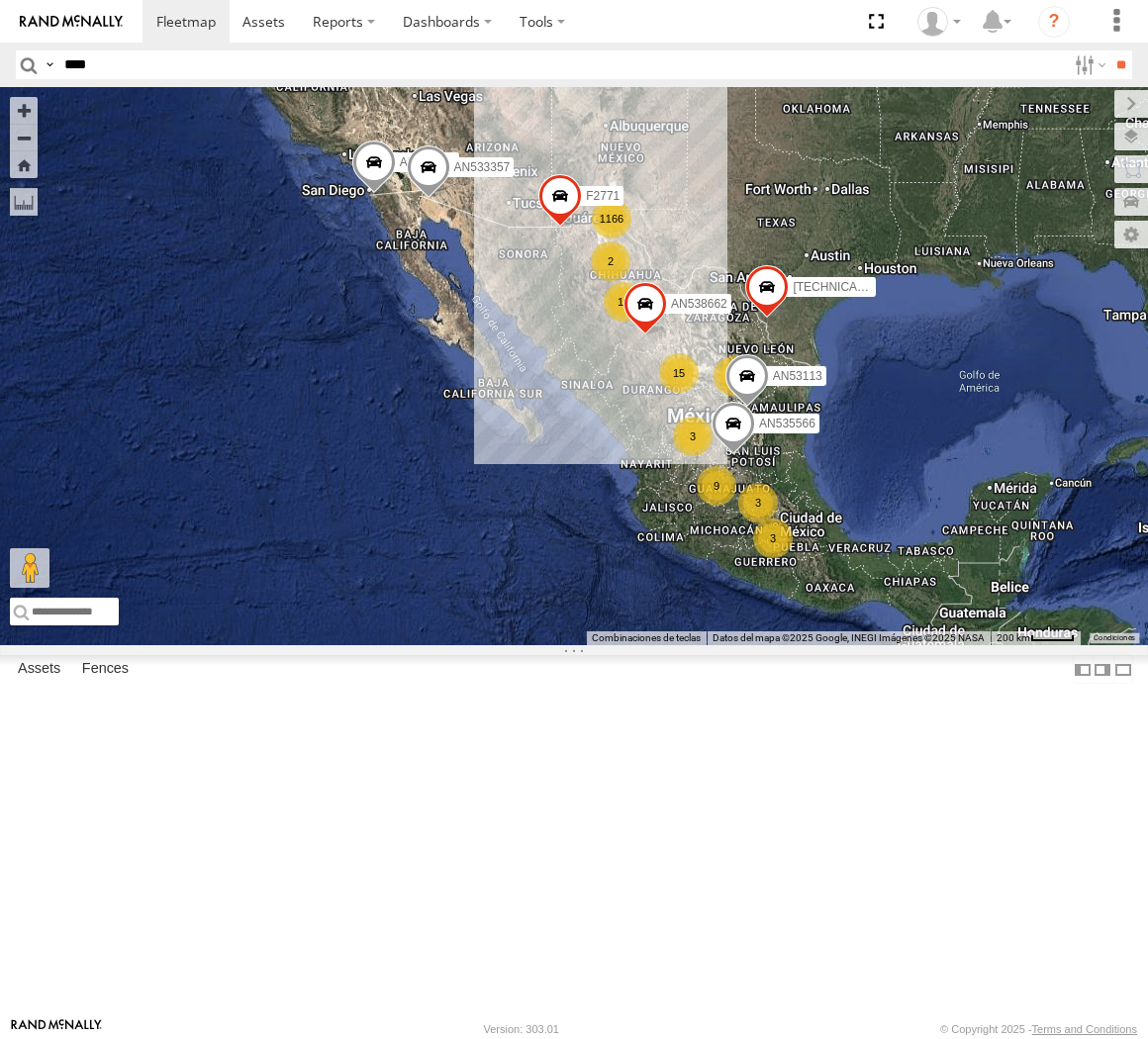 click on "**" at bounding box center (1120, 64) 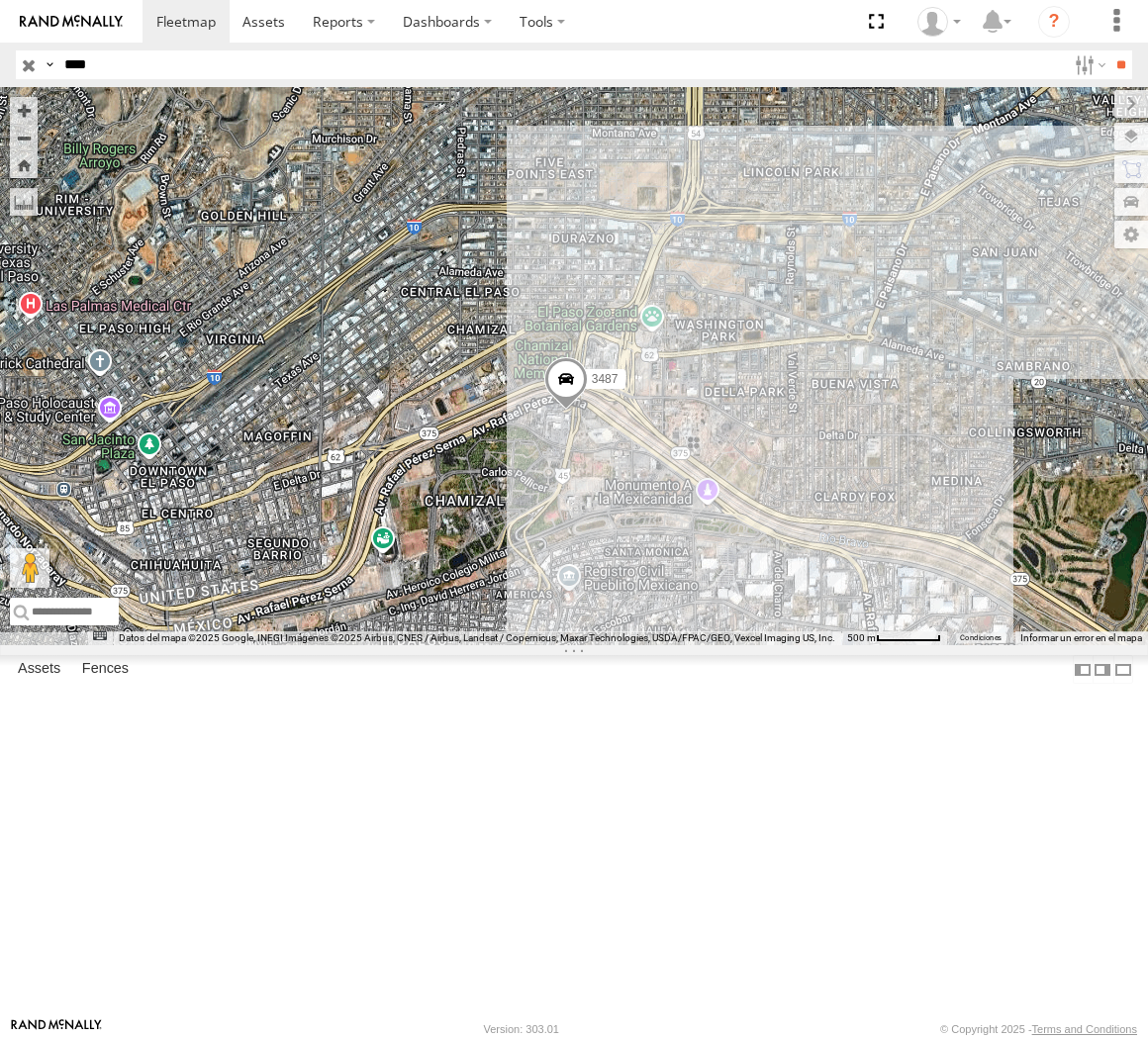 click on "****" at bounding box center [561, 64] 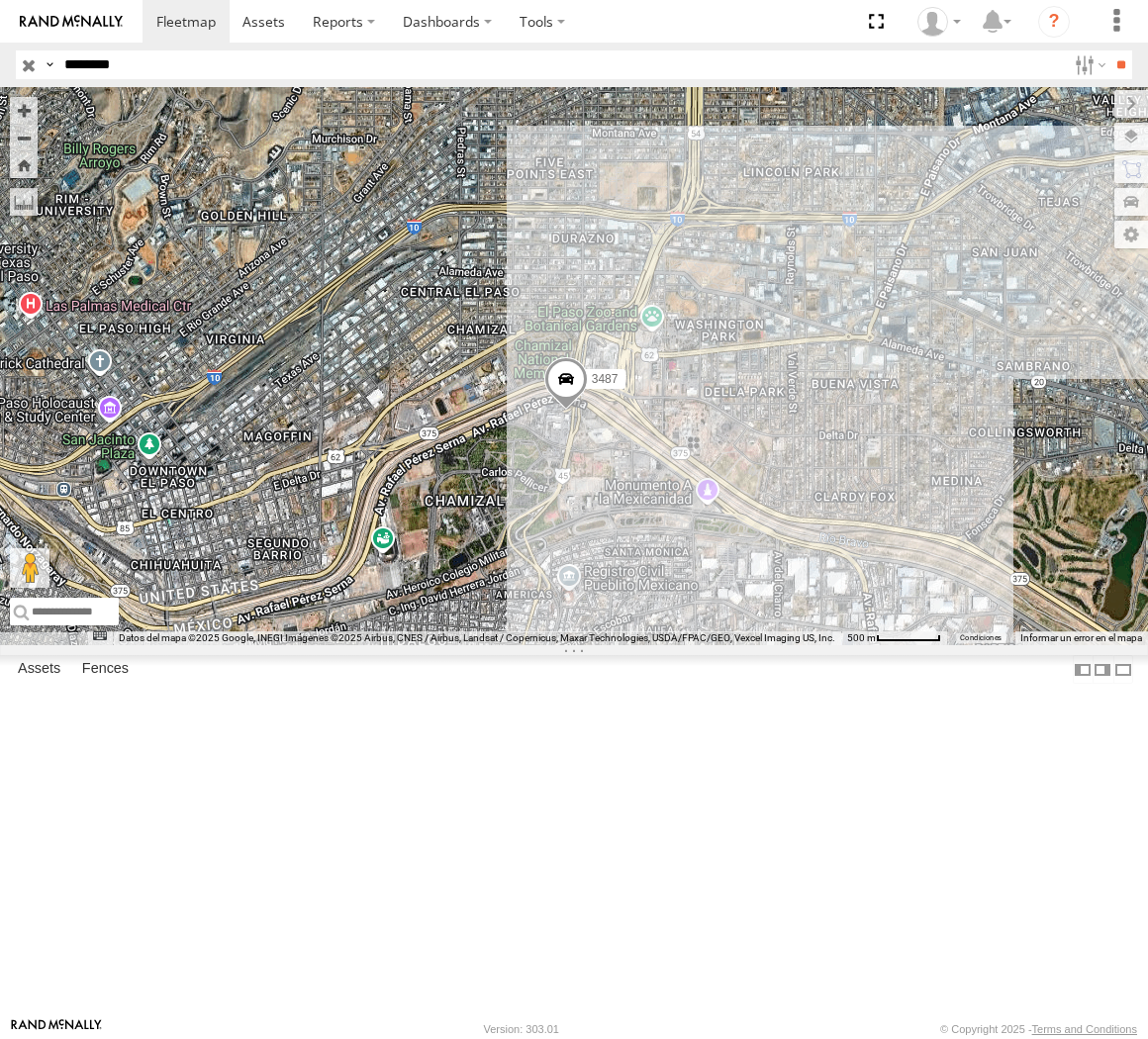 click on "**" at bounding box center (1120, 64) 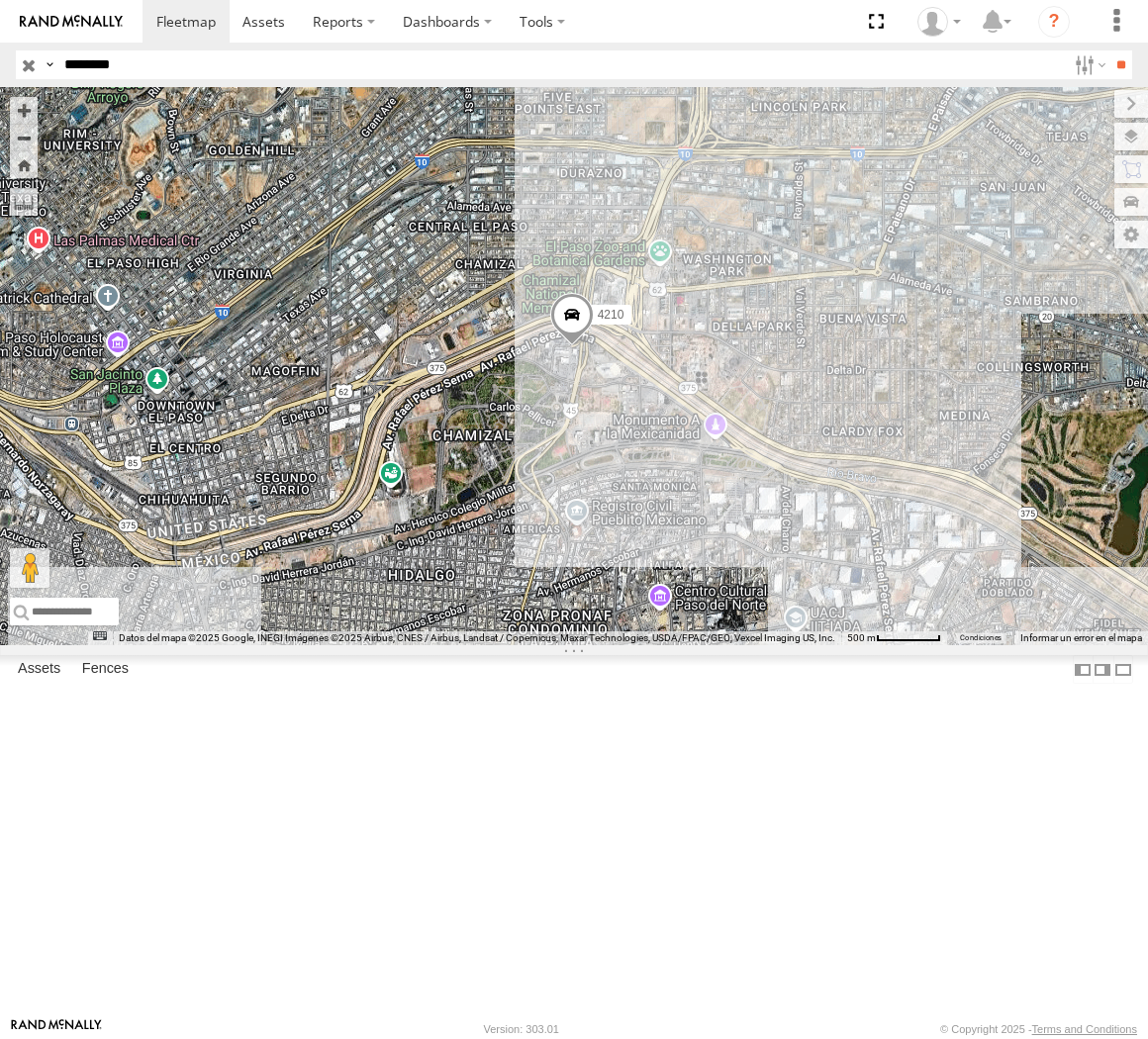 click on "********" at bounding box center [561, 64] 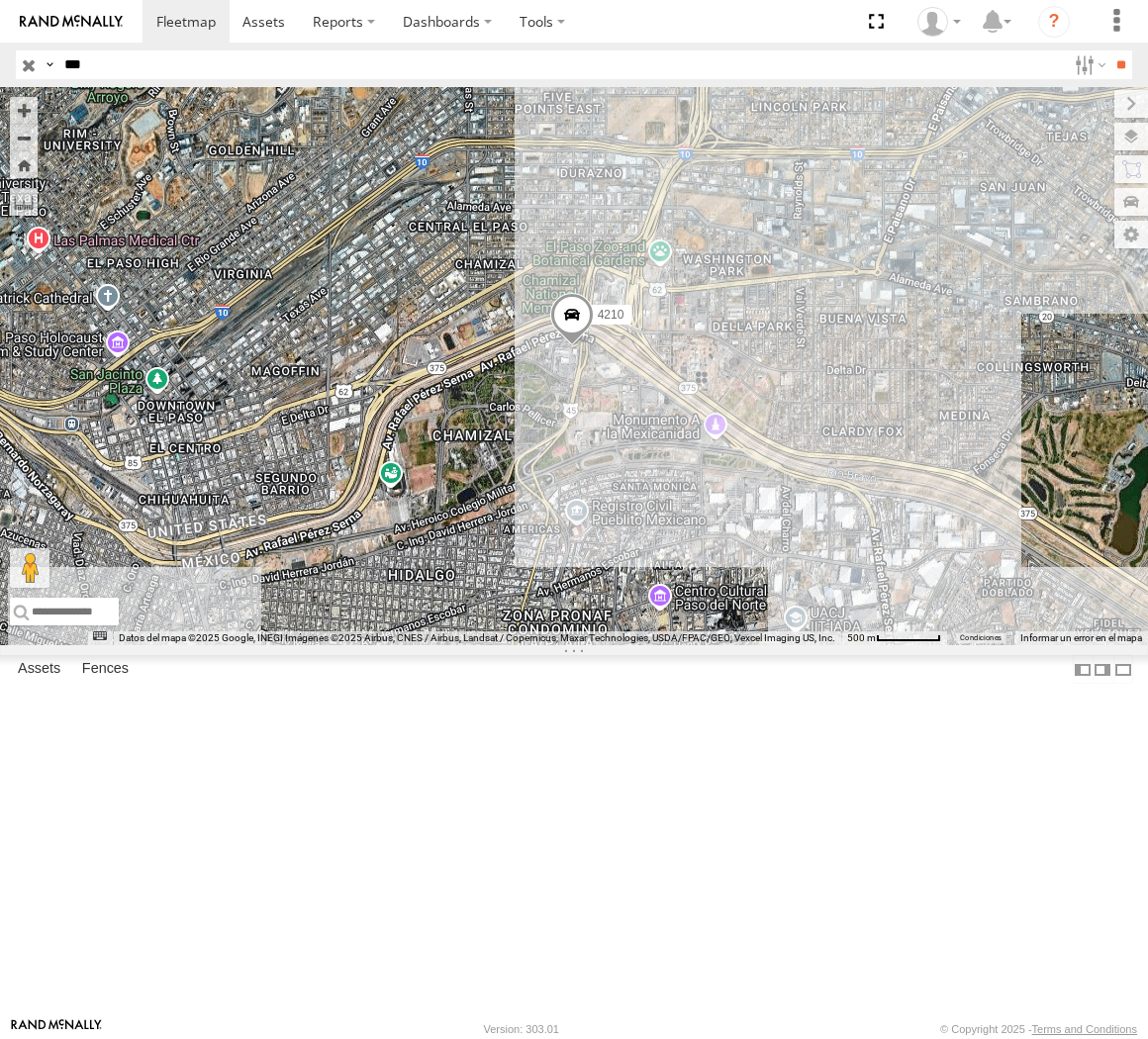 click on "**" at bounding box center [1120, 64] 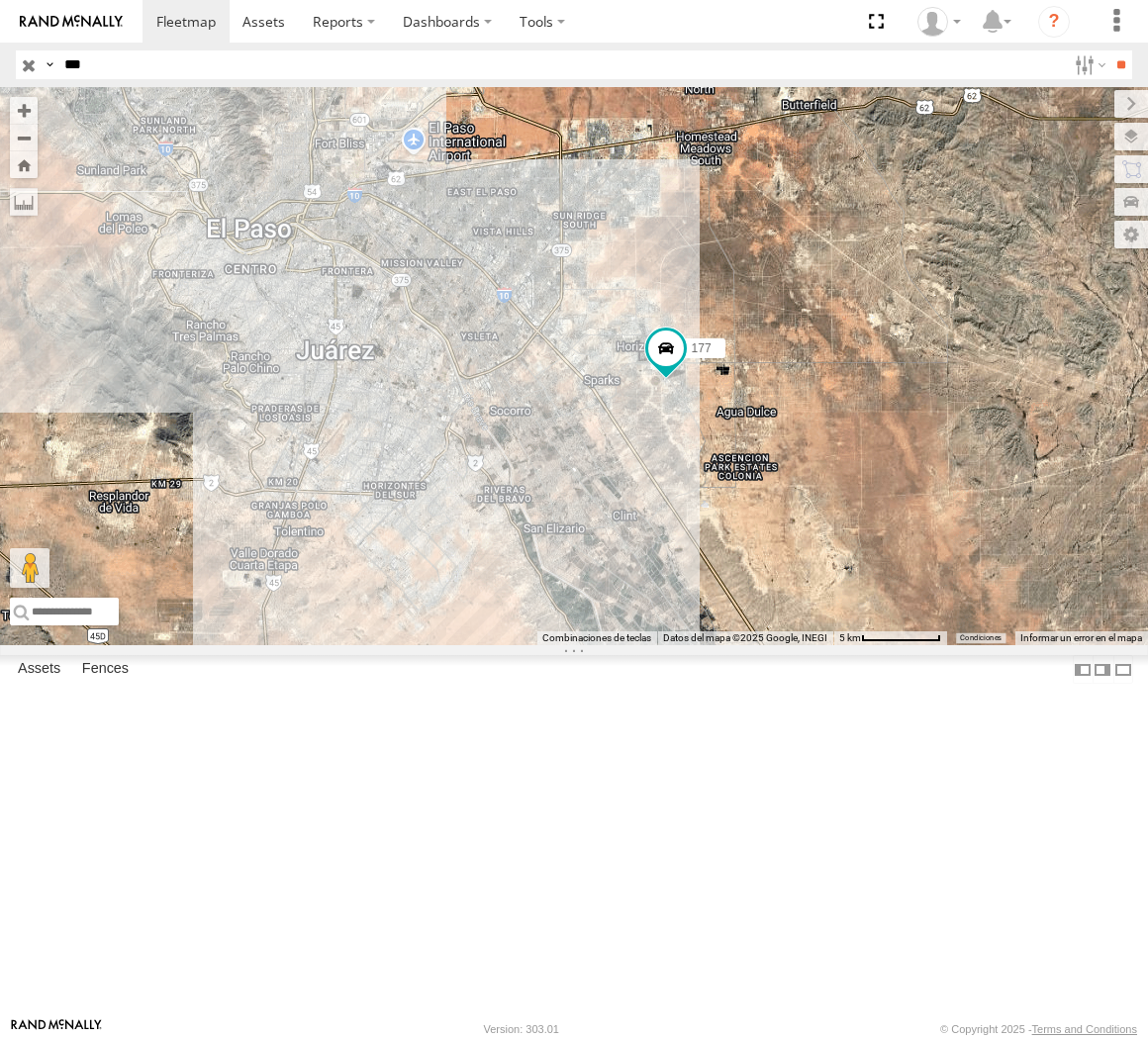 click on "***" at bounding box center [561, 64] 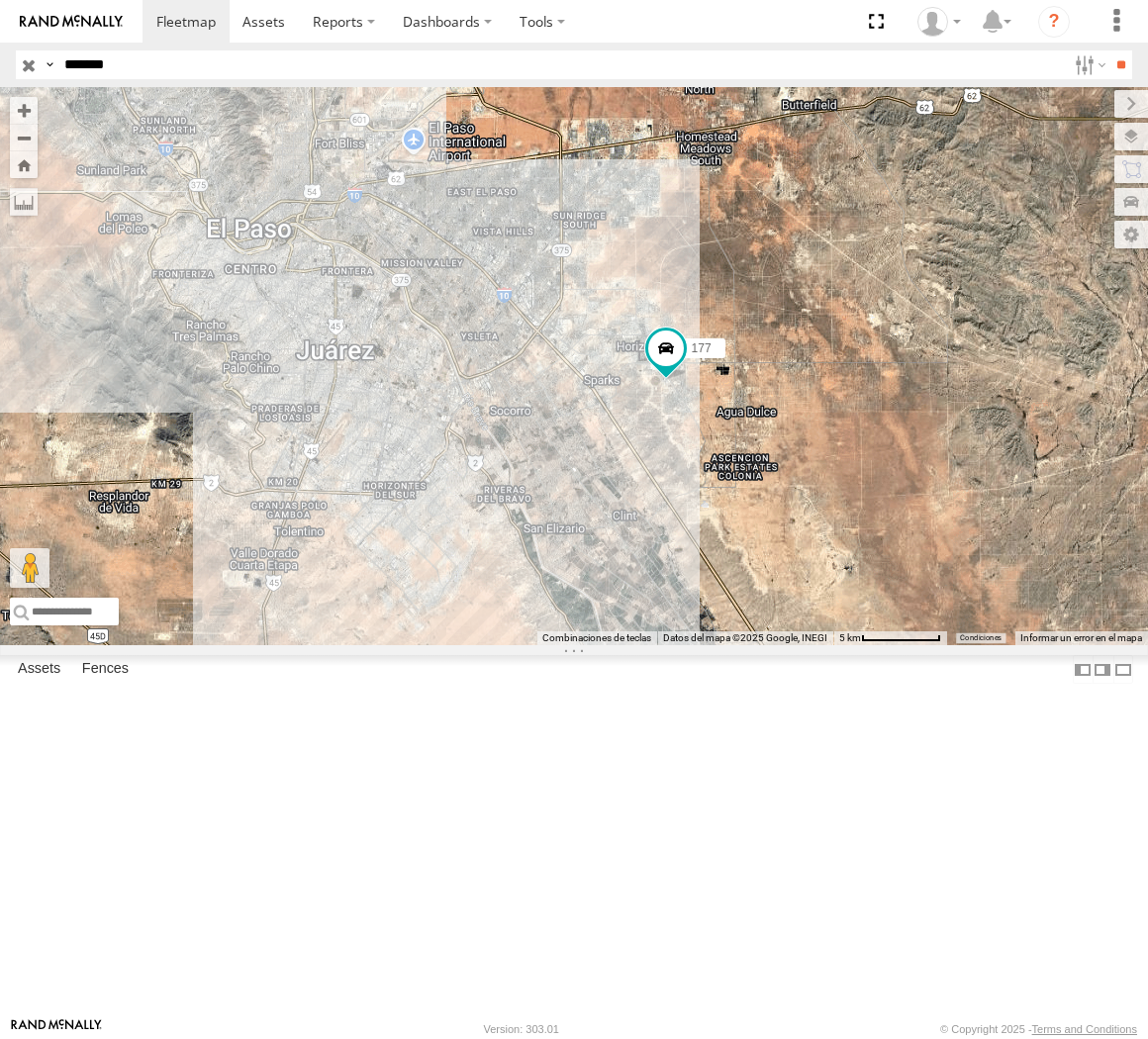 click on "**" at bounding box center [1120, 64] 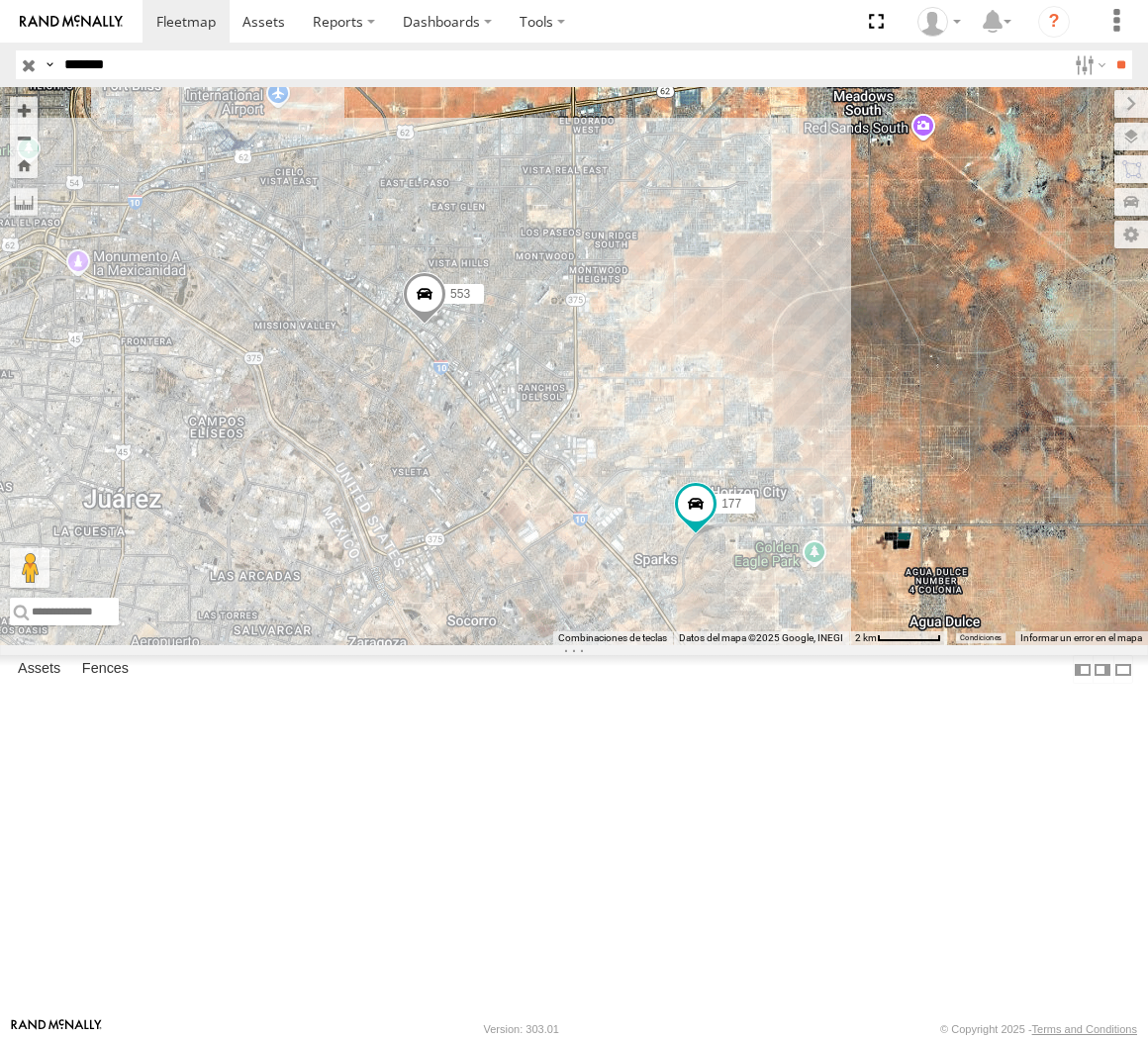 click on "*******" at bounding box center (561, 64) 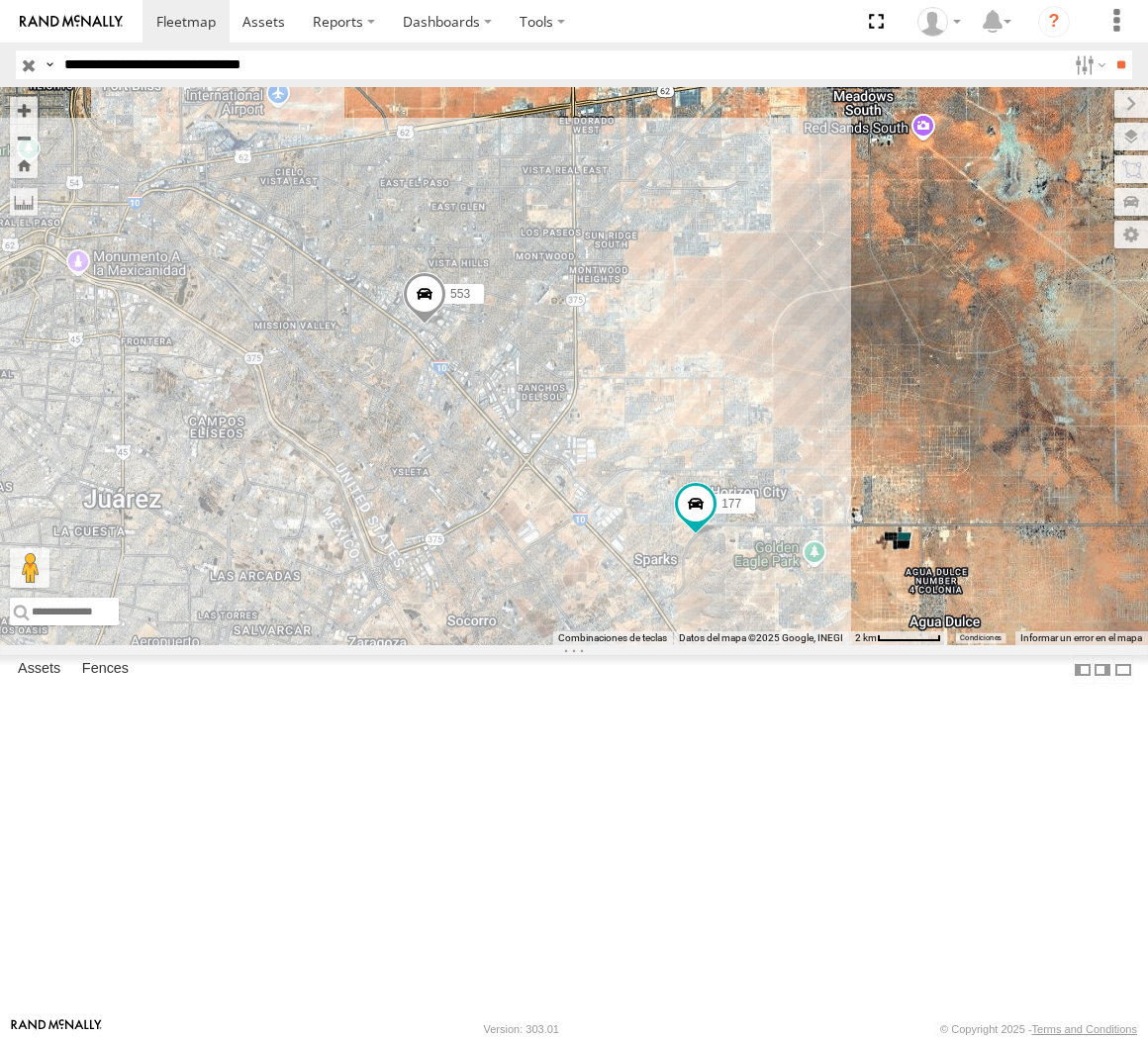 click on "**" at bounding box center [1120, 64] 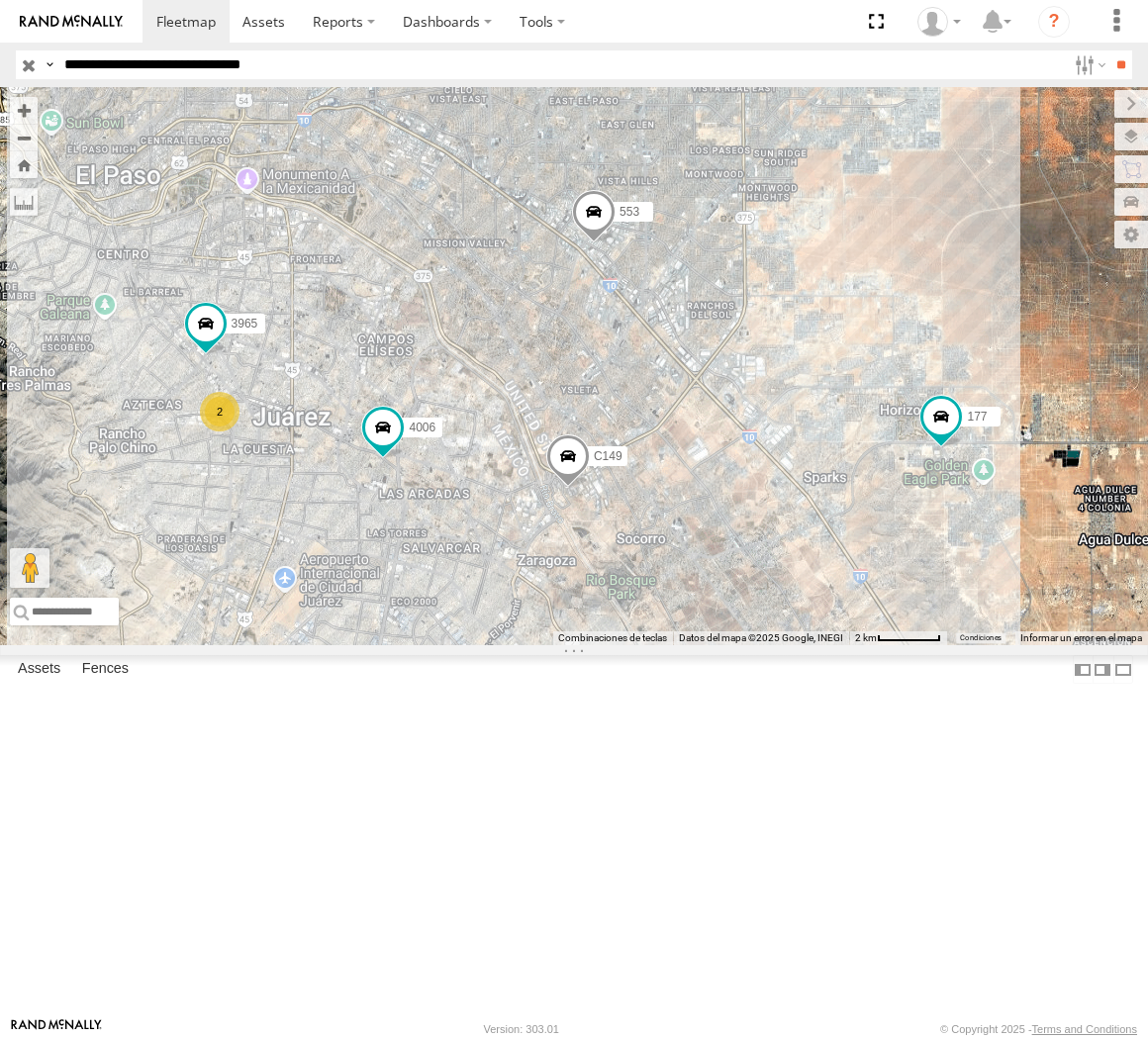 click on "**********" at bounding box center (561, 64) 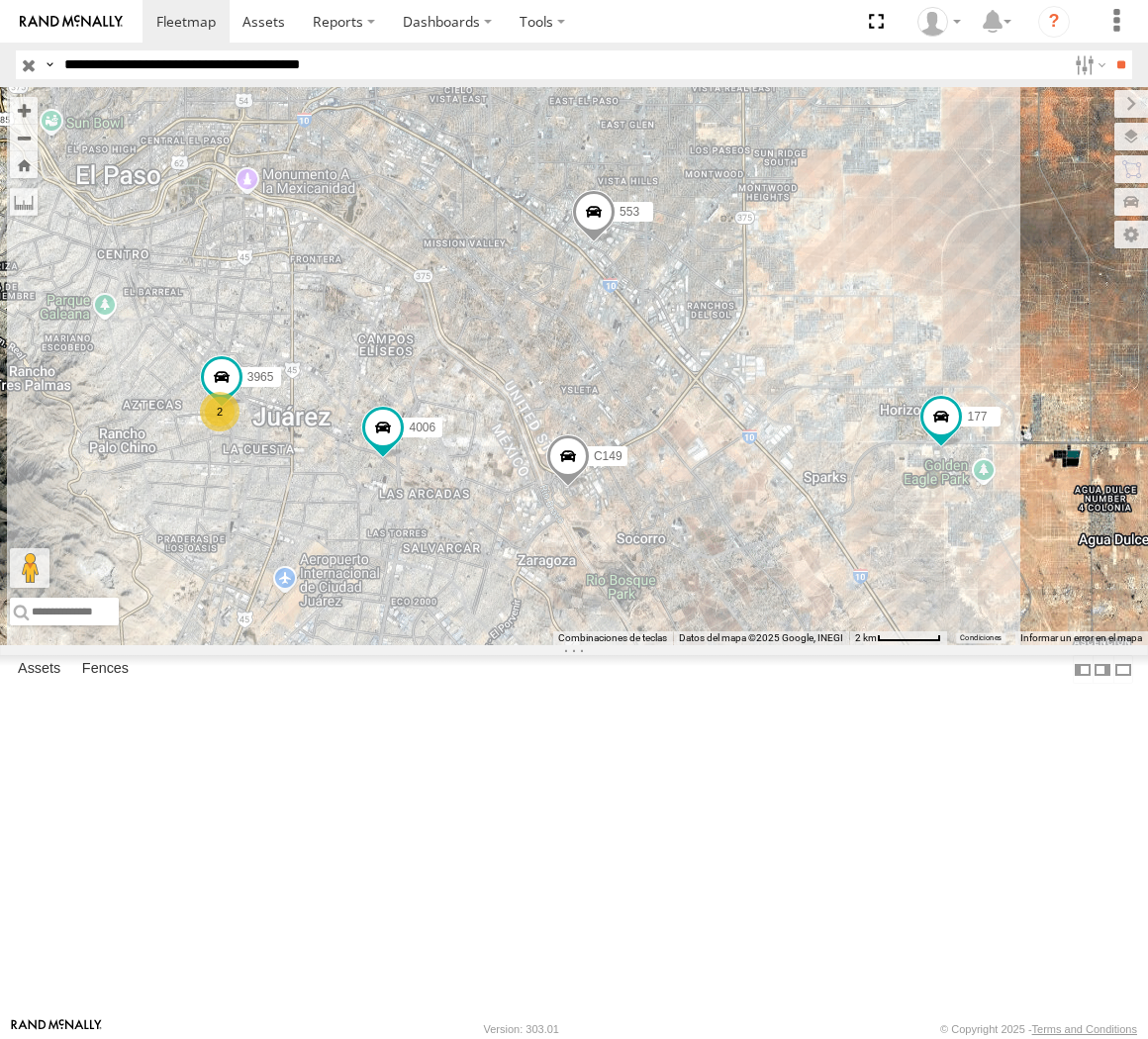 type on "**********" 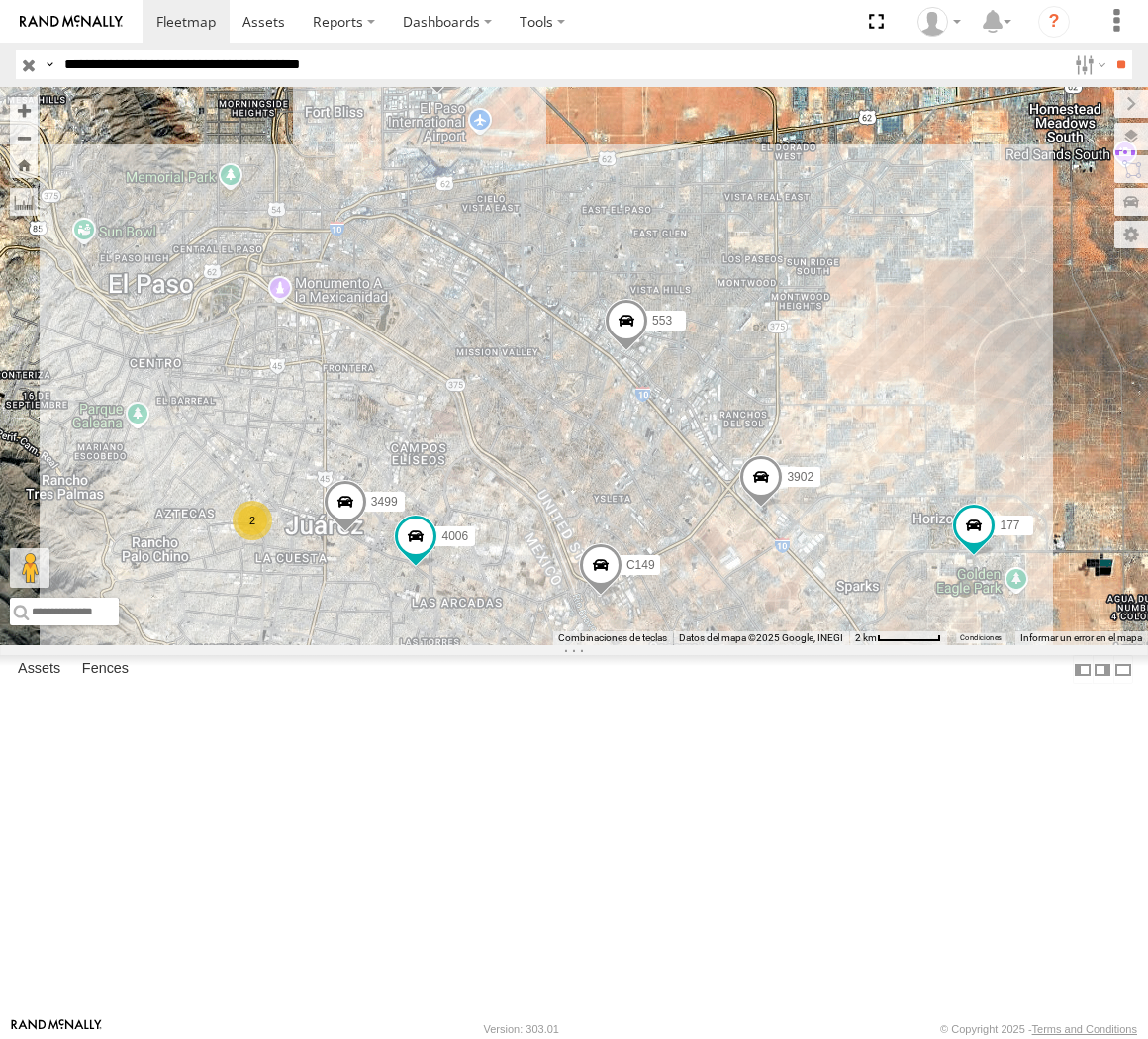 drag, startPoint x: 274, startPoint y: 758, endPoint x: 328, endPoint y: 723, distance: 64.3506 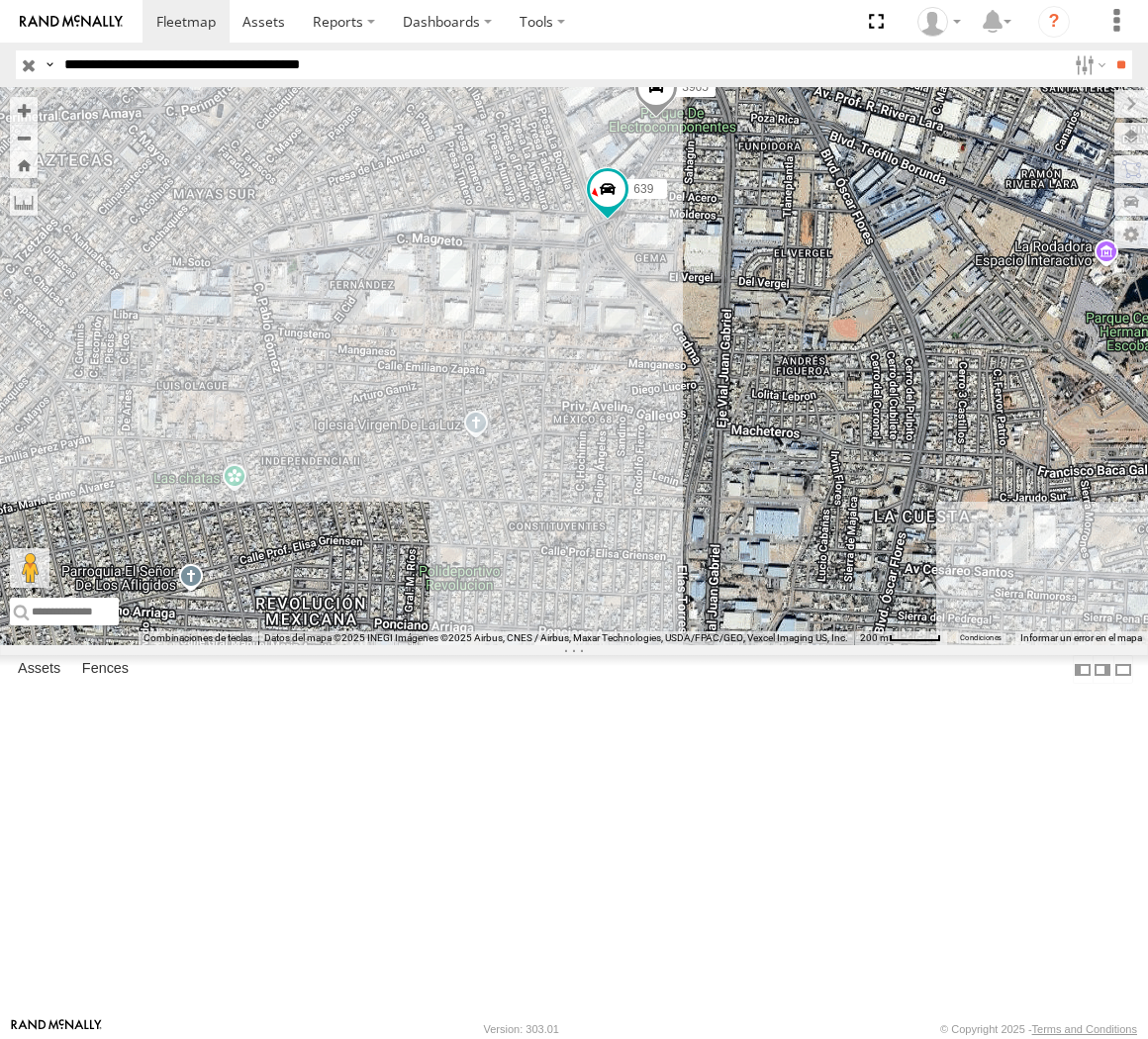 drag, startPoint x: 527, startPoint y: 333, endPoint x: 526, endPoint y: 463, distance: 130.00385 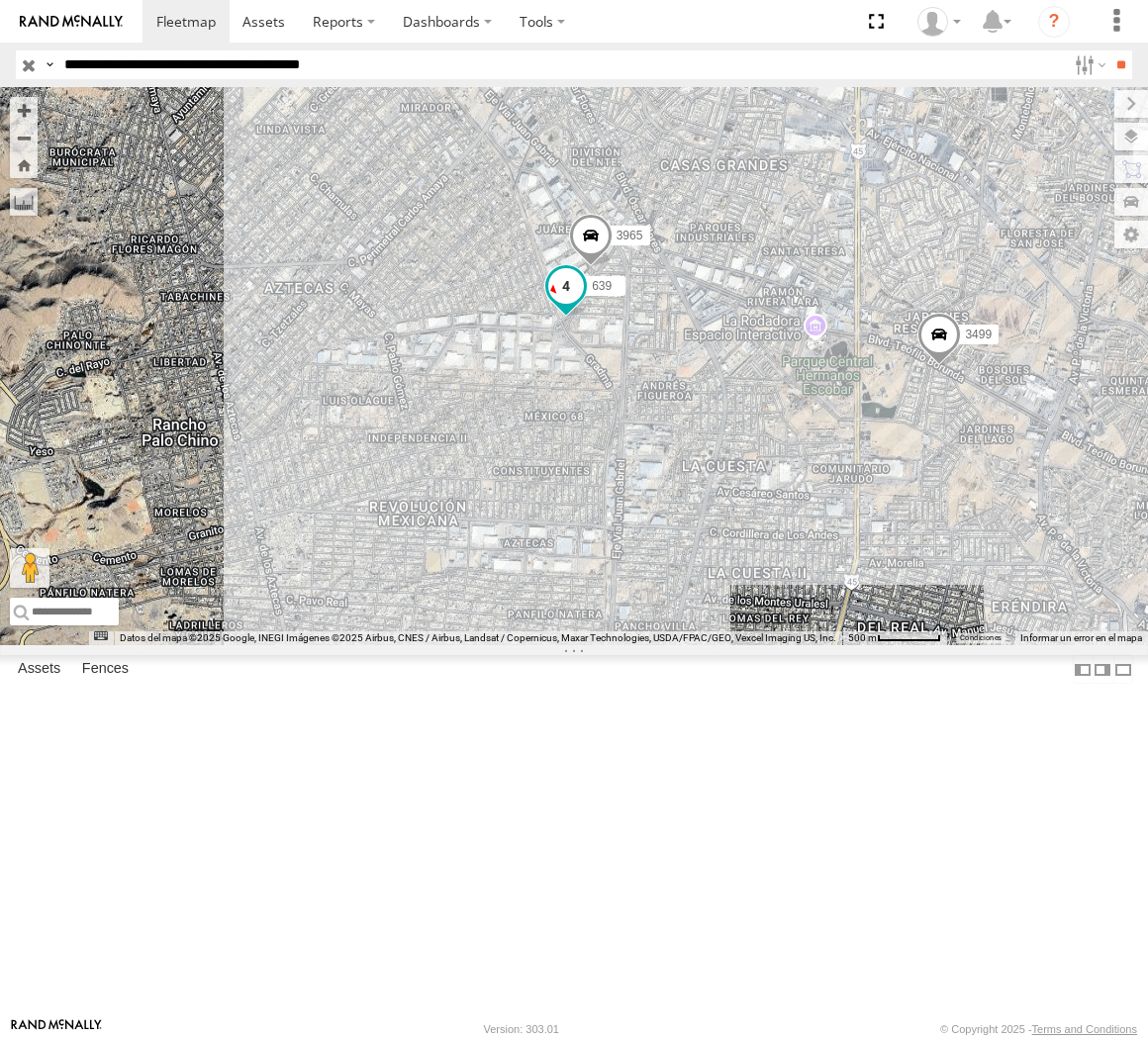 click at bounding box center [566, 286] 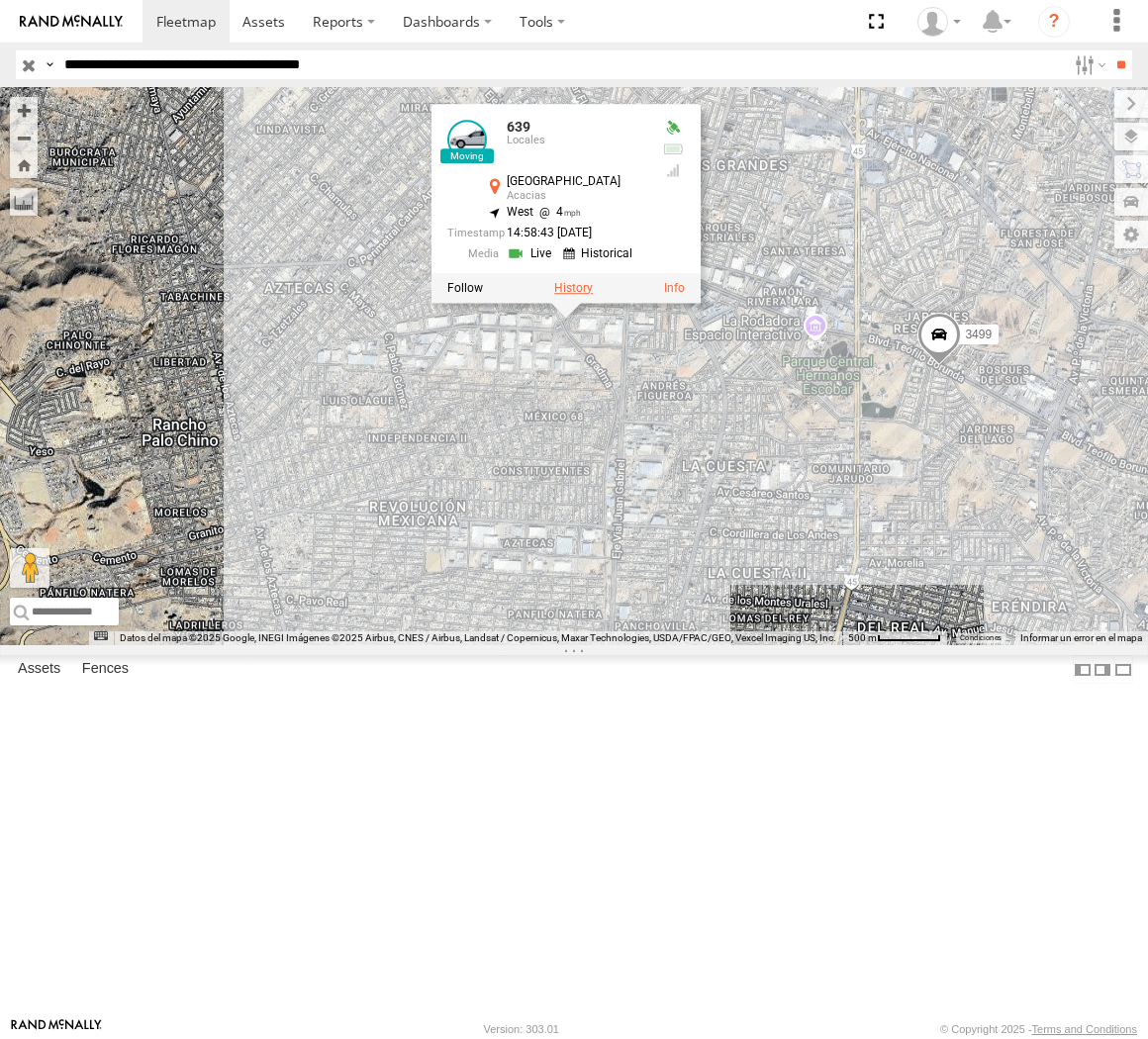 click at bounding box center [573, 288] 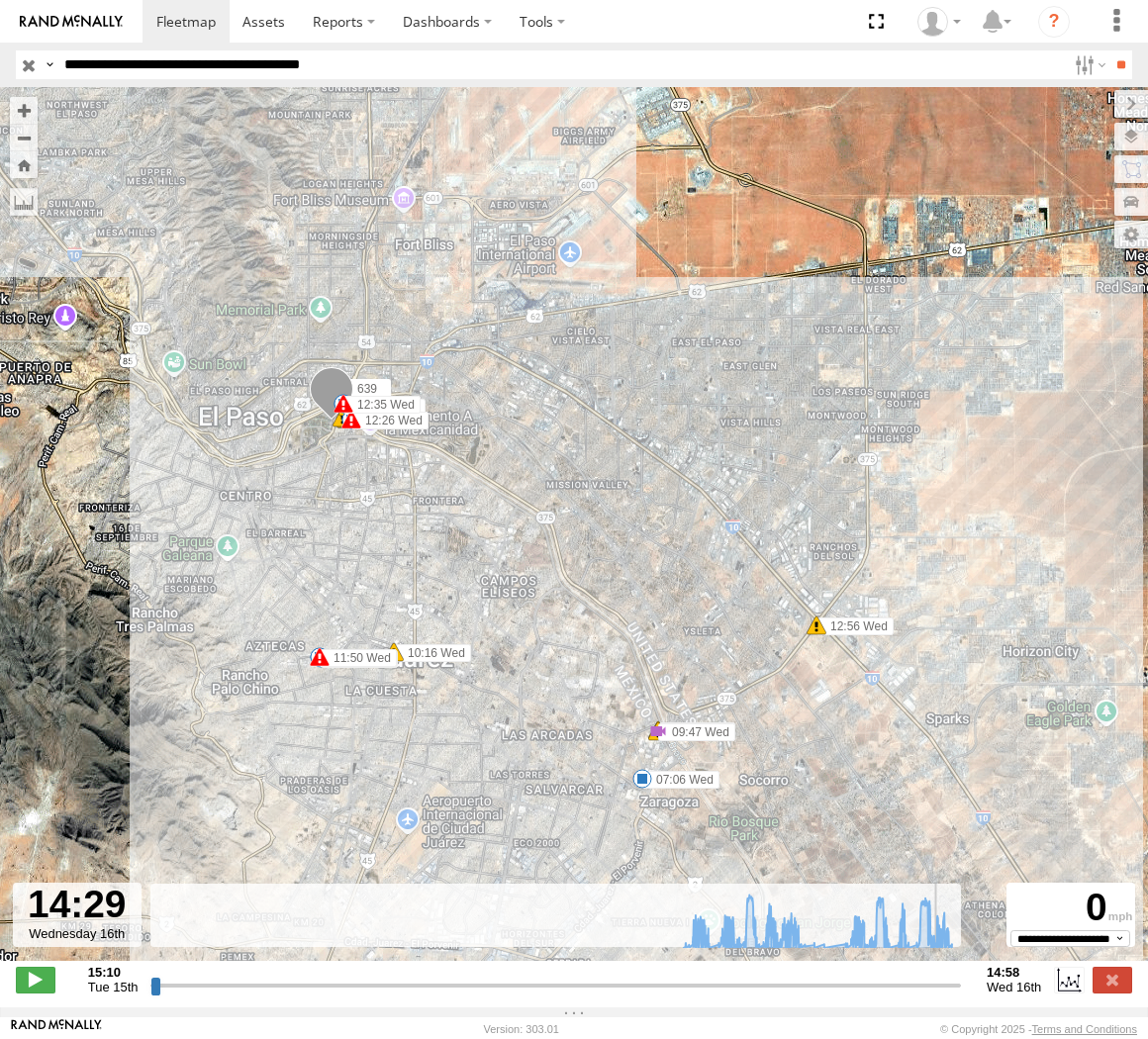 type on "**********" 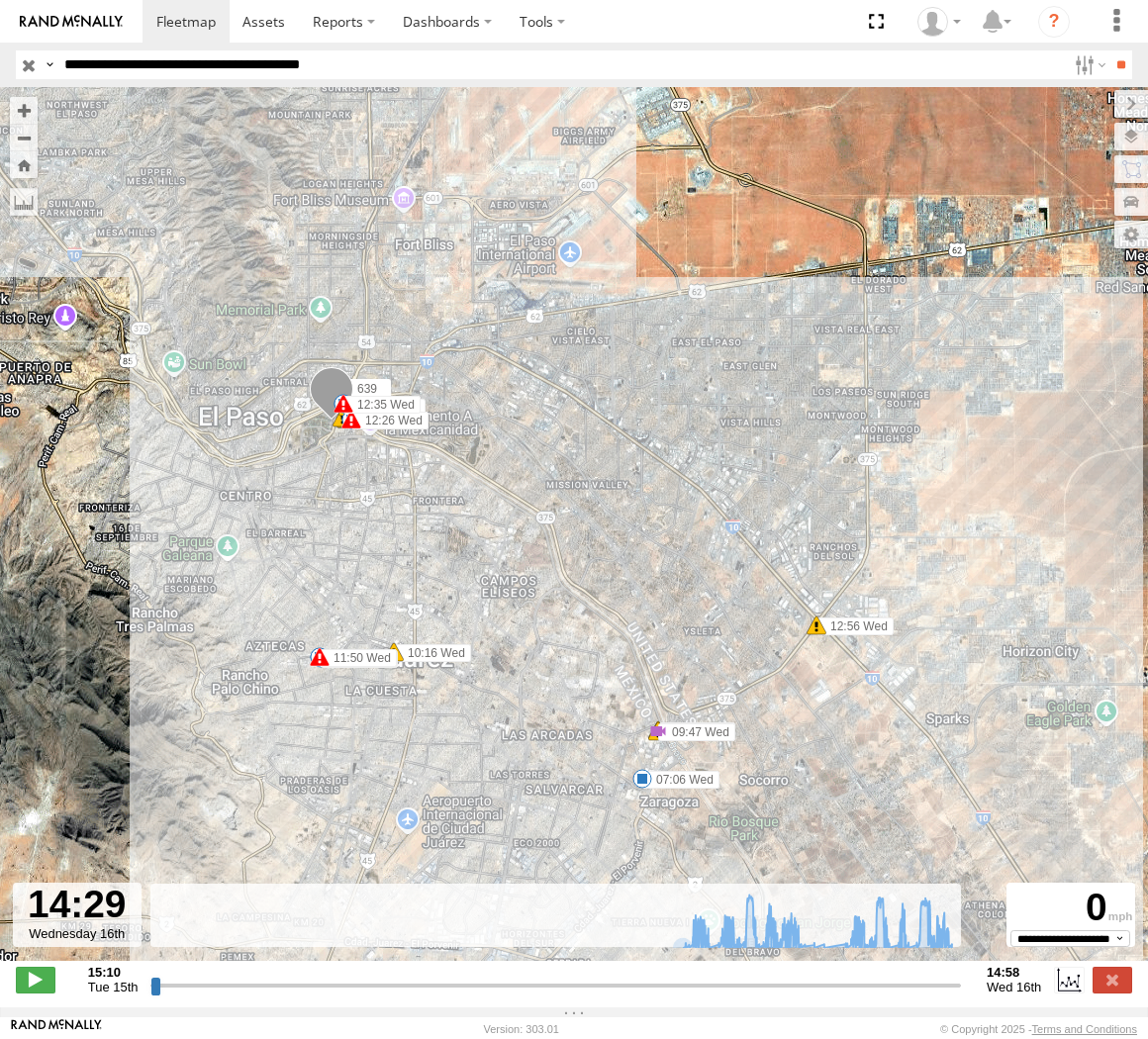 click on "**********" at bounding box center (561, 64) 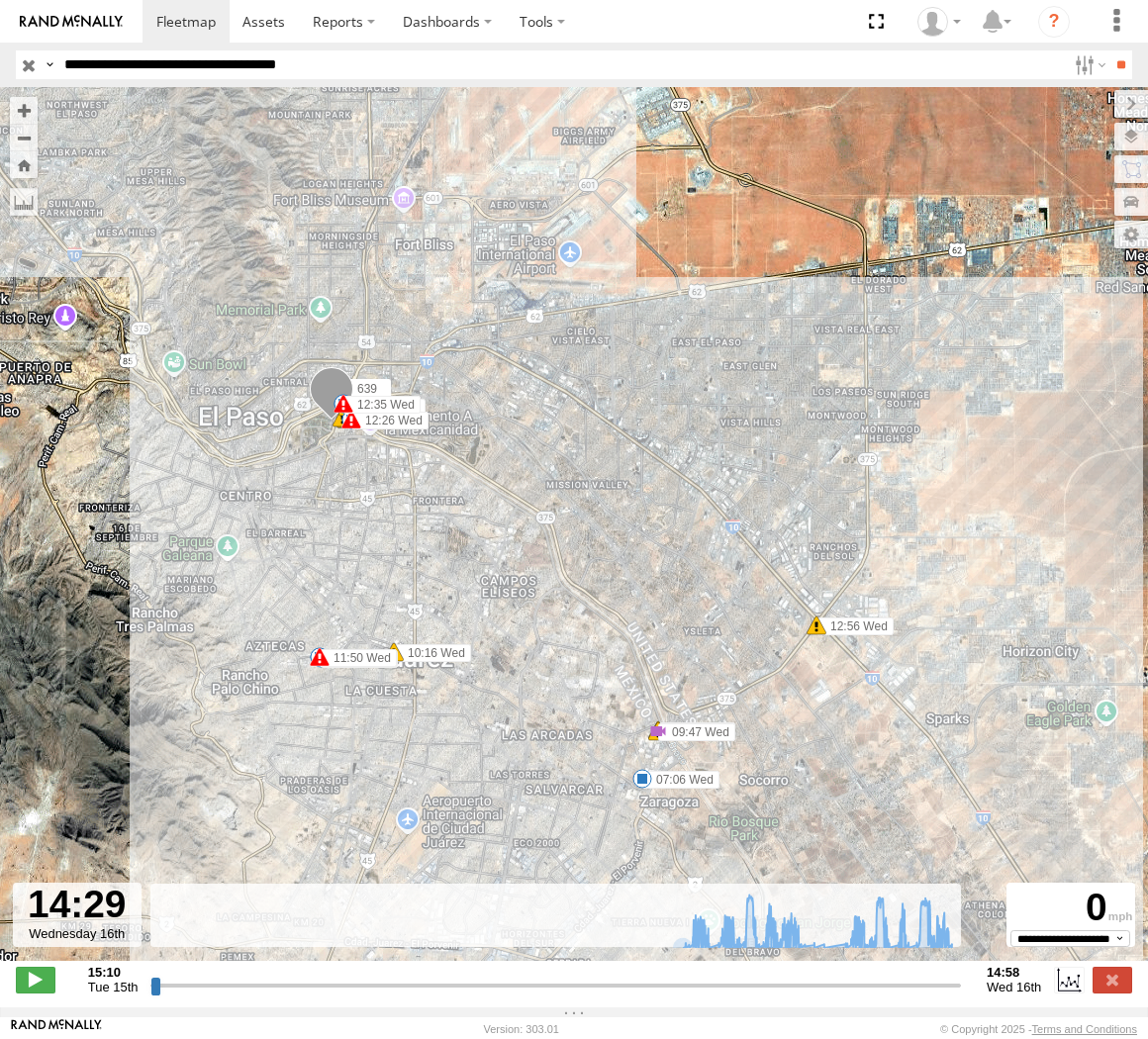 type on "**********" 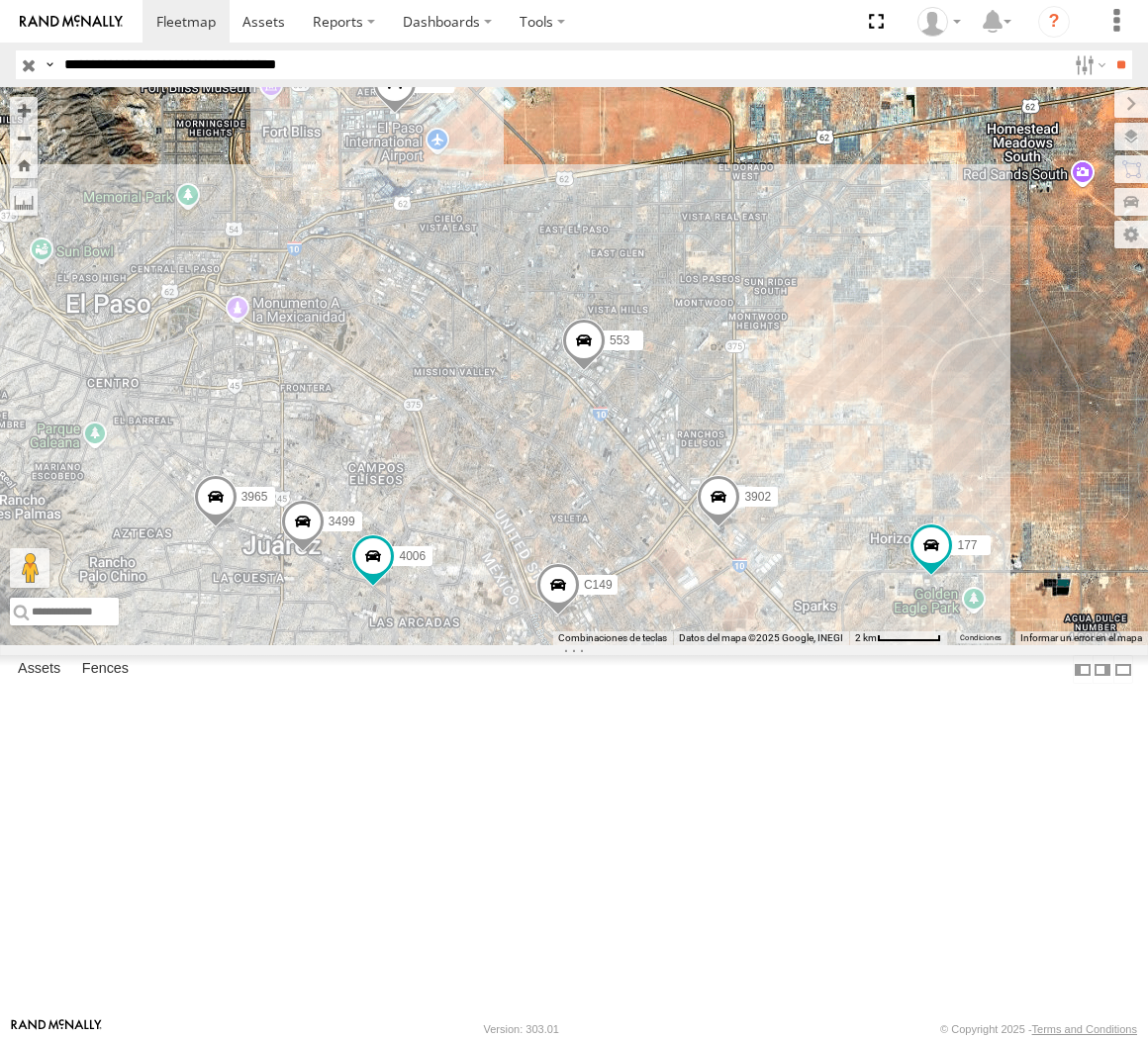 click at bounding box center [216, 502] 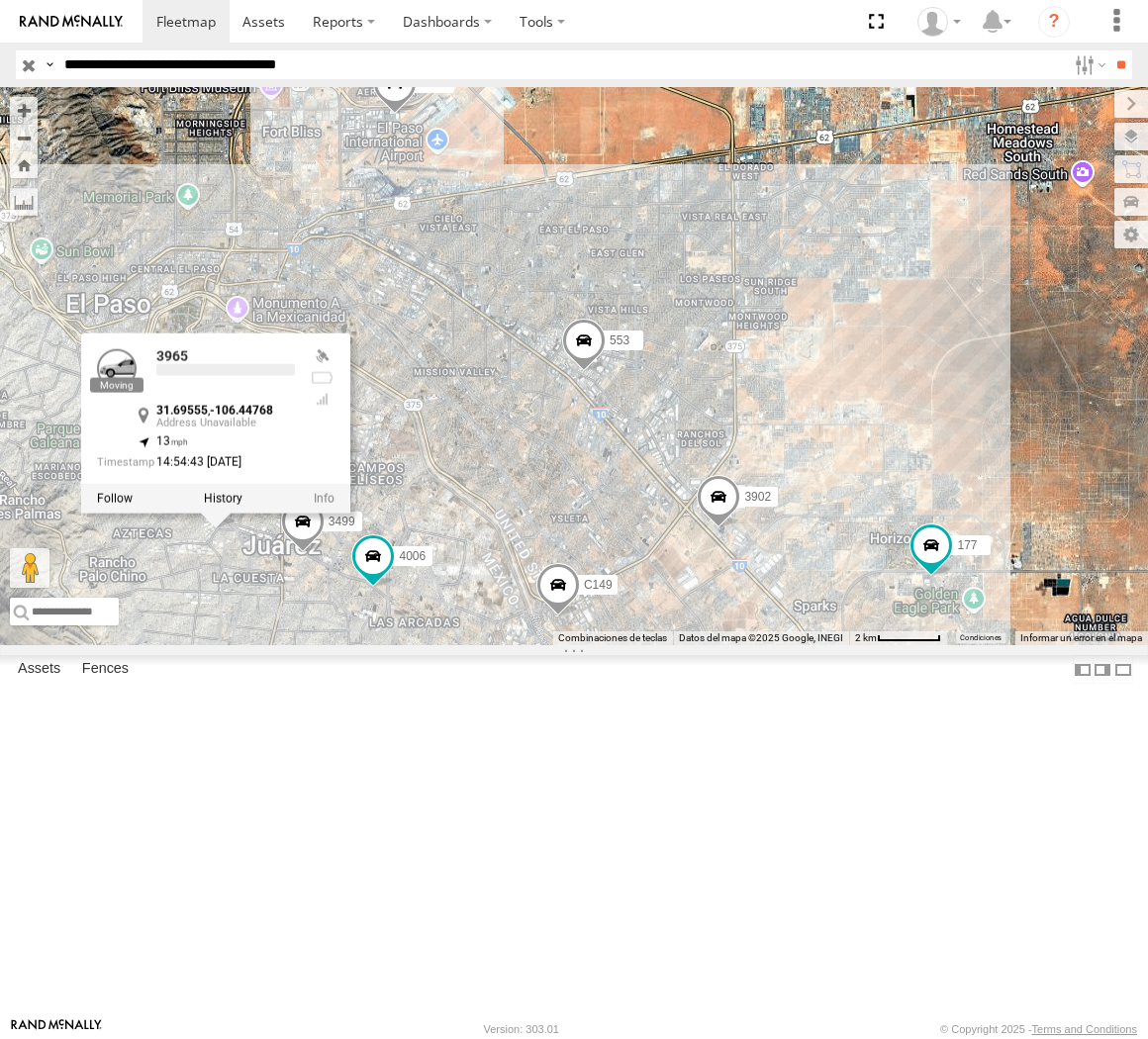 click at bounding box center (223, 499) 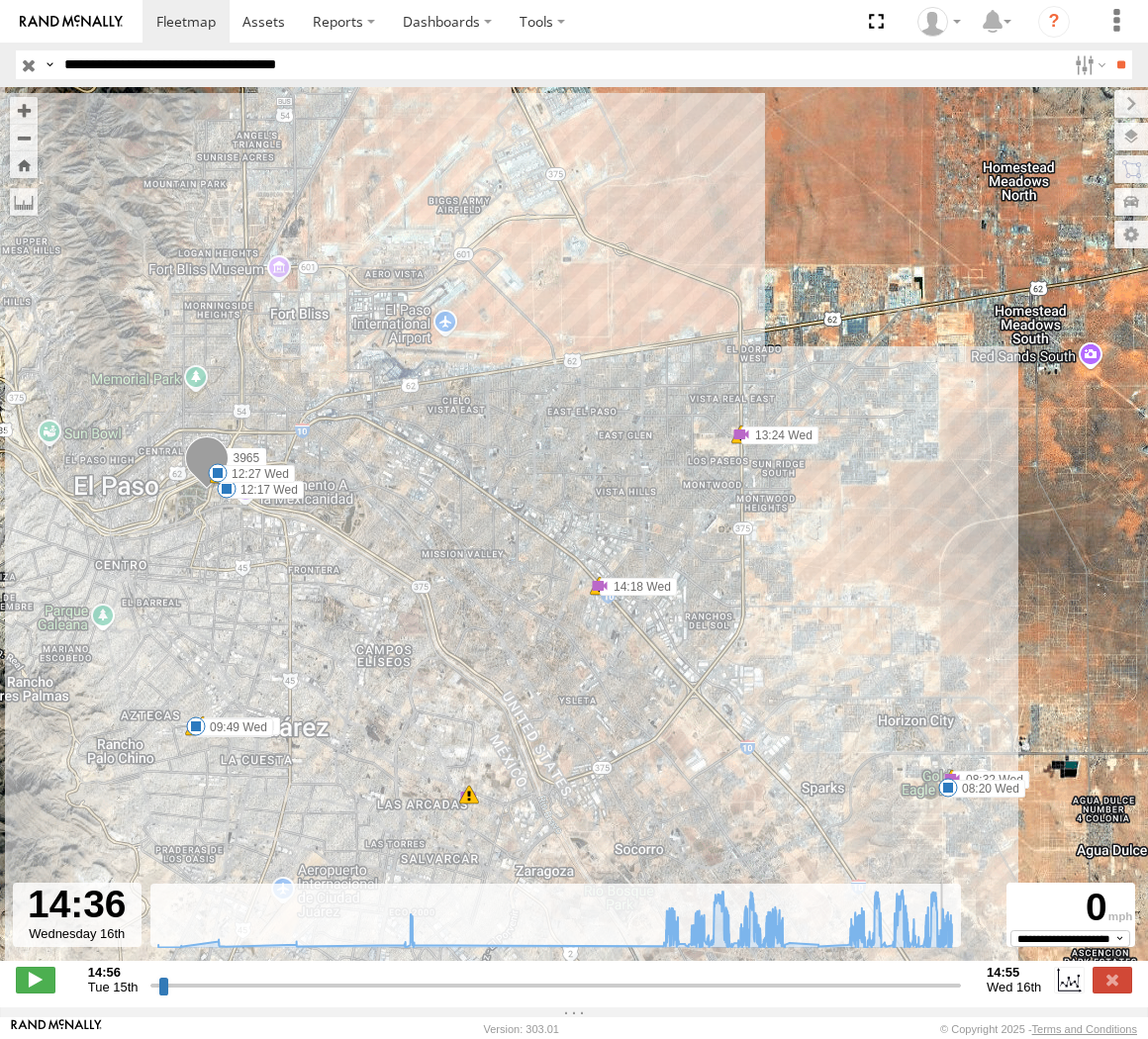 drag, startPoint x: 960, startPoint y: 985, endPoint x: 943, endPoint y: 985, distance: 17 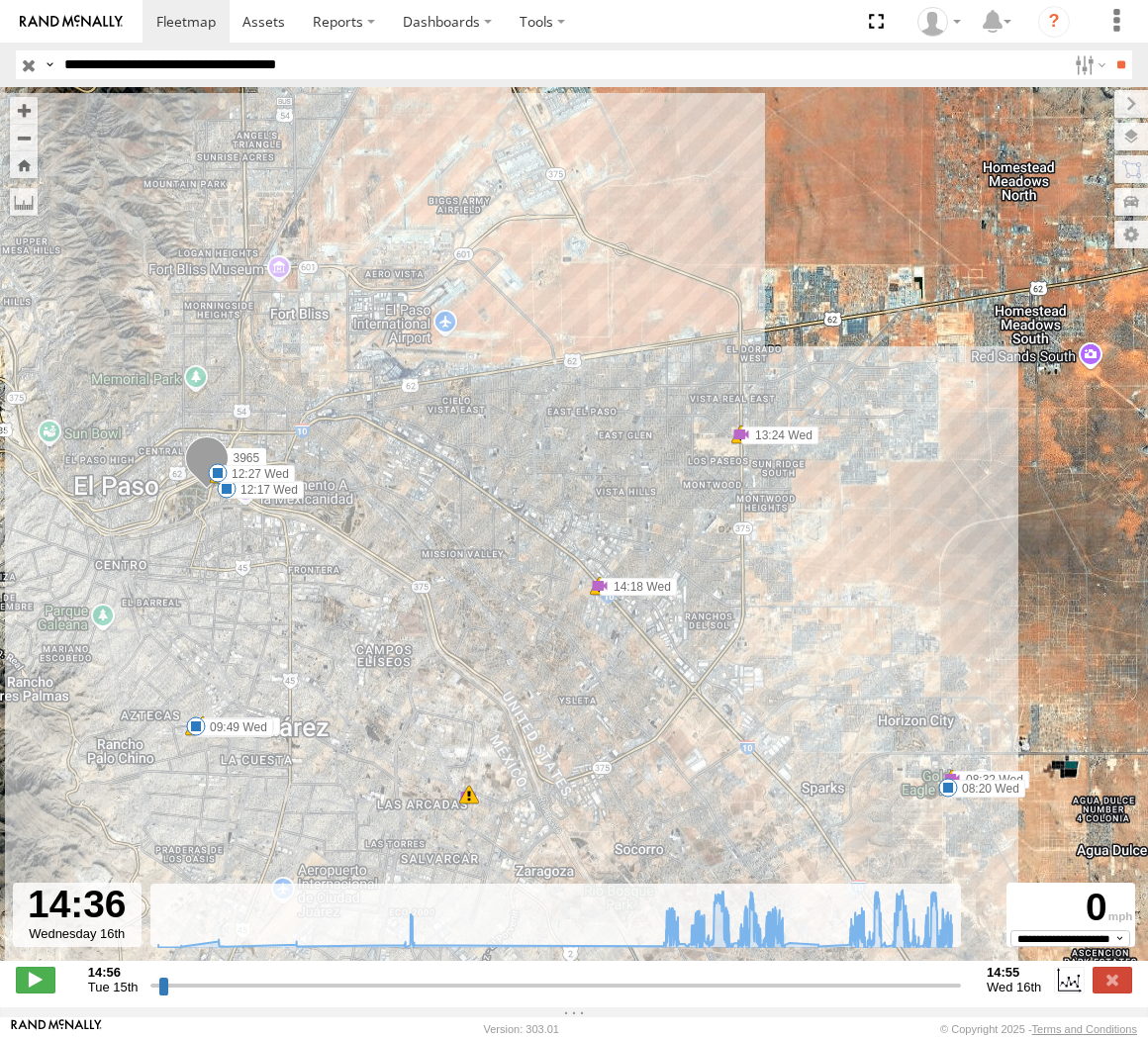 drag, startPoint x: 283, startPoint y: 61, endPoint x: 348, endPoint y: 133, distance: 97 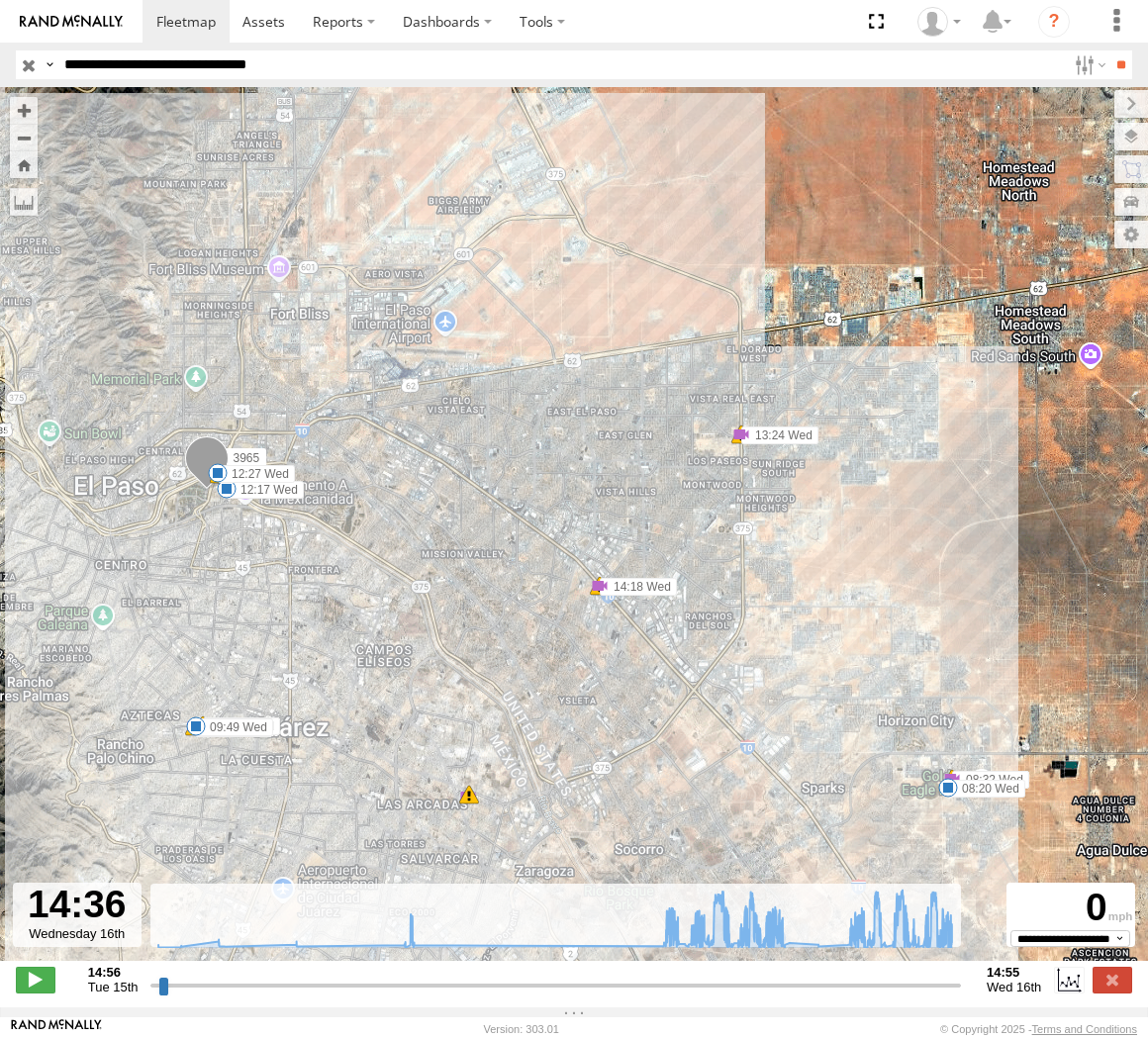 type on "**********" 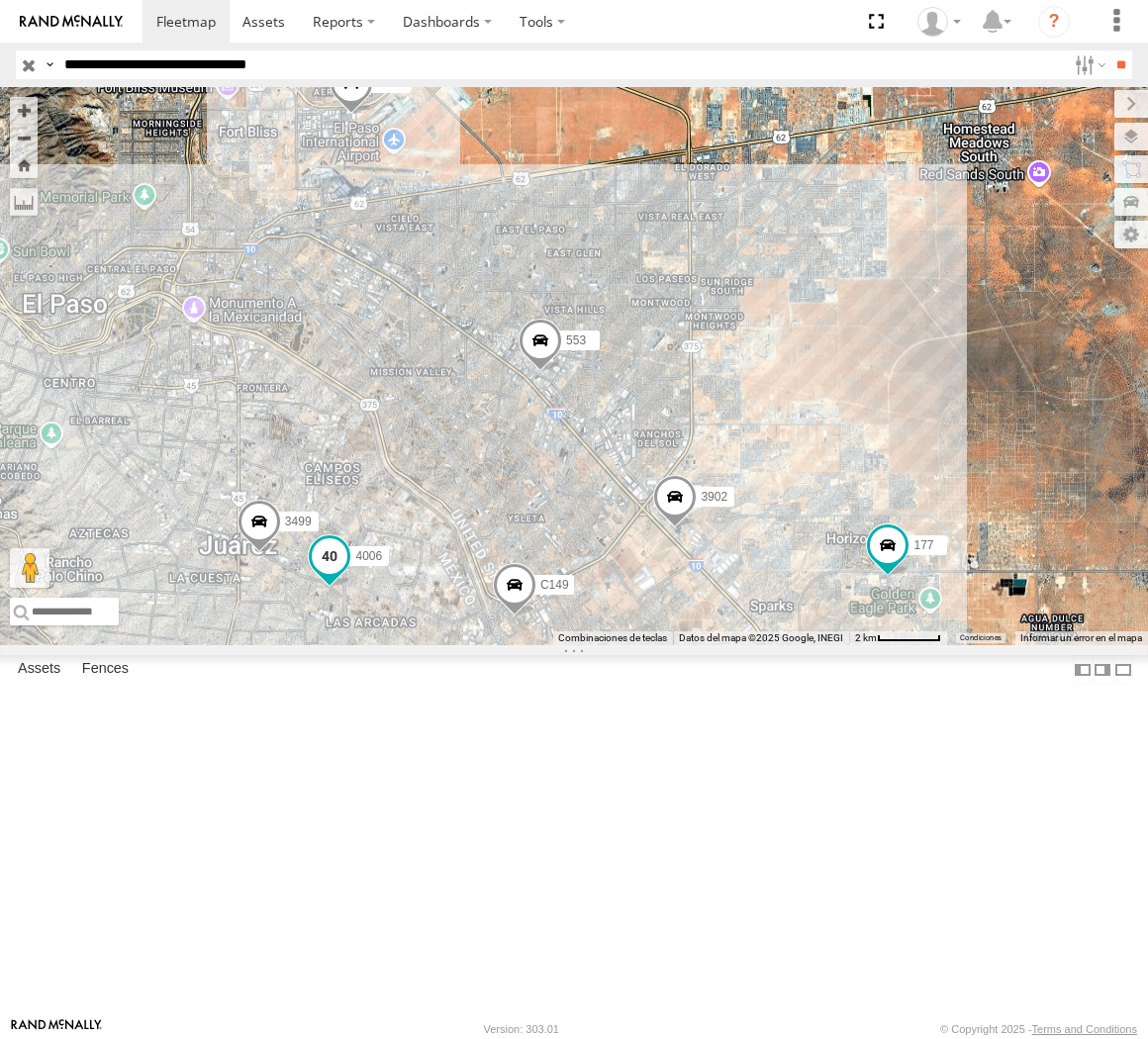 click at bounding box center (330, 556) 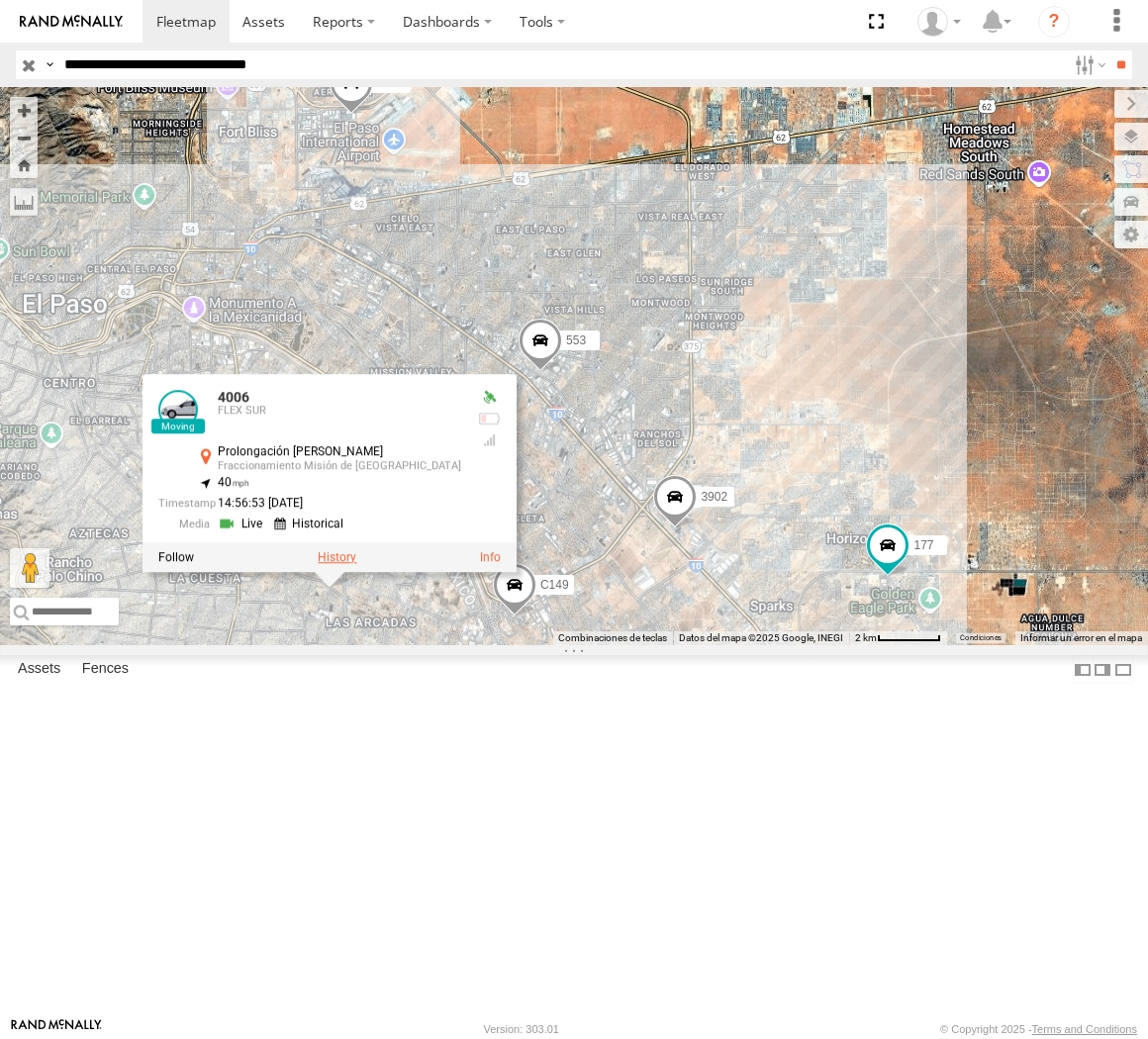 click at bounding box center (336, 558) 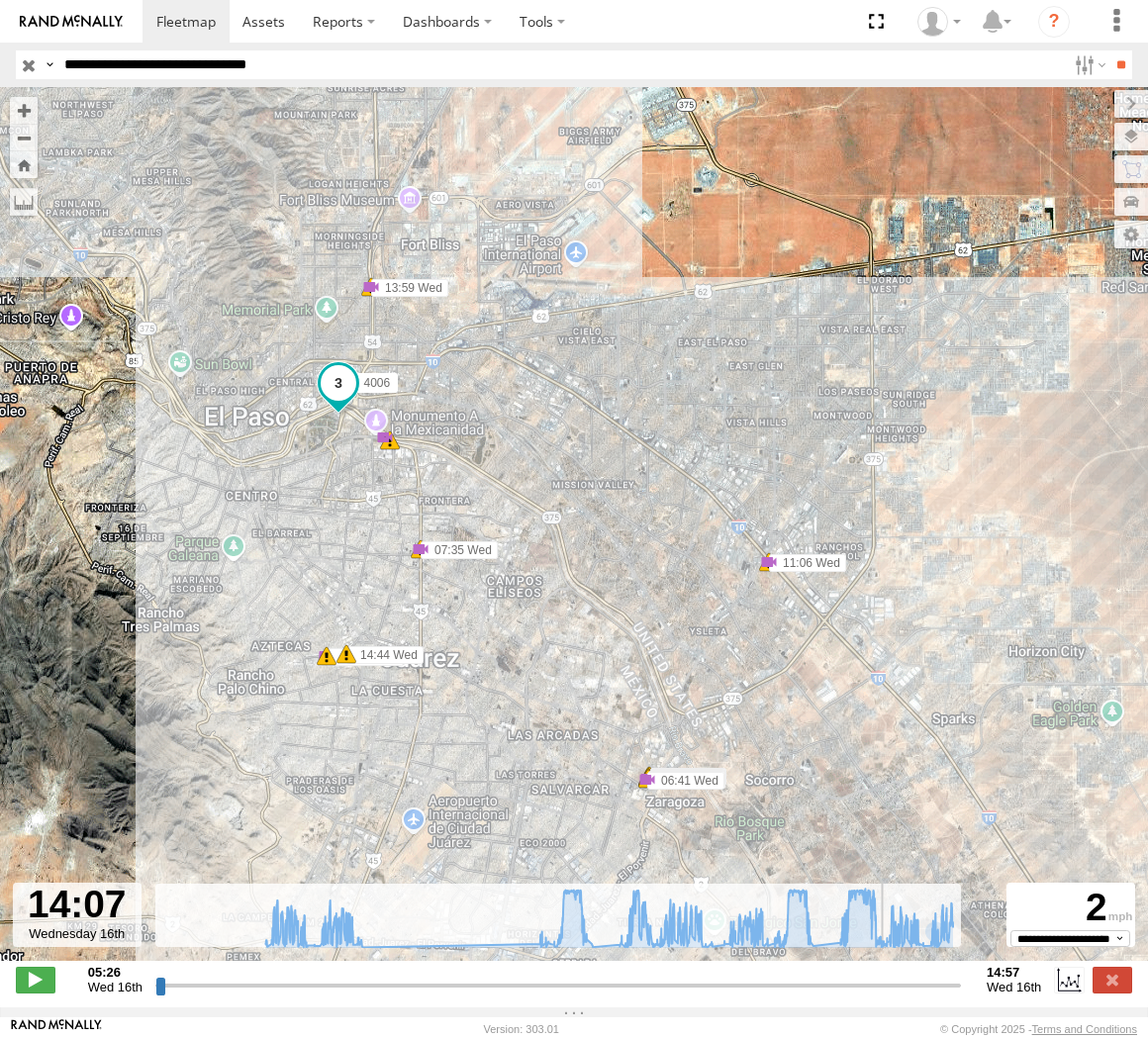 drag, startPoint x: 950, startPoint y: 981, endPoint x: 884, endPoint y: 951, distance: 72.498276 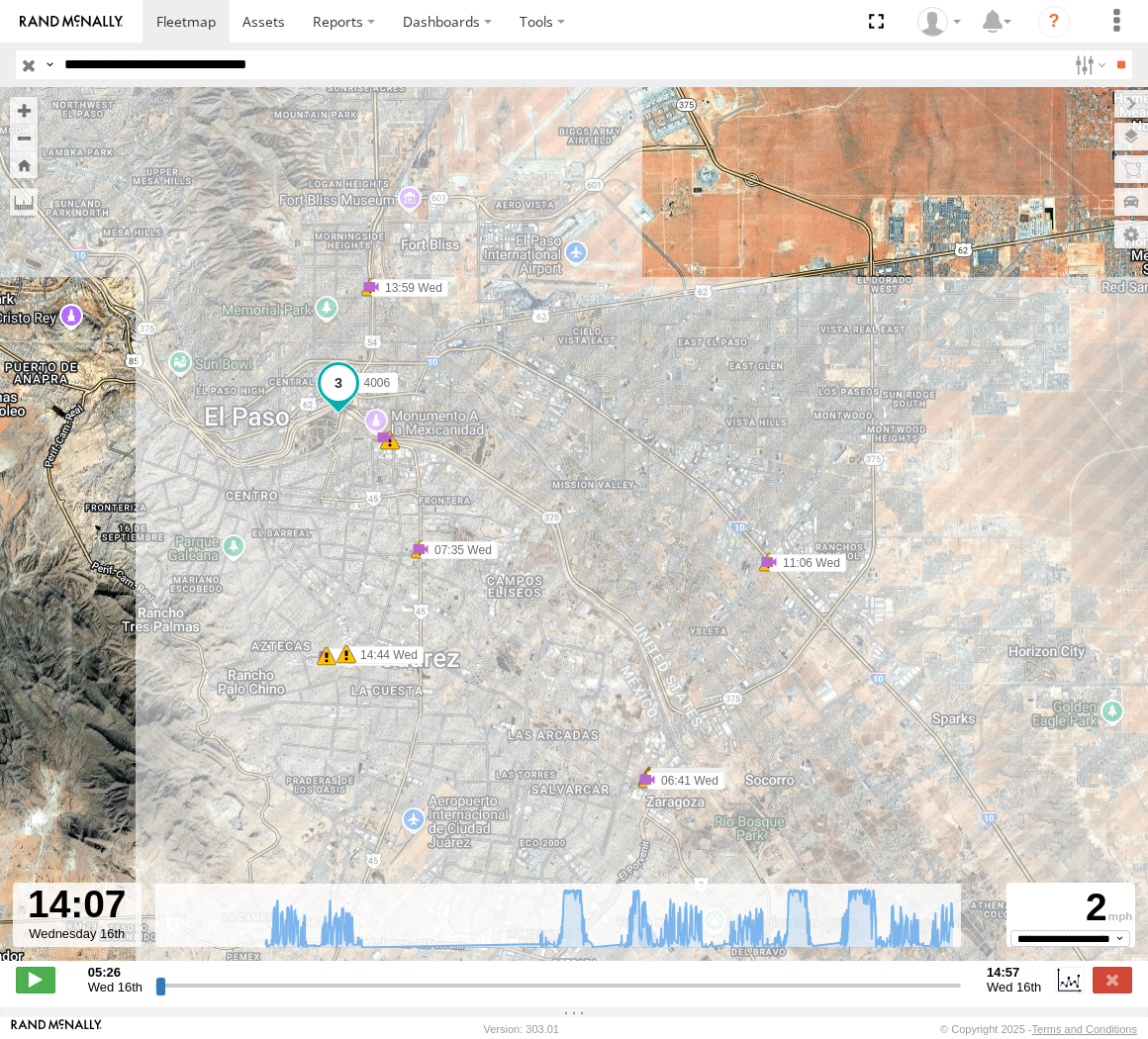 drag, startPoint x: 293, startPoint y: 64, endPoint x: 371, endPoint y: 104, distance: 87.65843 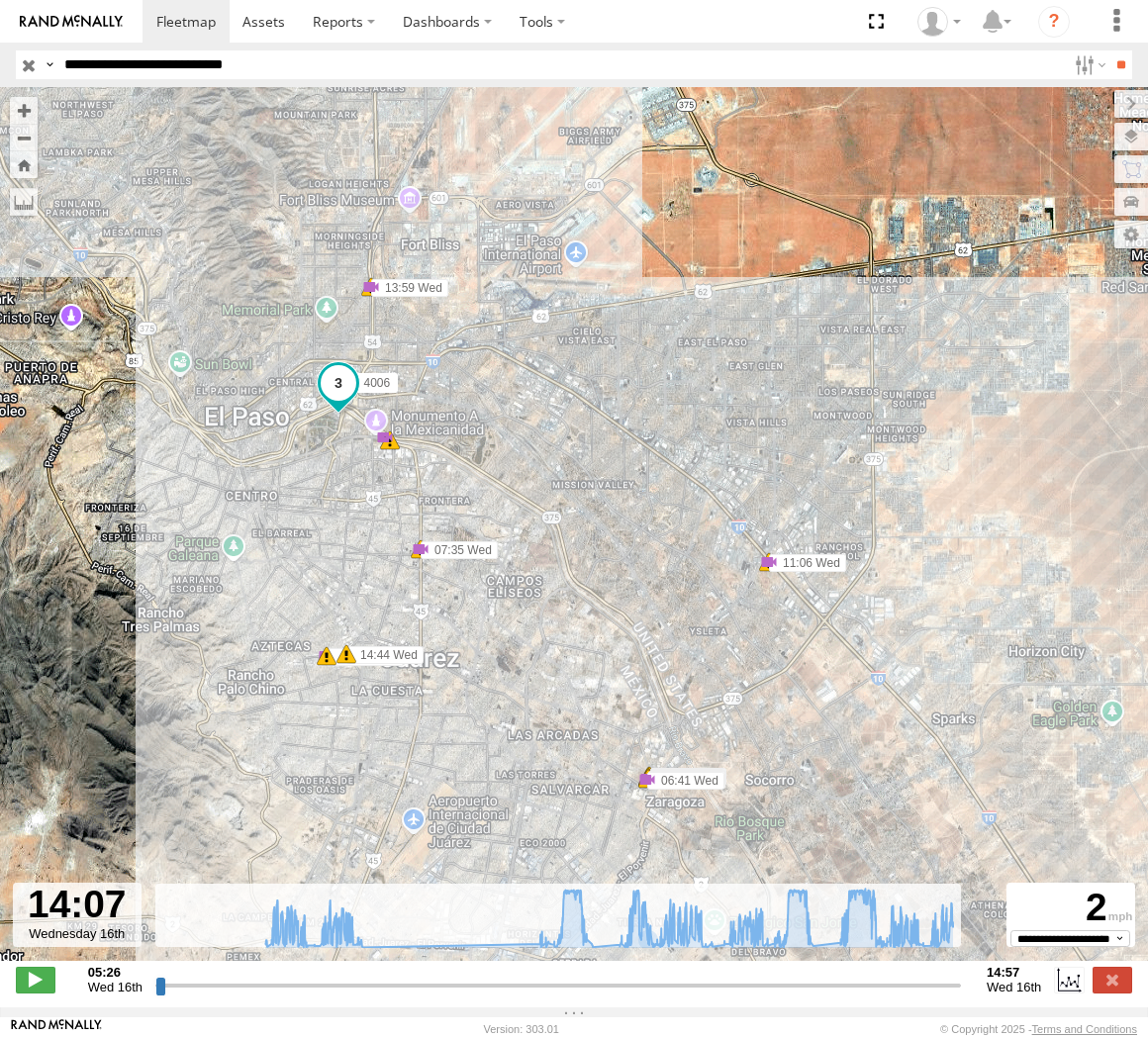 click on "**" at bounding box center [1120, 64] 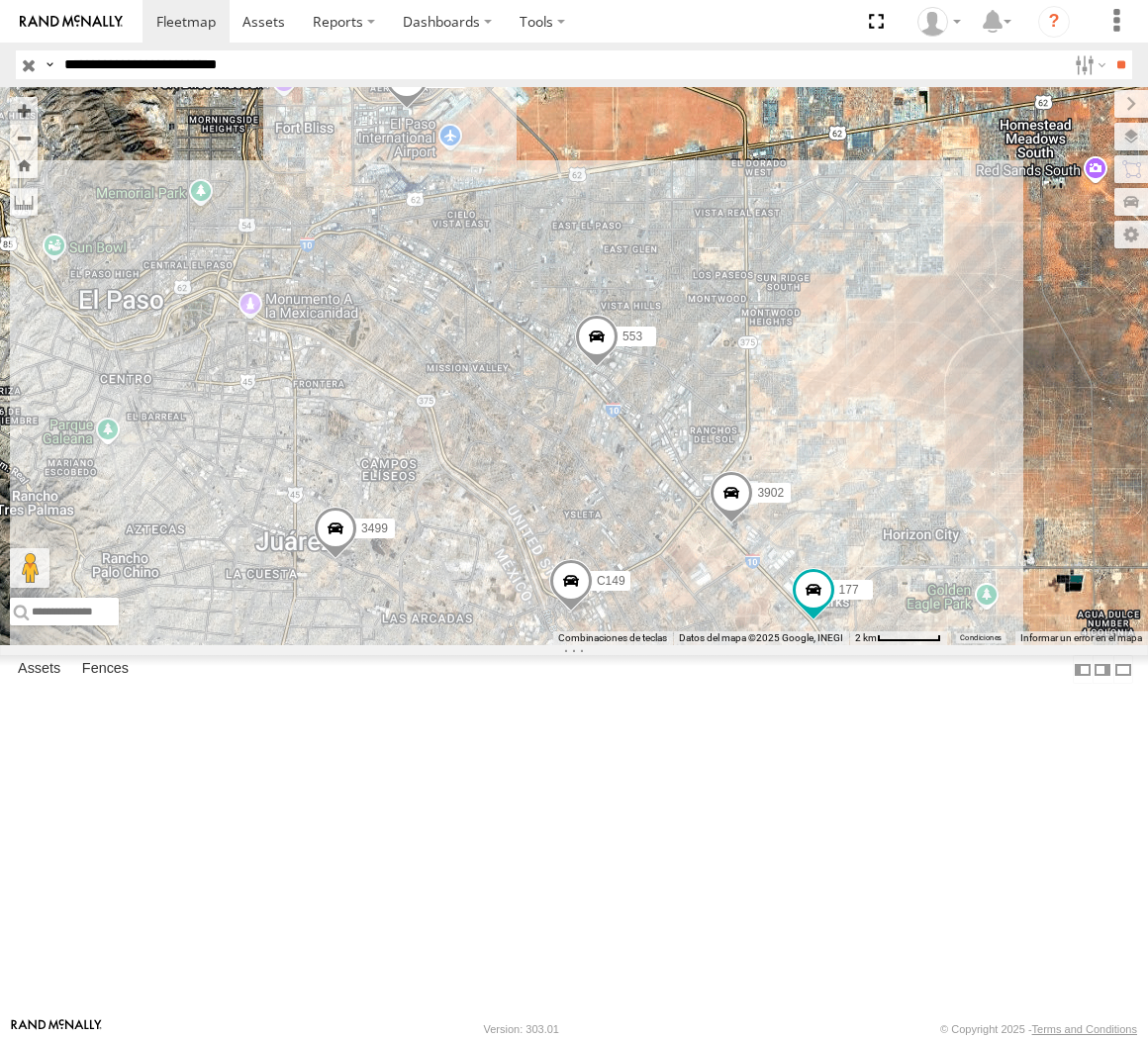 type on "**********" 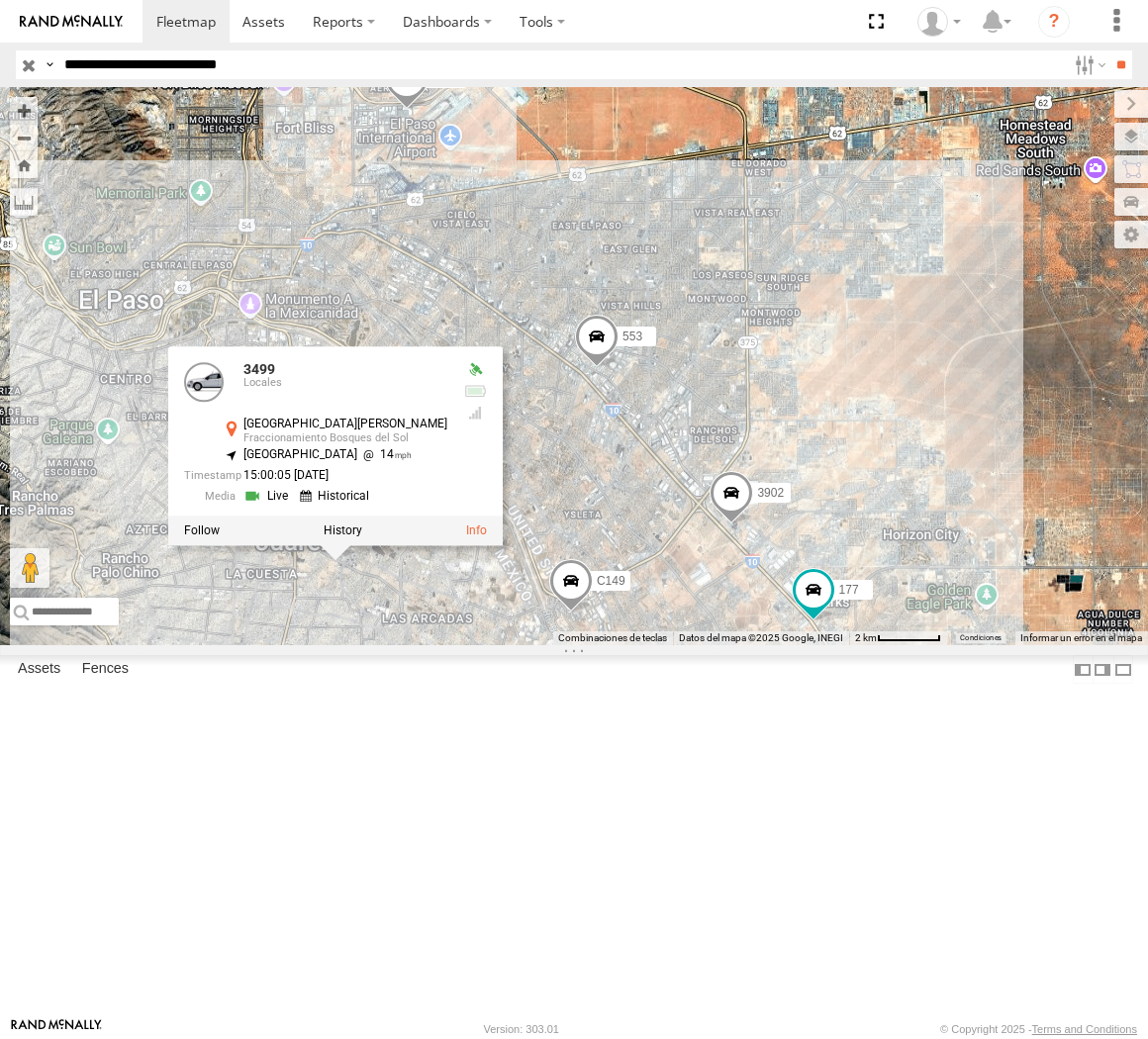 click at bounding box center (342, 530) 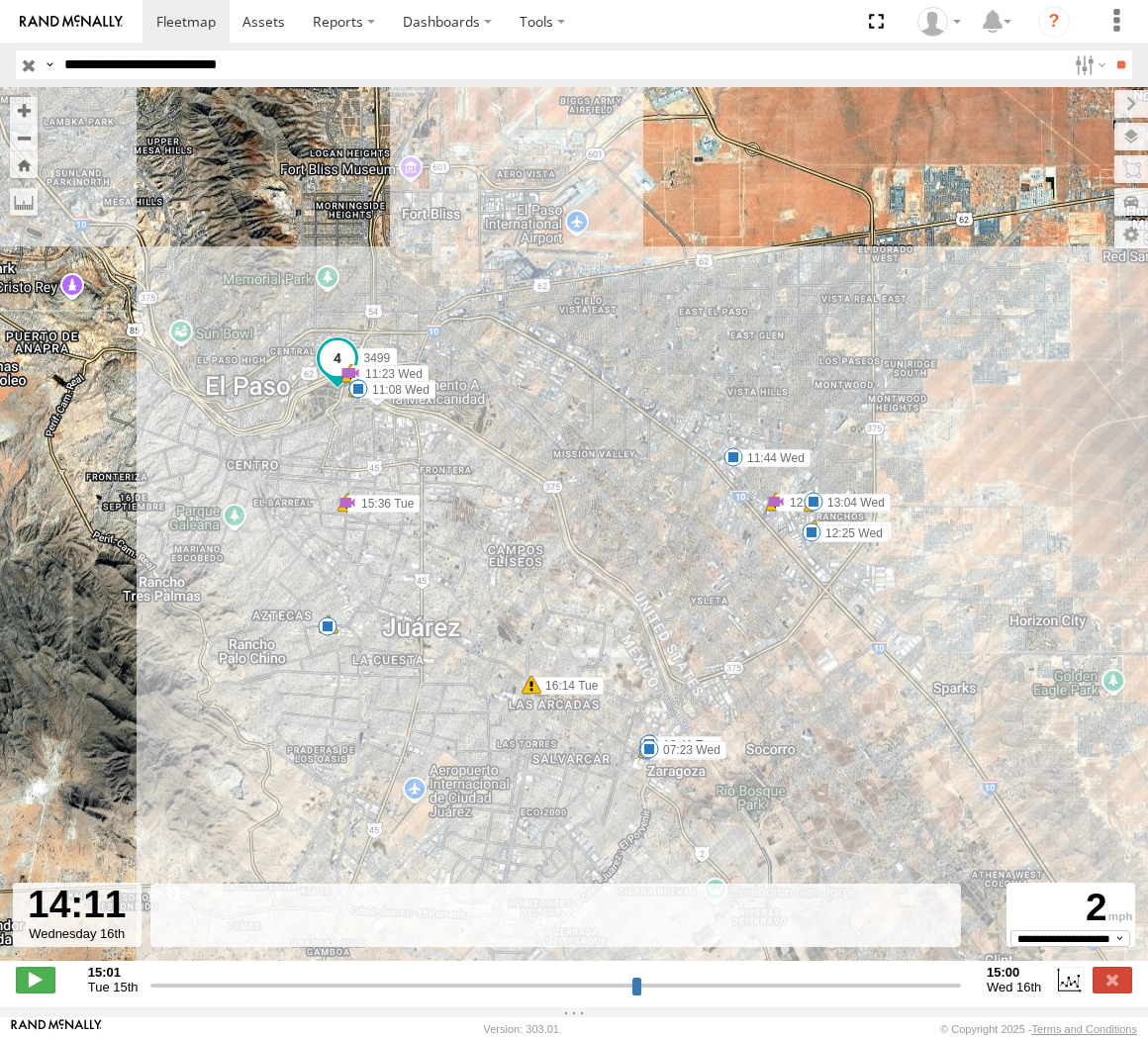 drag, startPoint x: 954, startPoint y: 985, endPoint x: 926, endPoint y: 973, distance: 30.463092 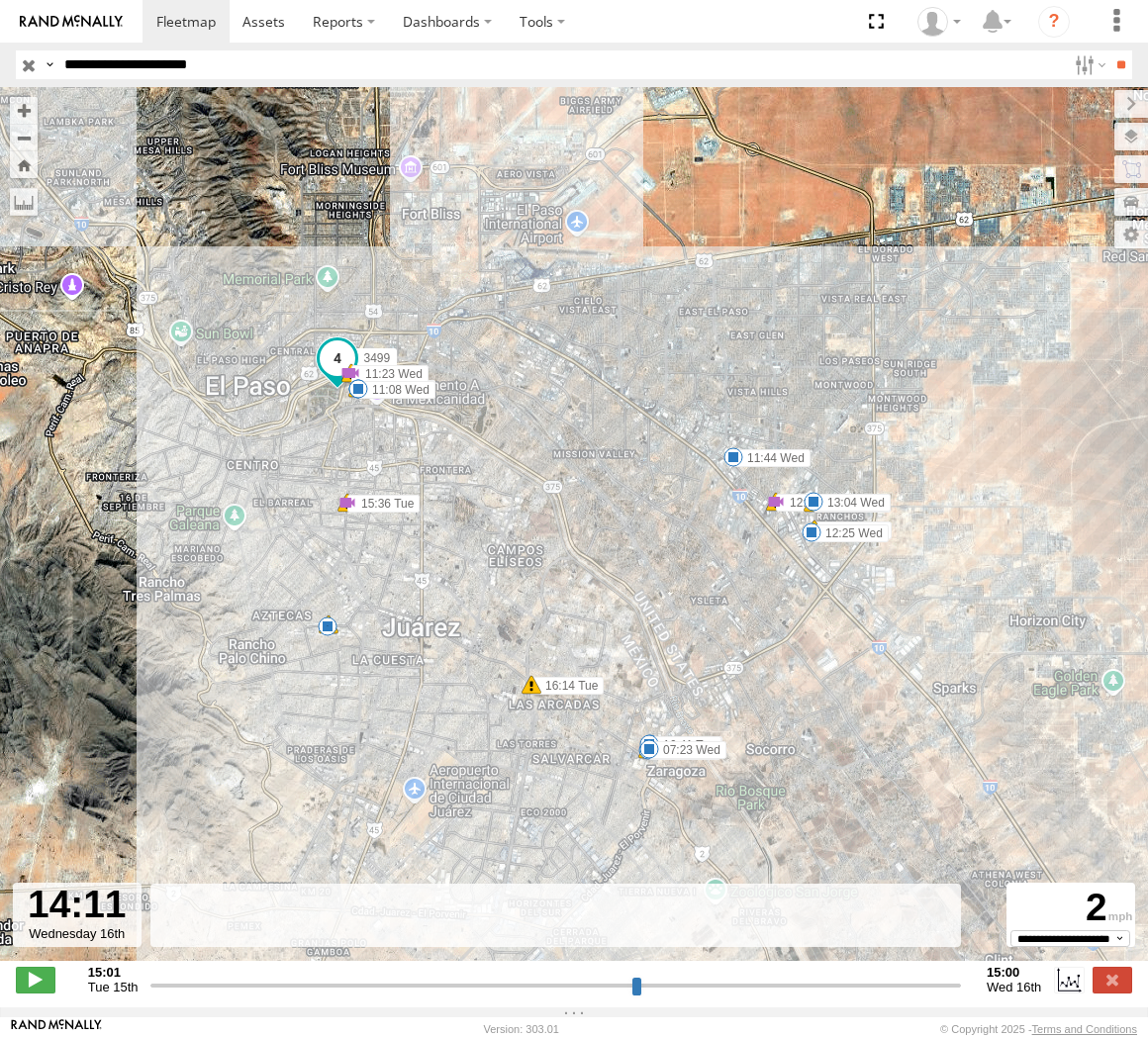 click on "**" at bounding box center (1120, 64) 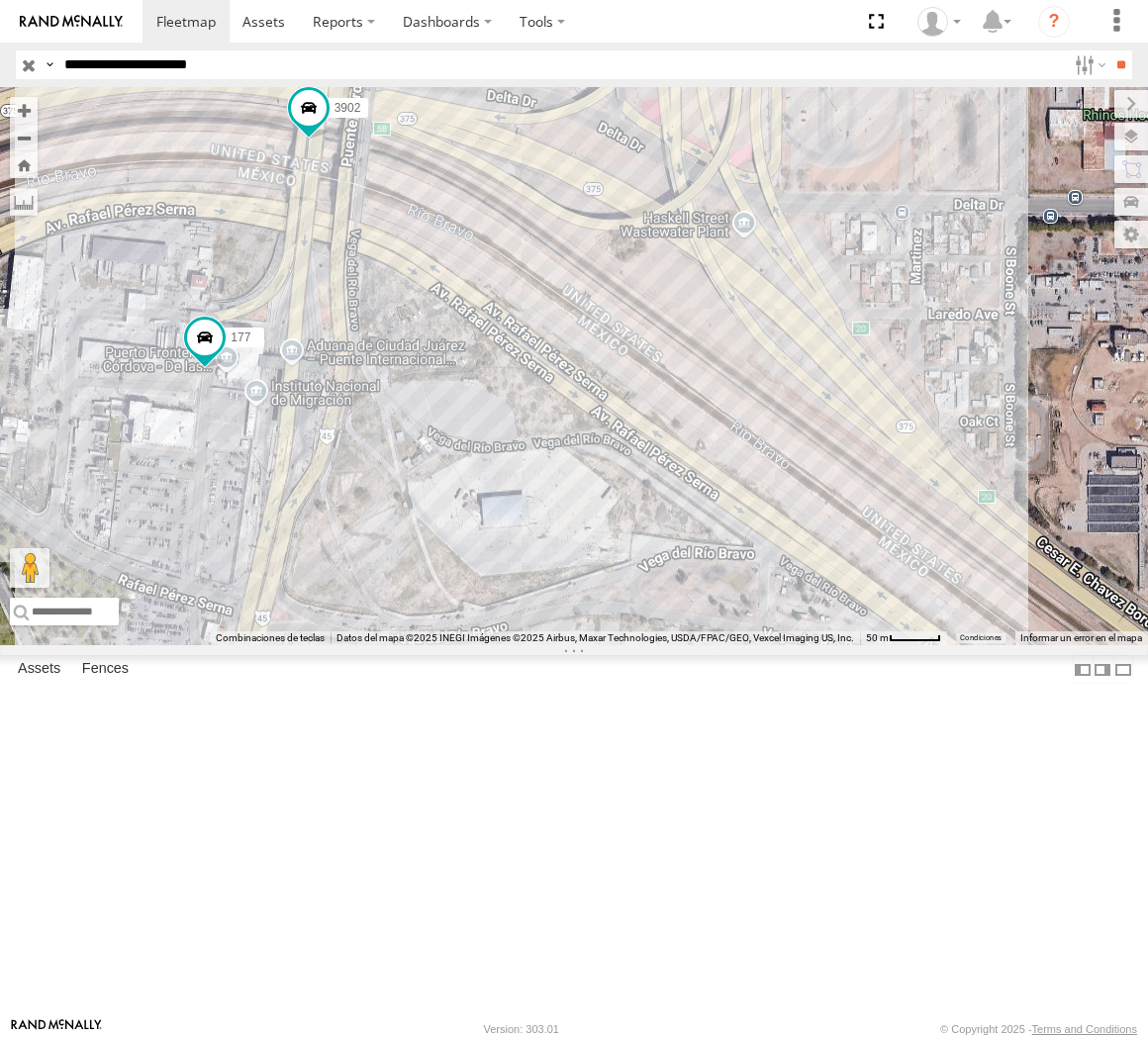 click on "**********" at bounding box center [561, 64] 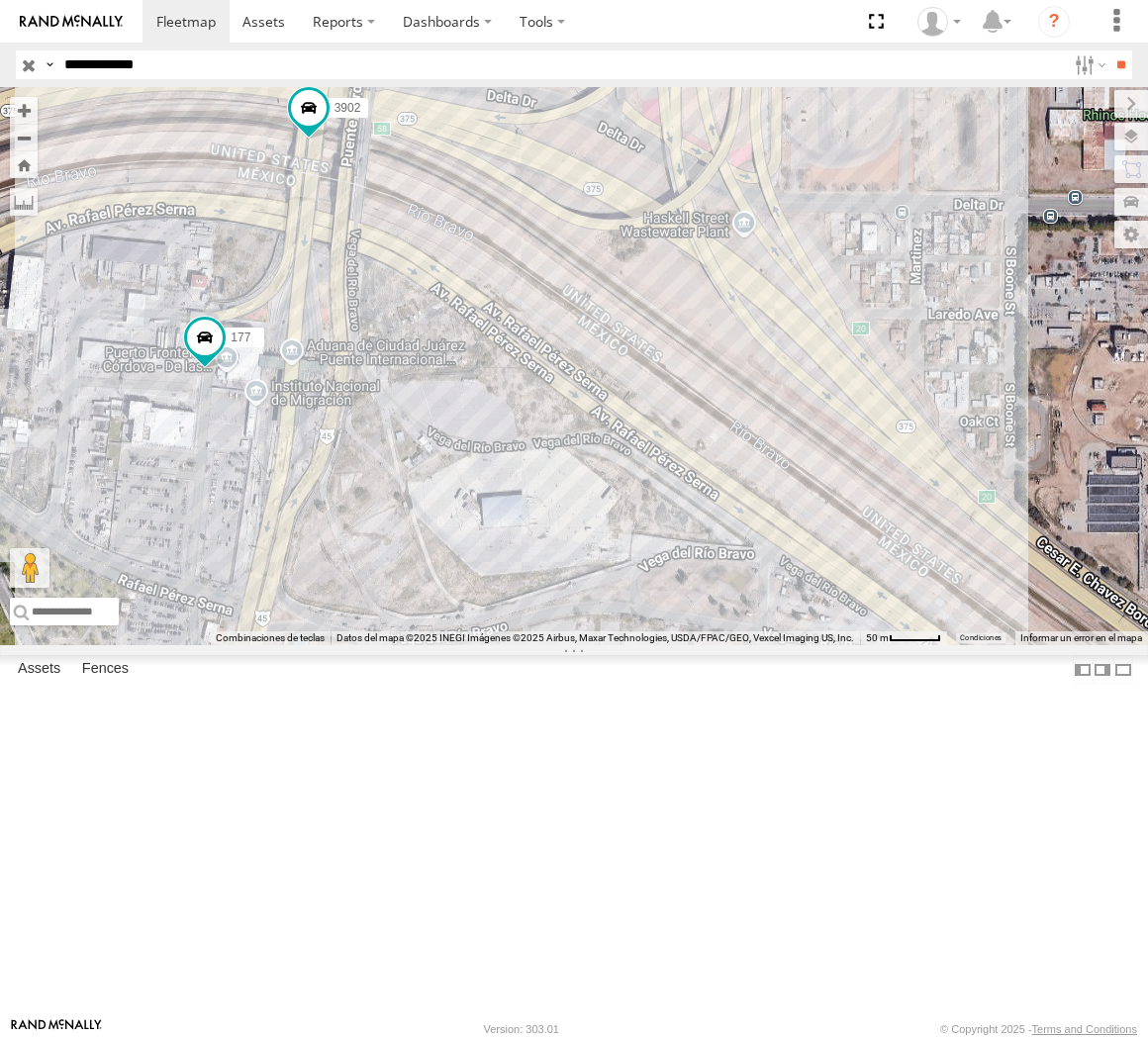 type on "**********" 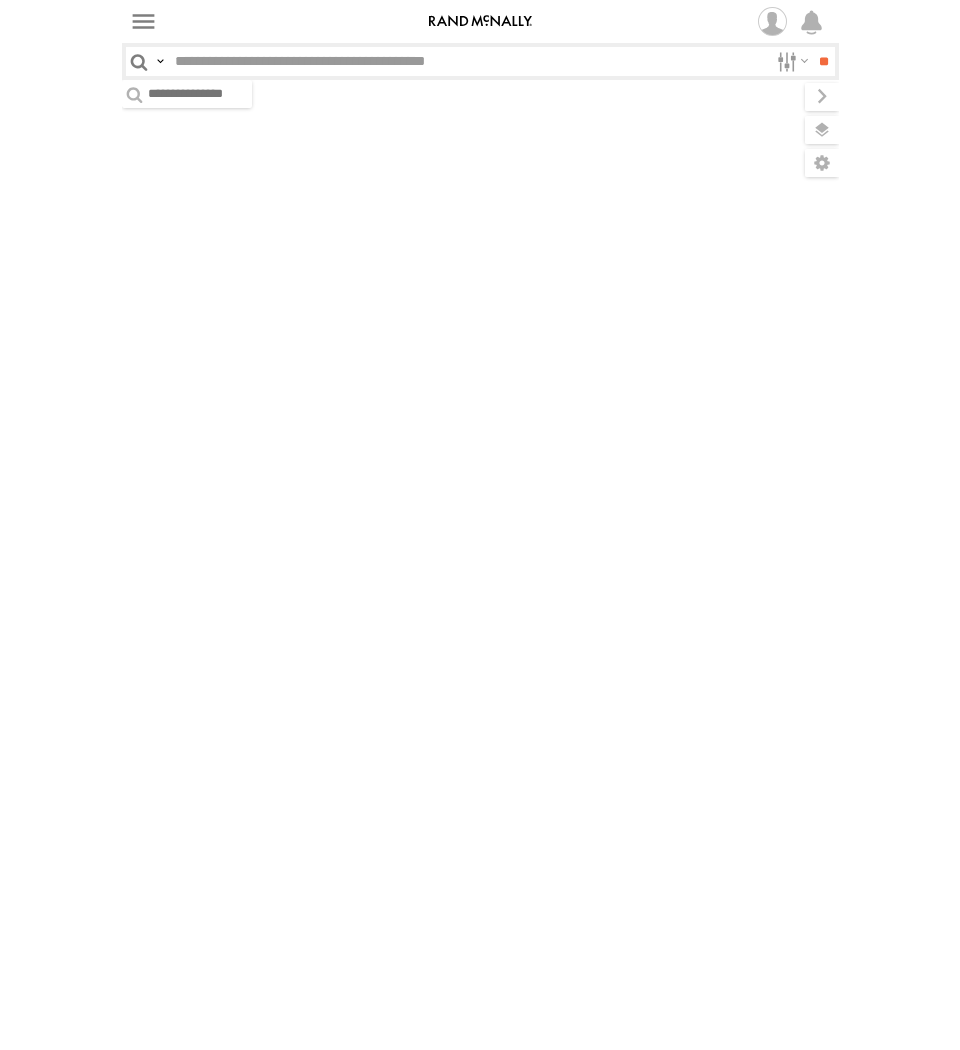 scroll, scrollTop: 0, scrollLeft: 0, axis: both 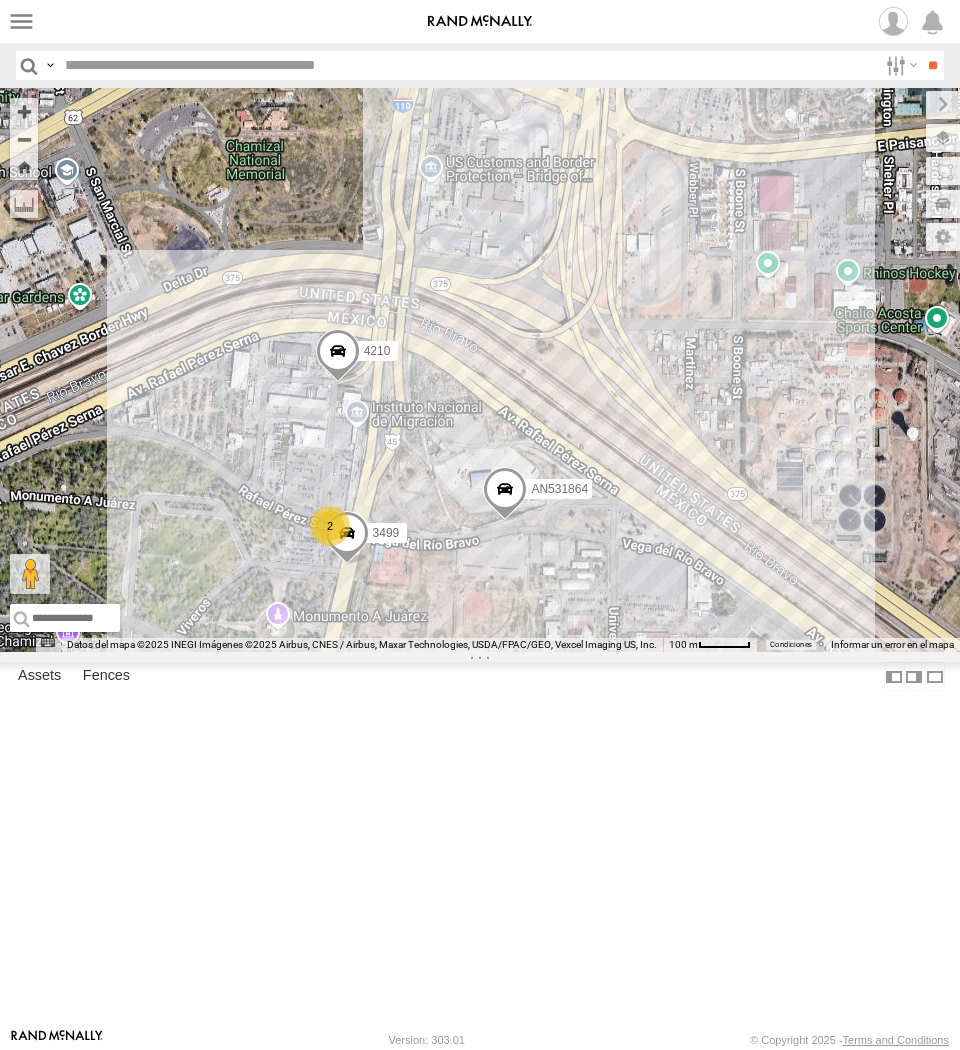 drag, startPoint x: 607, startPoint y: 353, endPoint x: 567, endPoint y: 455, distance: 109.56277 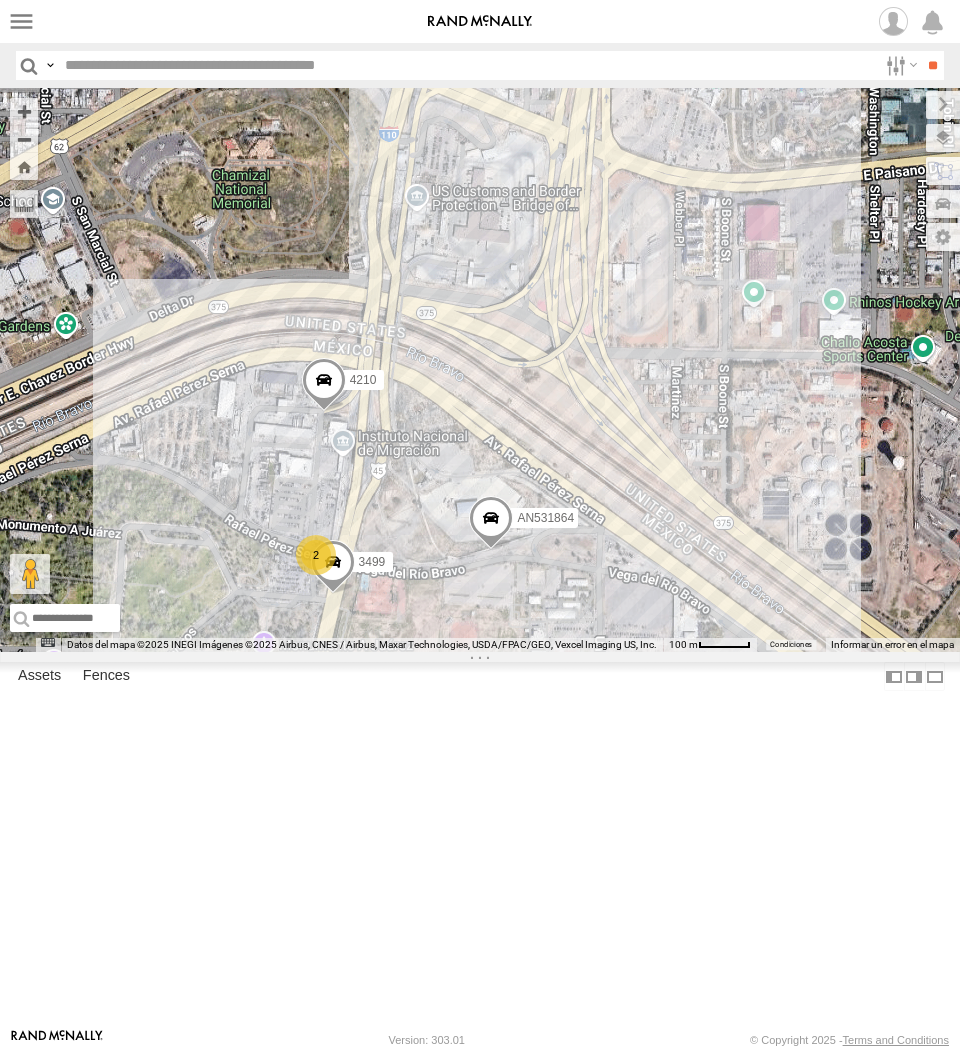 click on "3499 AN531864 4210 2" at bounding box center (480, 370) 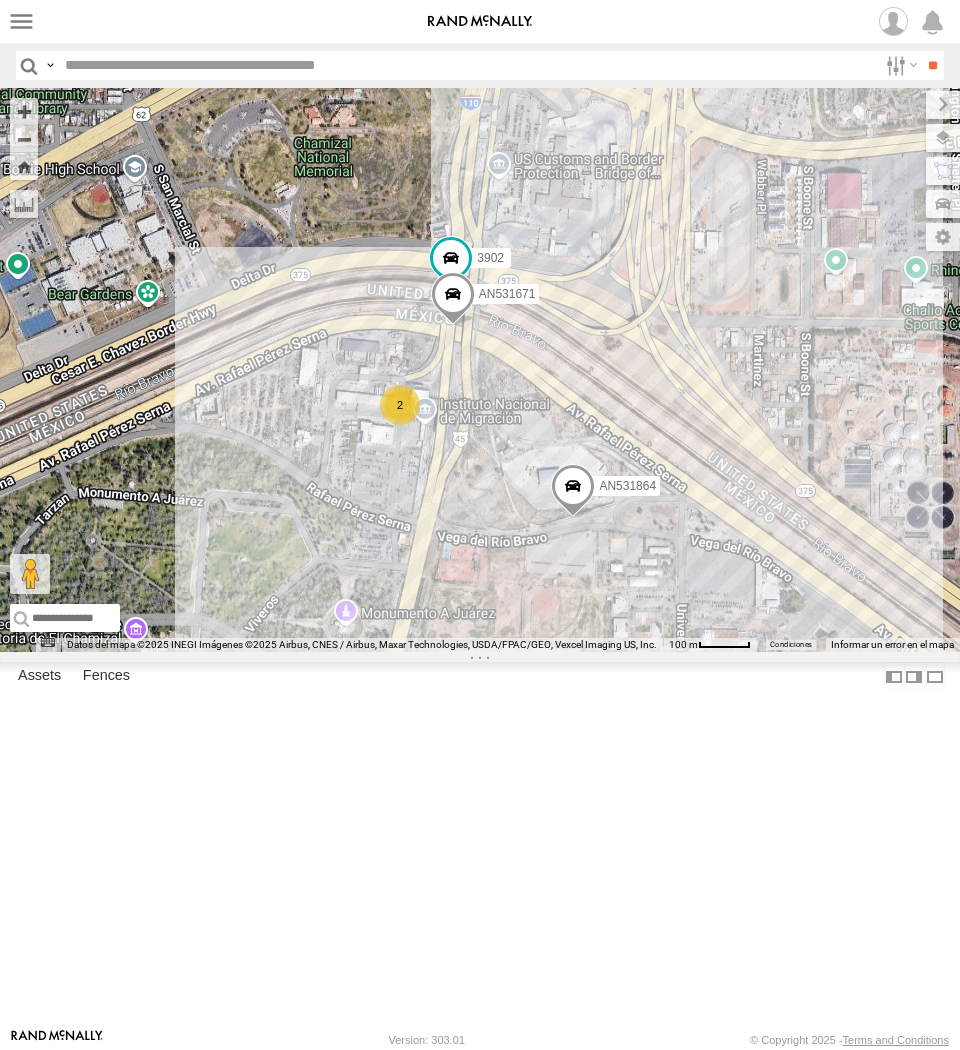 click on "AN531671 AN531864 3902 2" at bounding box center [480, 370] 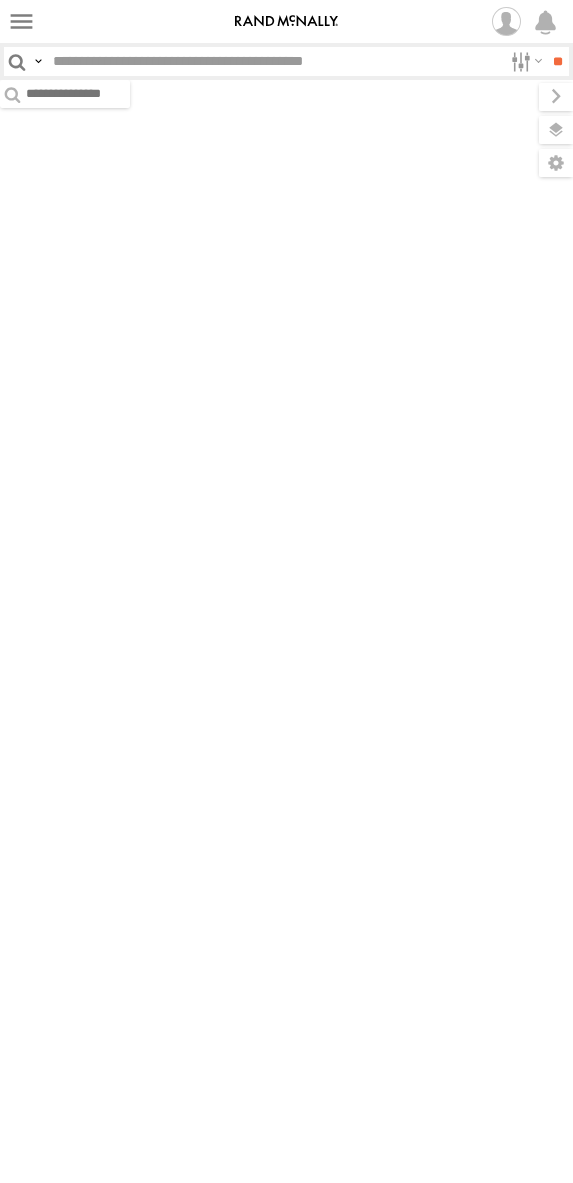 scroll, scrollTop: 0, scrollLeft: 0, axis: both 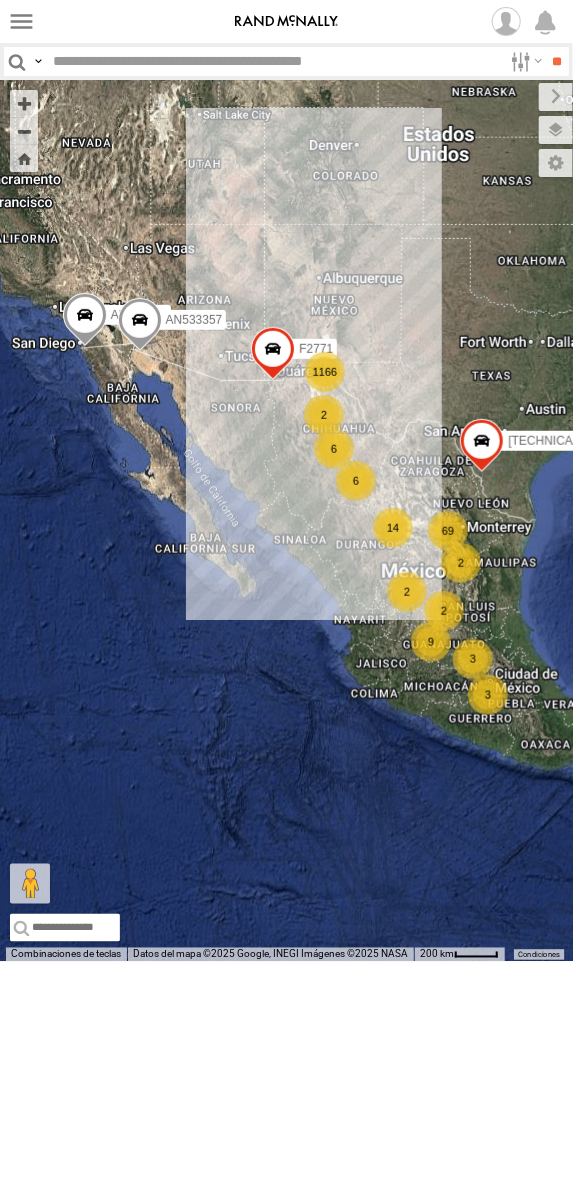 click at bounding box center [273, 61] 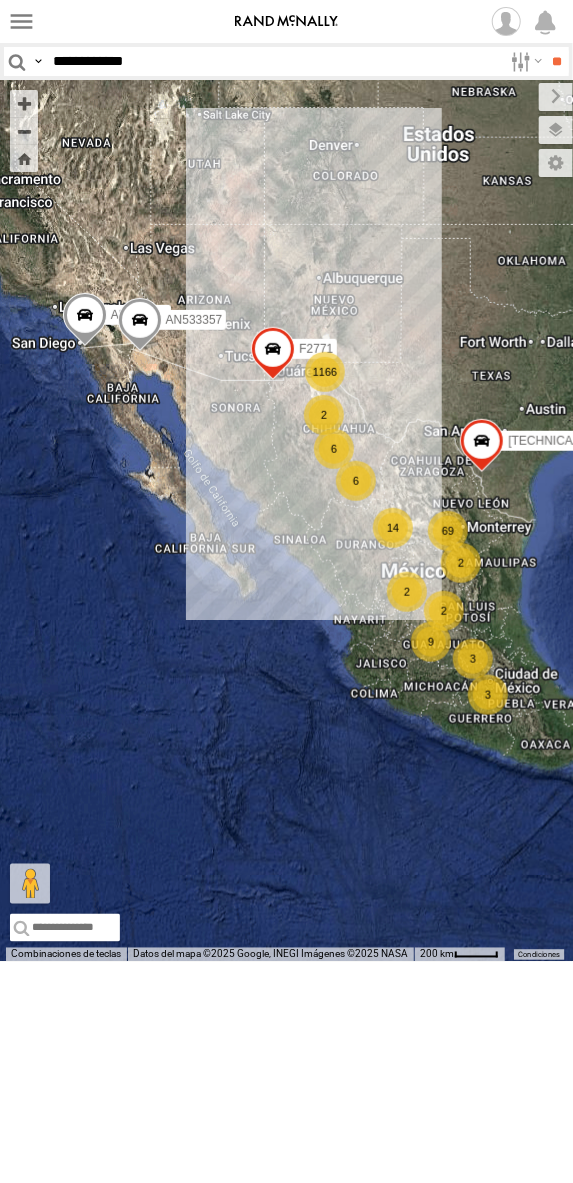 click on "**" at bounding box center (557, 61) 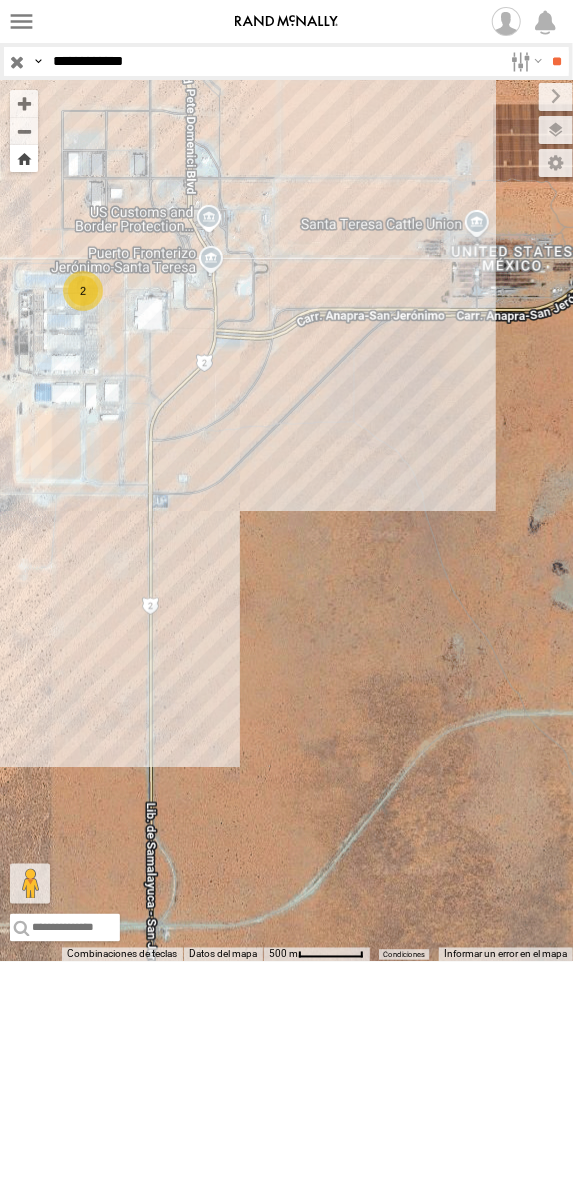 click at bounding box center [24, 158] 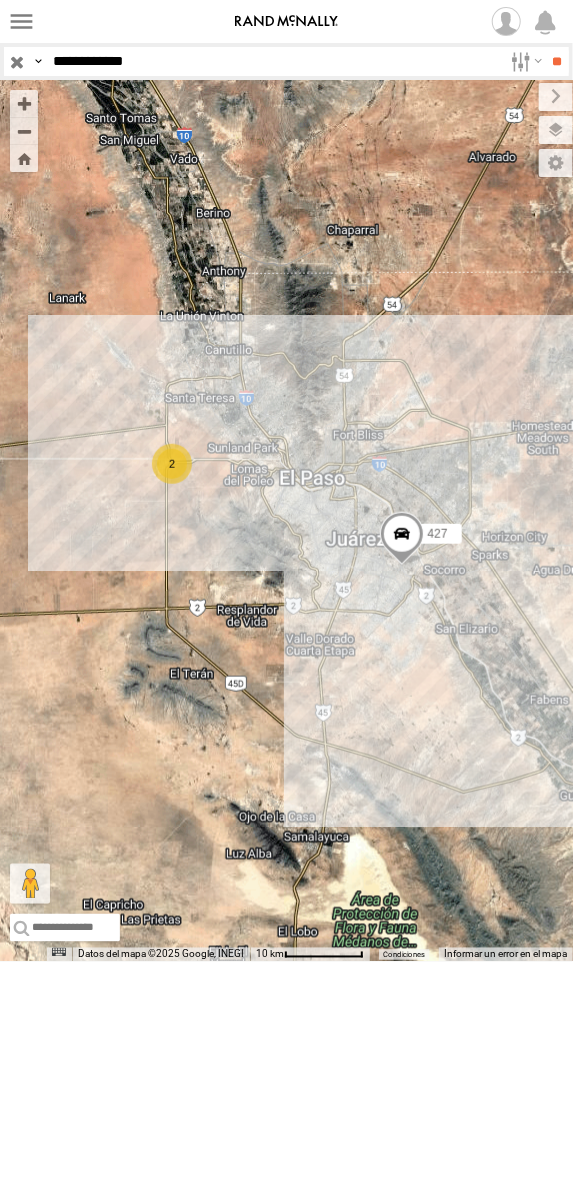 click on "**********" at bounding box center [273, 61] 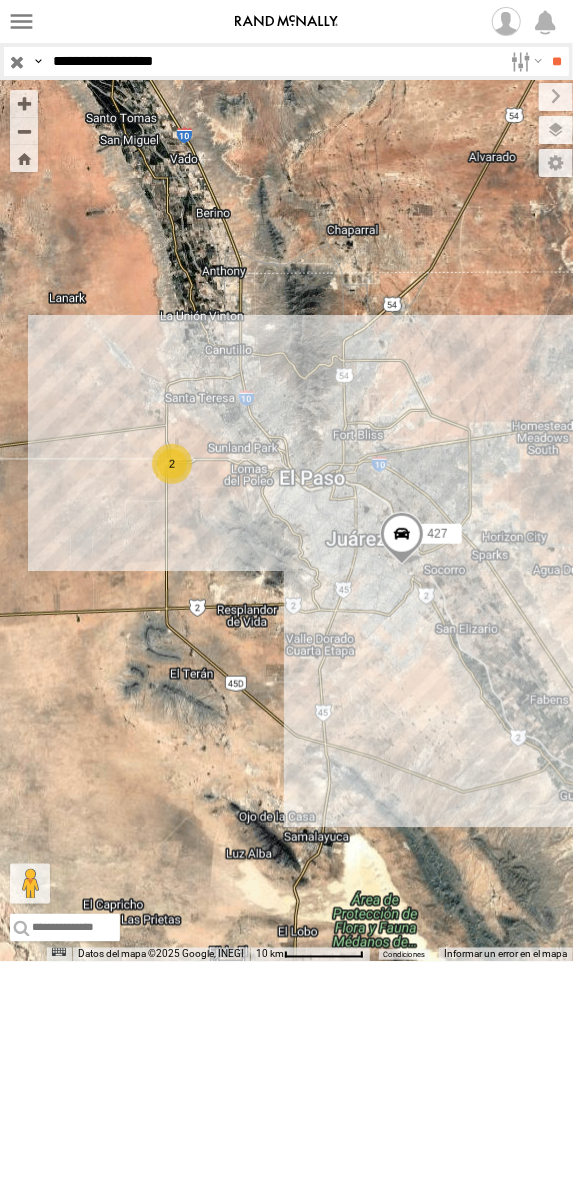 click on "**" at bounding box center (557, 61) 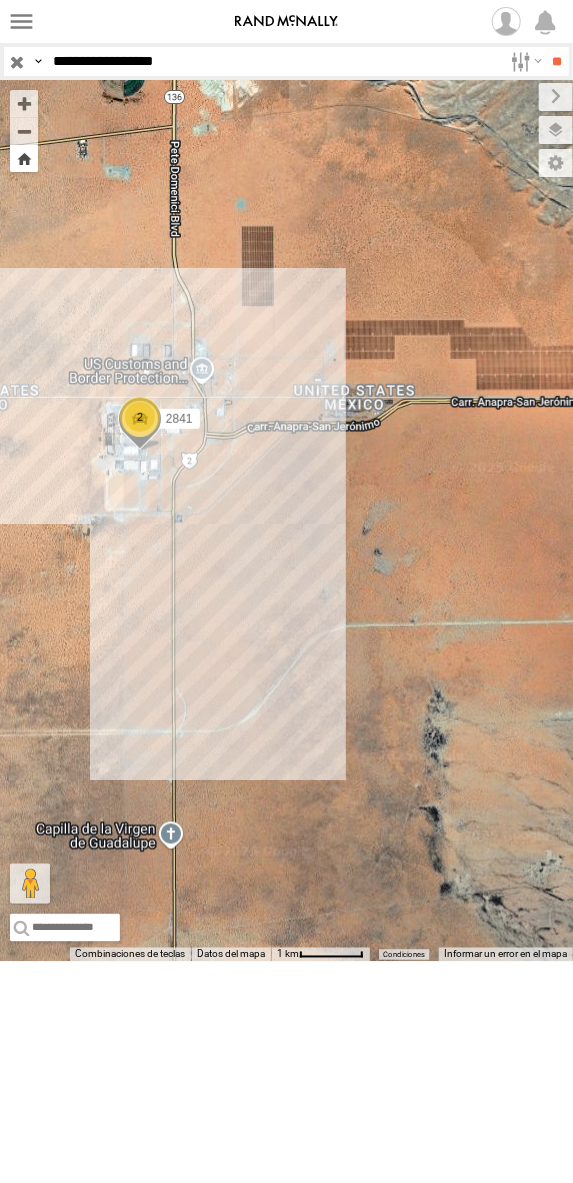 click at bounding box center (24, 158) 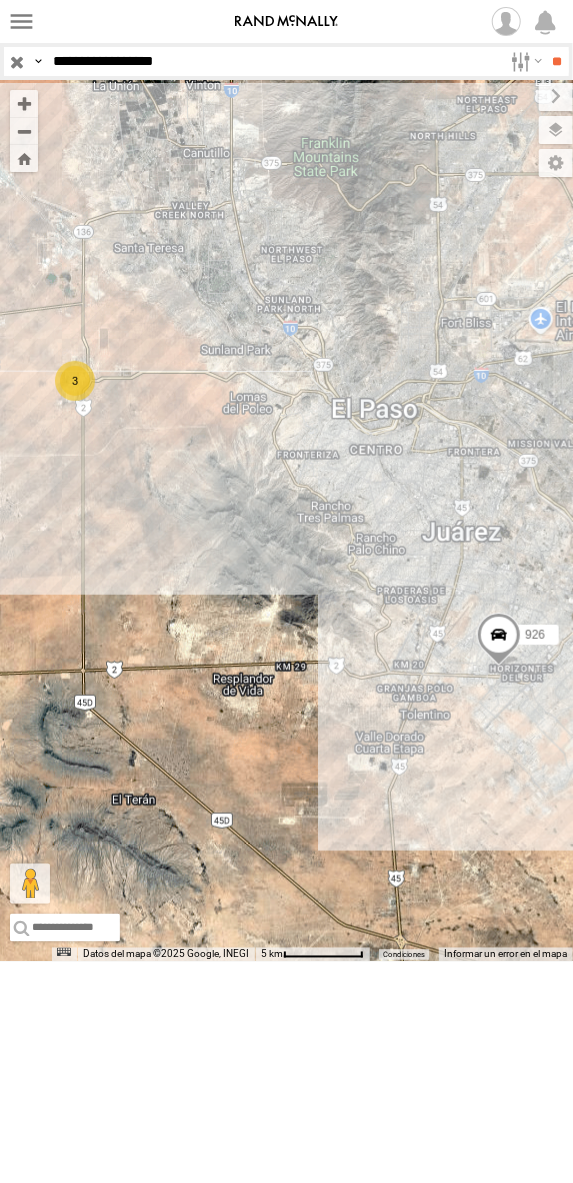 drag, startPoint x: 152, startPoint y: 75, endPoint x: 183, endPoint y: 151, distance: 82.07923 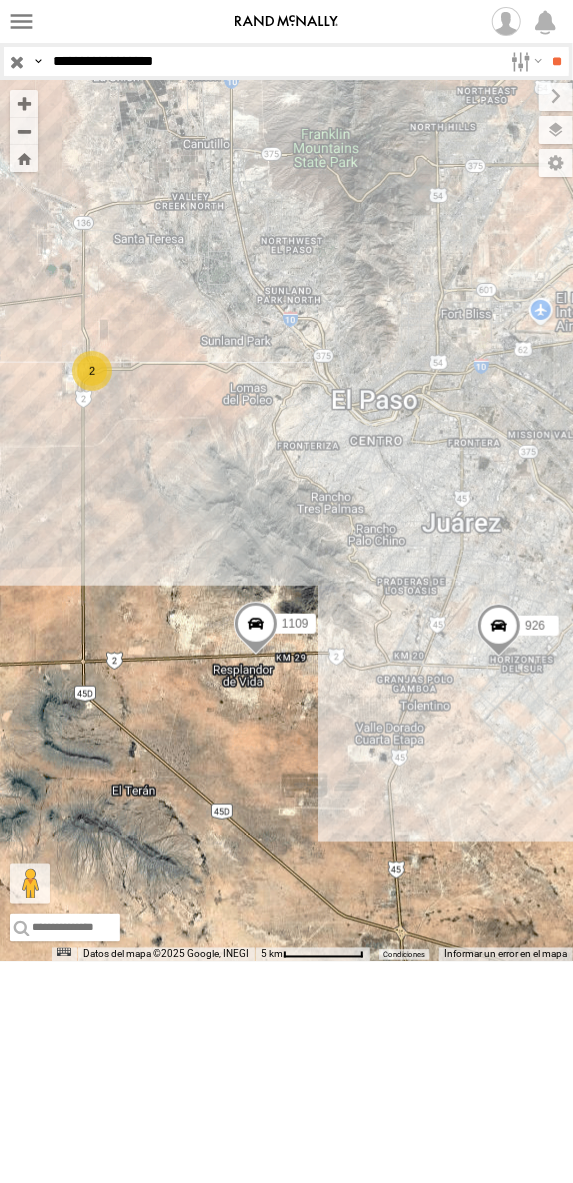 click on "**********" at bounding box center (273, 61) 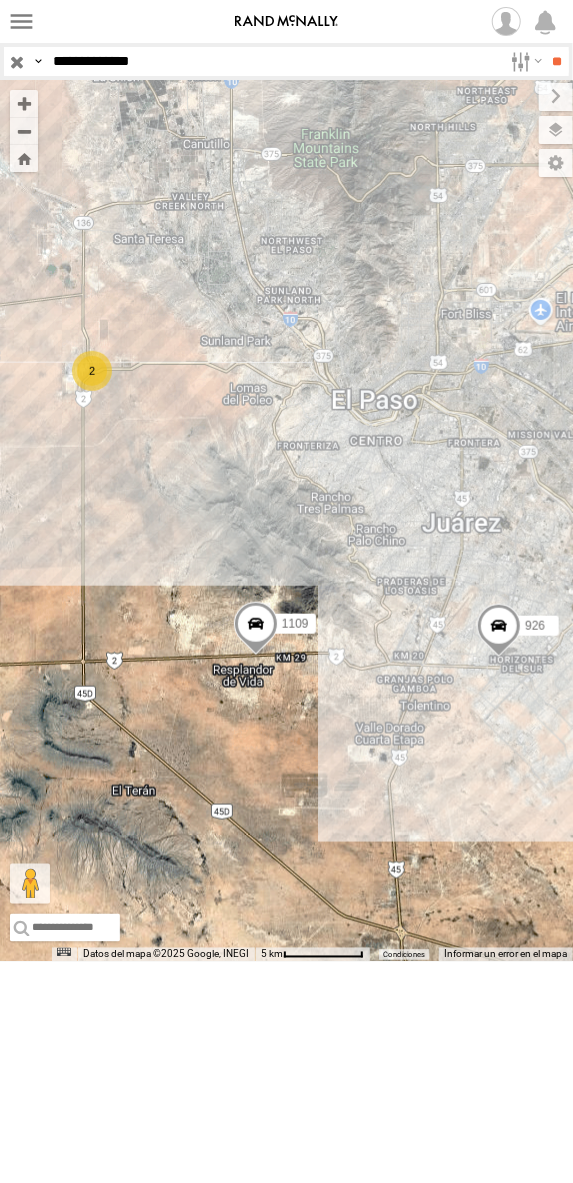 click on "**" at bounding box center (557, 61) 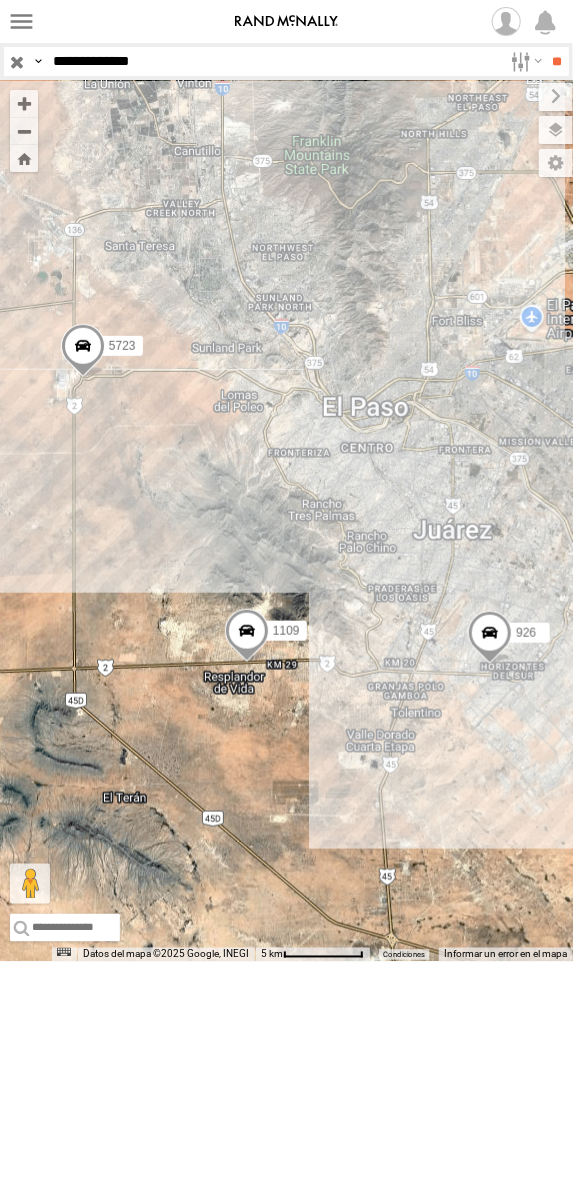click on "**********" at bounding box center [273, 61] 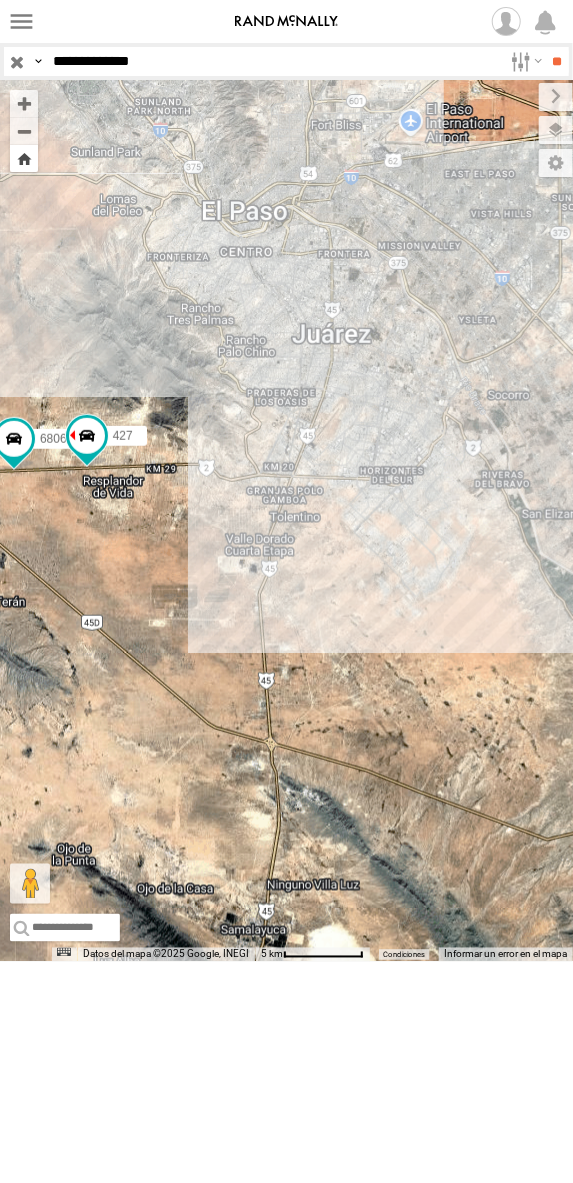 click at bounding box center [24, 158] 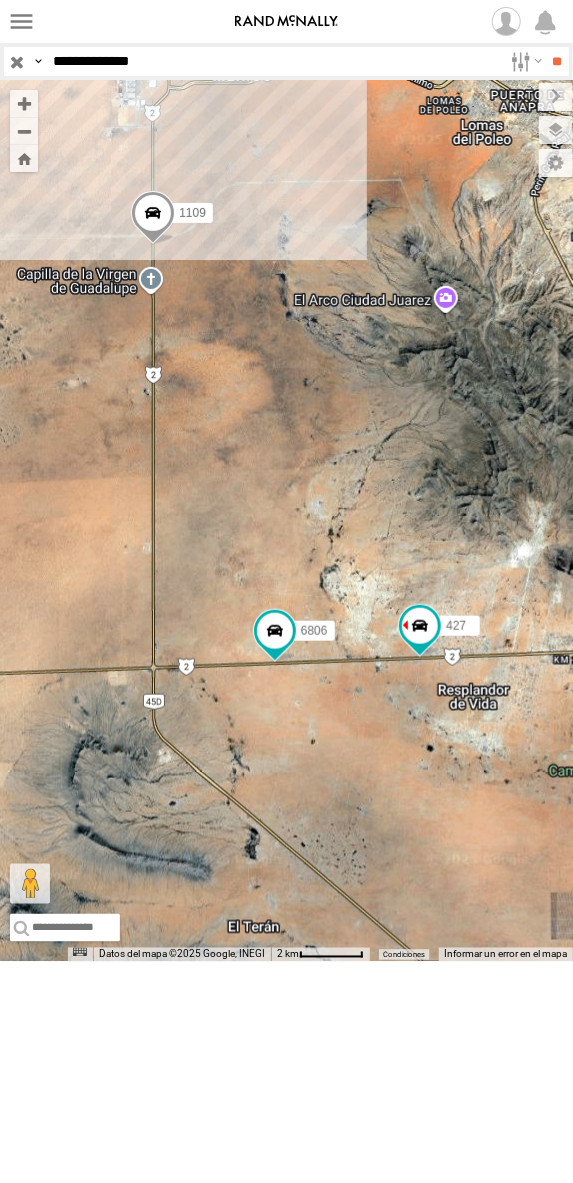 click on "**********" at bounding box center (273, 61) 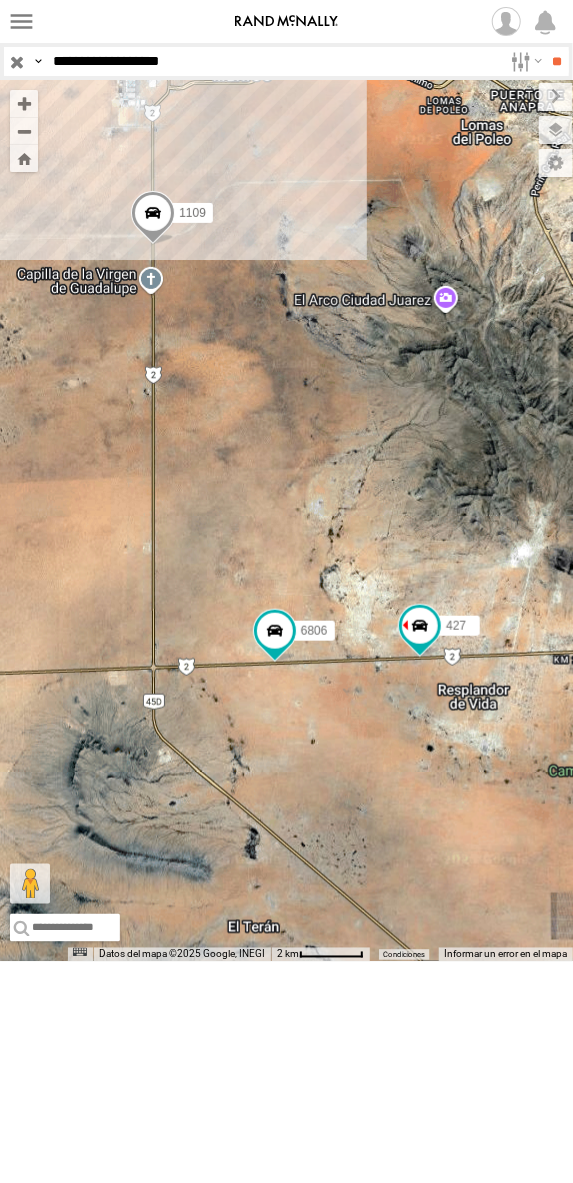 type on "**********" 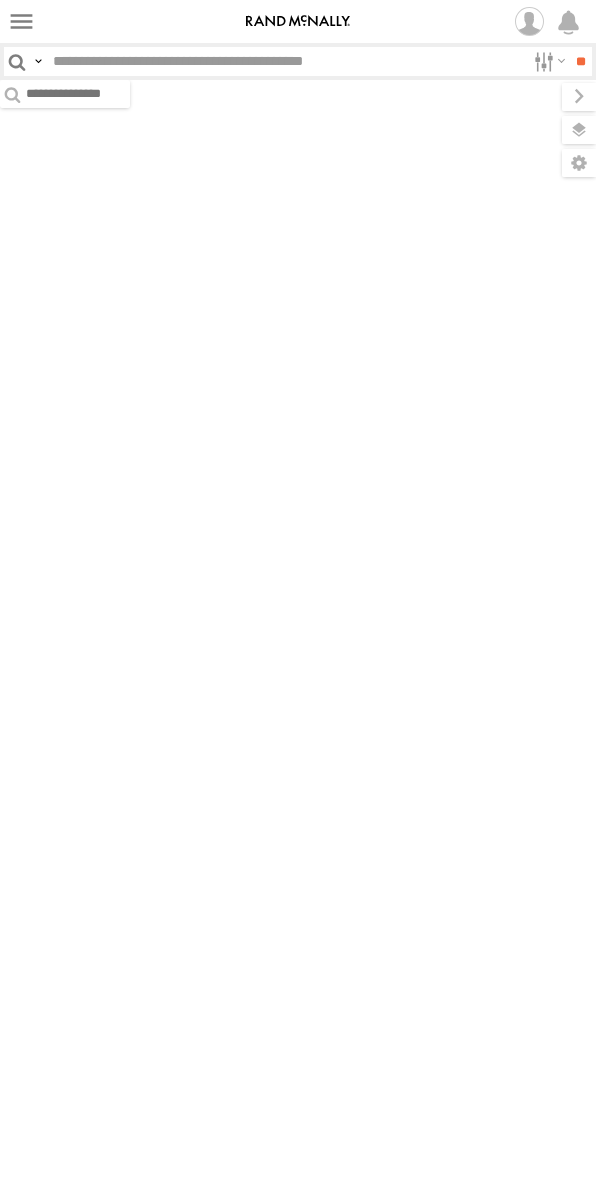 scroll, scrollTop: 0, scrollLeft: 0, axis: both 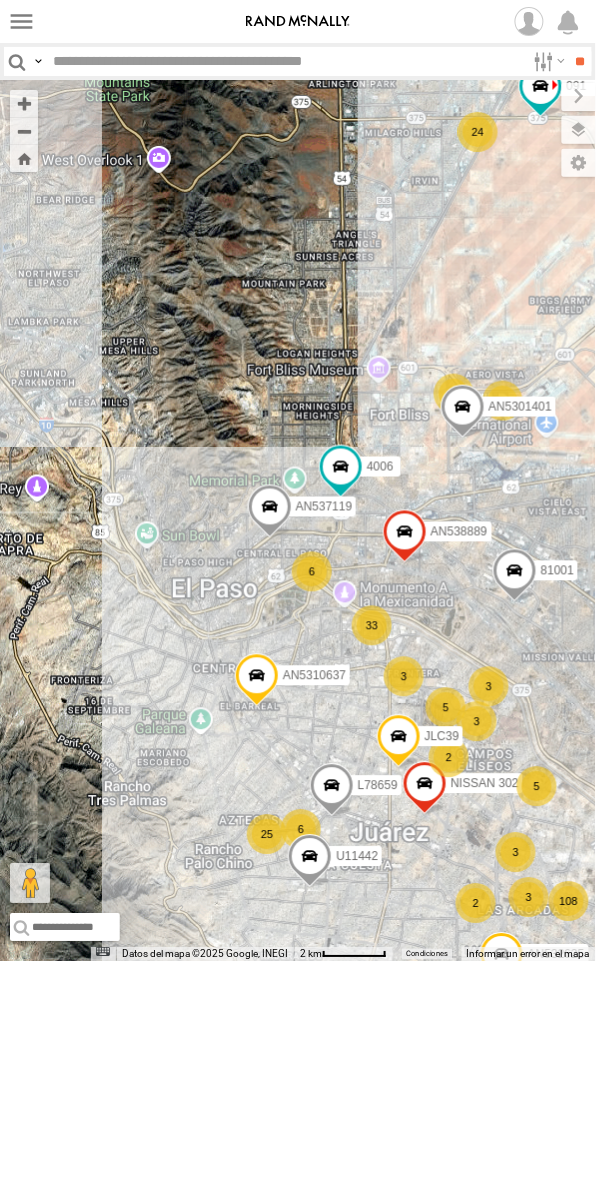 drag, startPoint x: 187, startPoint y: 731, endPoint x: 398, endPoint y: 691, distance: 214.75801 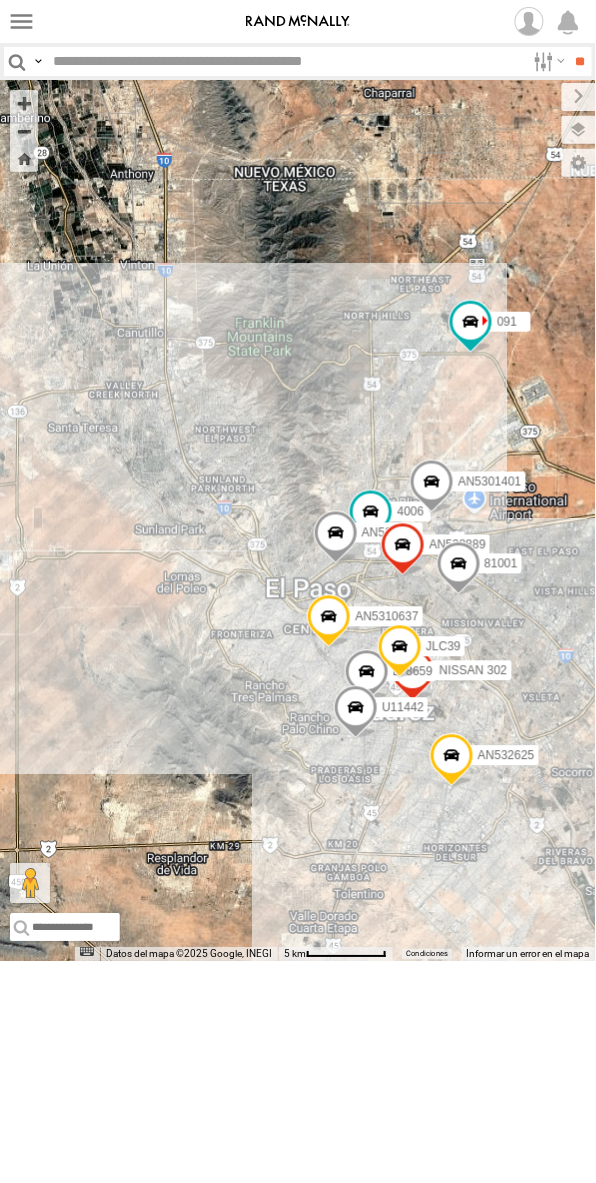 drag, startPoint x: 268, startPoint y: 730, endPoint x: 448, endPoint y: 708, distance: 181.33946 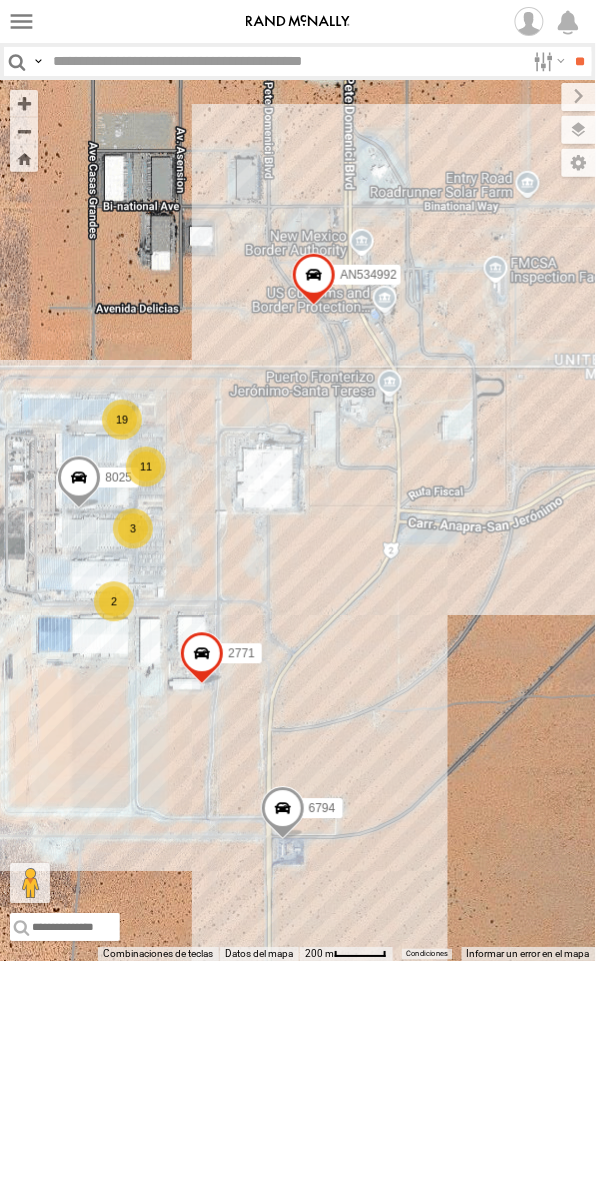drag, startPoint x: 336, startPoint y: 631, endPoint x: 362, endPoint y: 675, distance: 51.10773 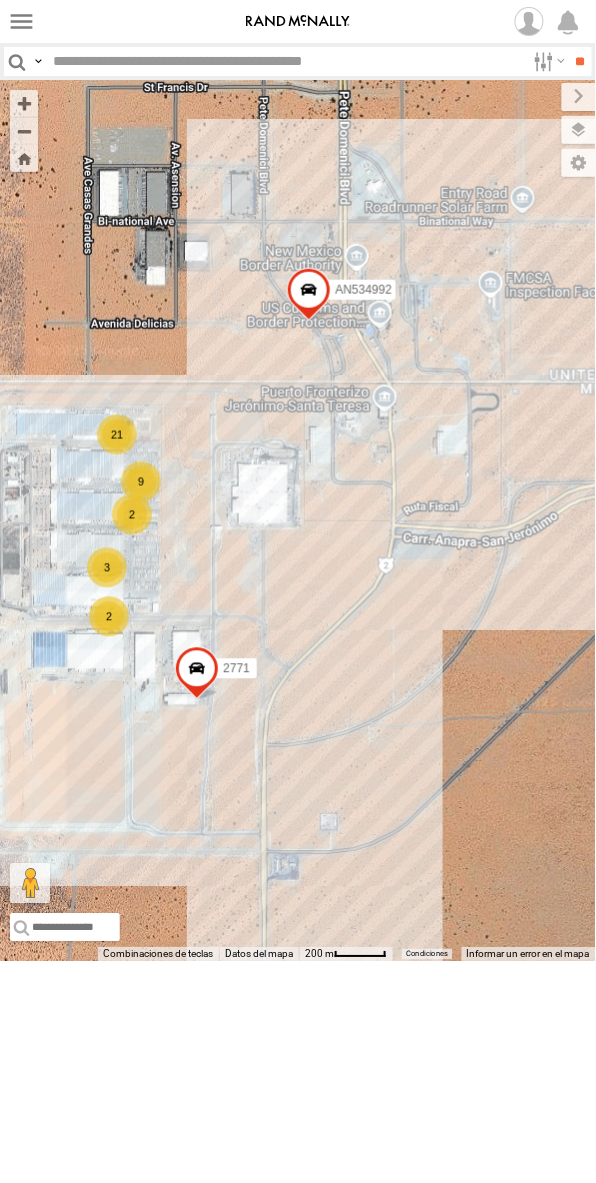 drag, startPoint x: 390, startPoint y: 682, endPoint x: 382, endPoint y: 705, distance: 24.351591 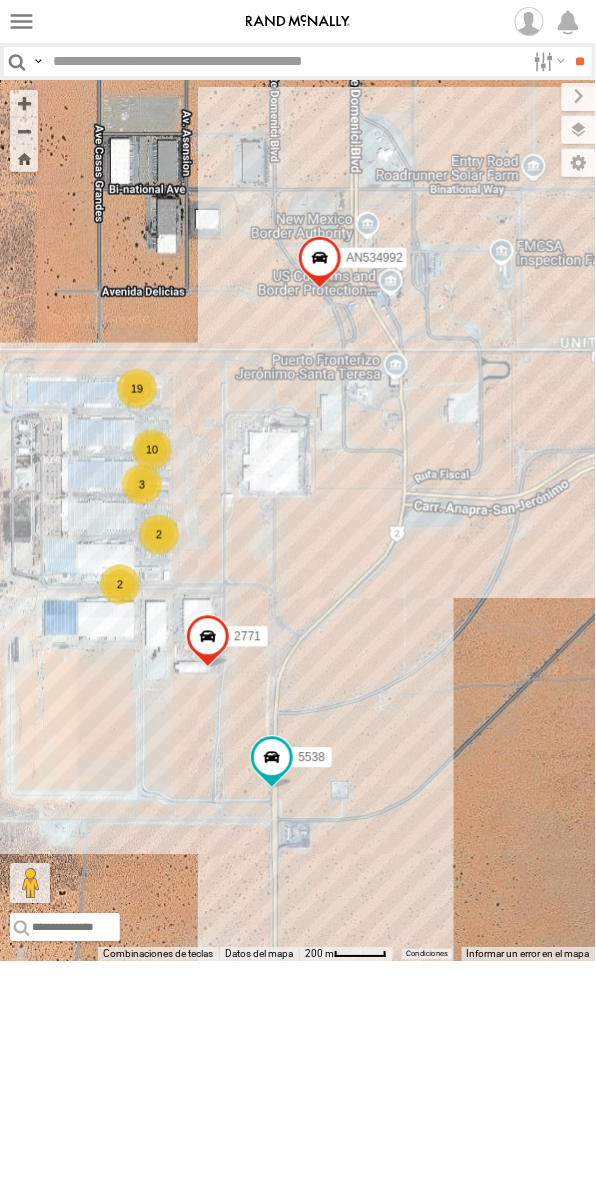 drag, startPoint x: 324, startPoint y: 444, endPoint x: 292, endPoint y: 436, distance: 32.984844 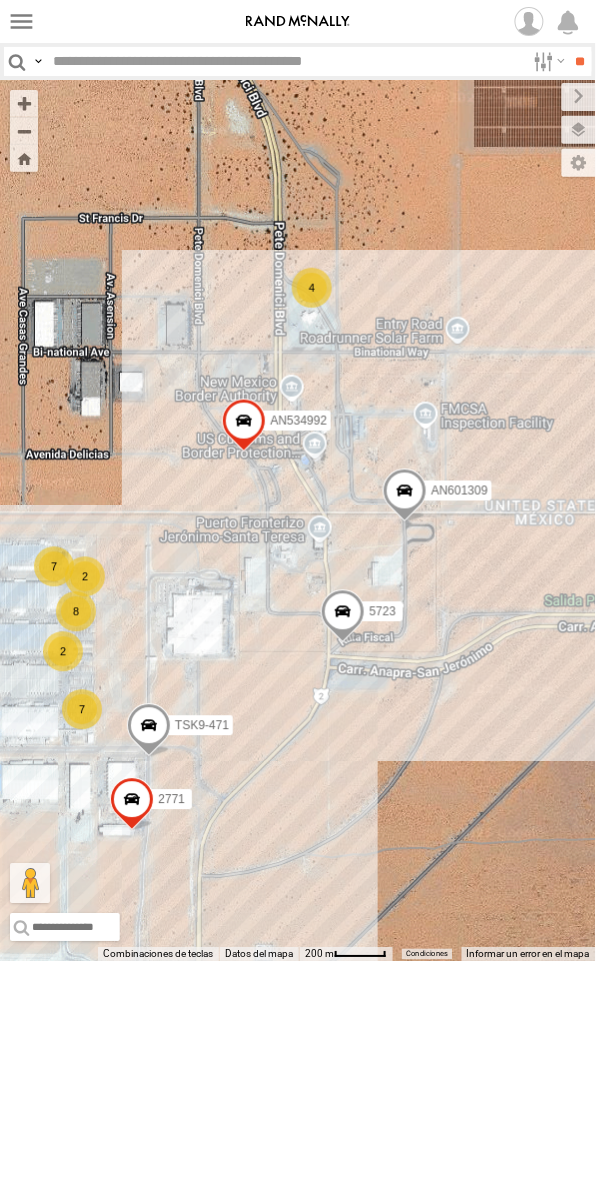 drag, startPoint x: 228, startPoint y: 535, endPoint x: 327, endPoint y: 494, distance: 107.15409 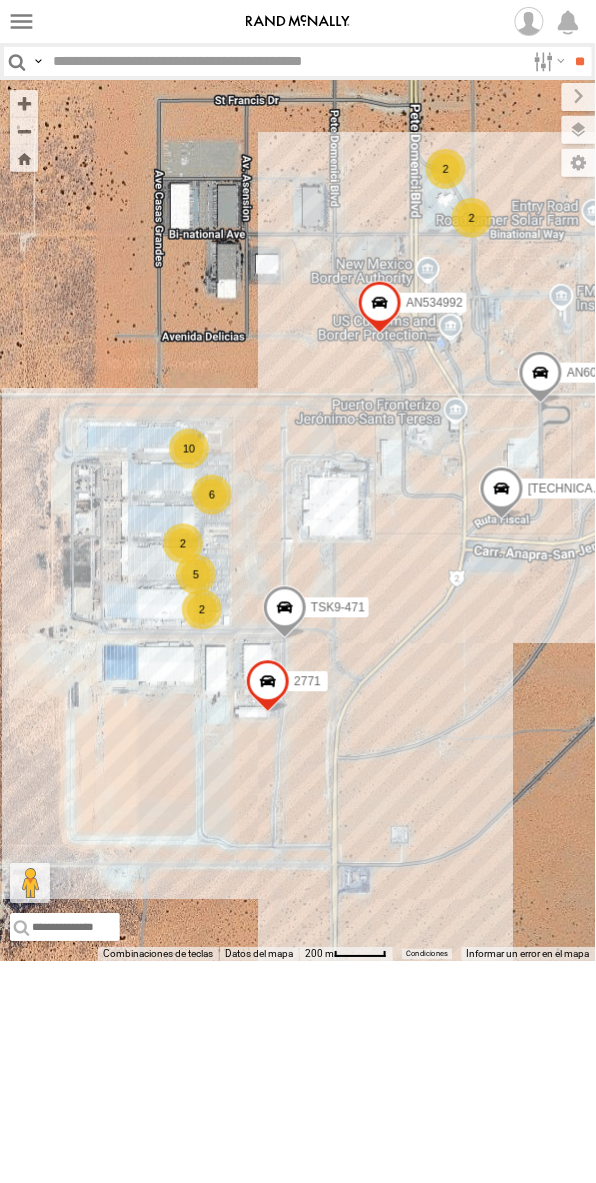 drag, startPoint x: 254, startPoint y: 403, endPoint x: 396, endPoint y: 458, distance: 152.27934 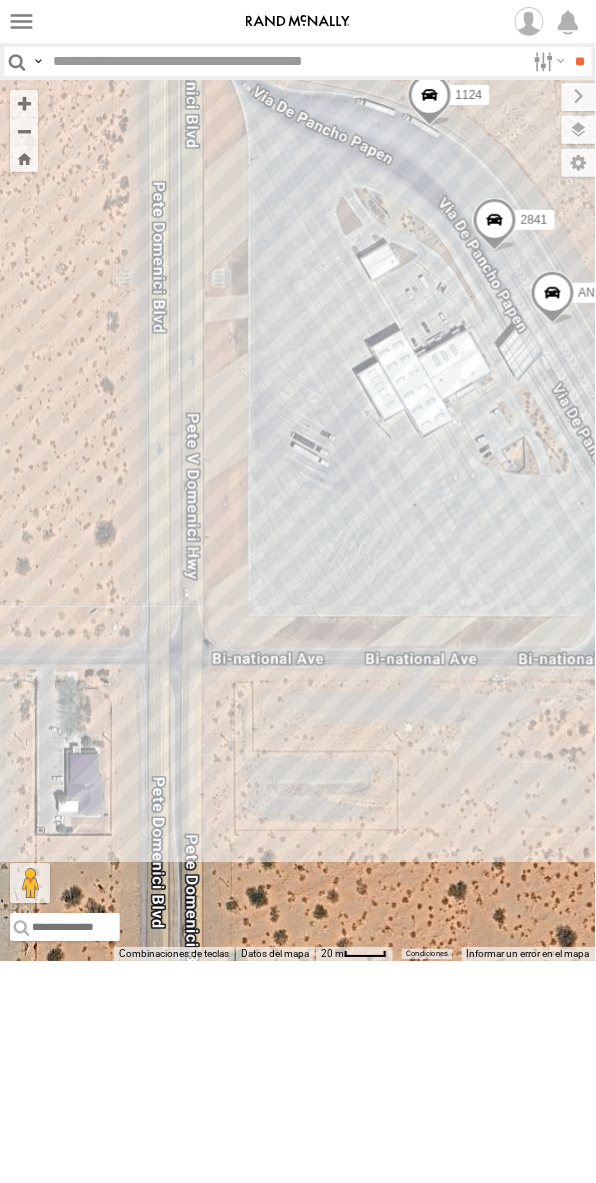 drag, startPoint x: 451, startPoint y: 420, endPoint x: 398, endPoint y: 433, distance: 54.571056 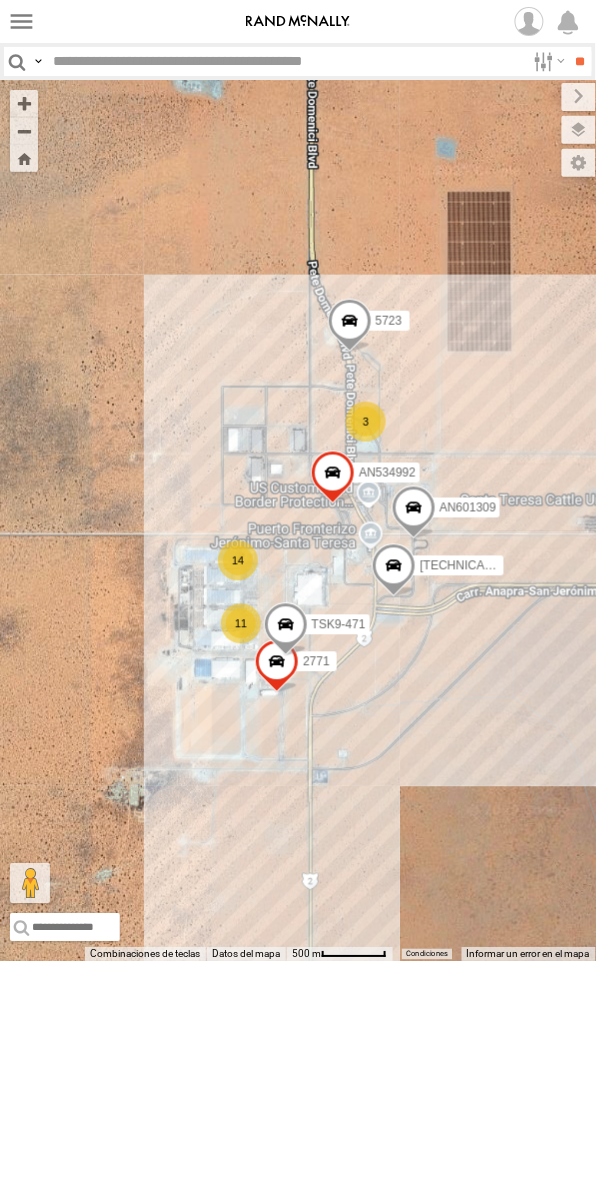 drag, startPoint x: 322, startPoint y: 643, endPoint x: 341, endPoint y: 627, distance: 24.839485 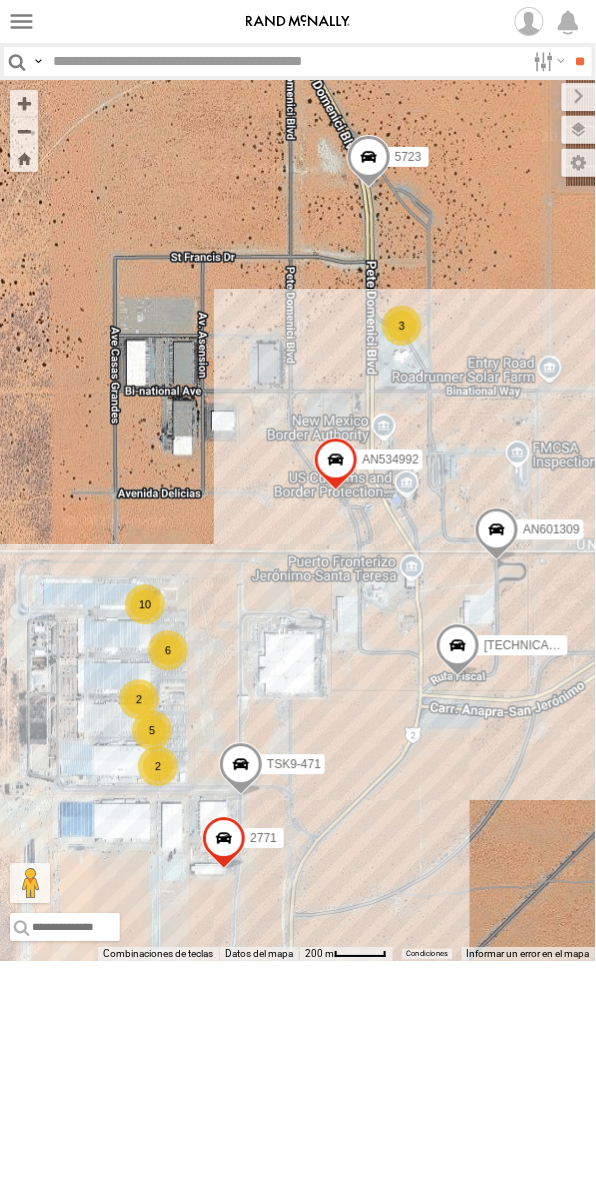 click on "AN534464 AN533357 015910001811580 F2771 AN535203 AN533023 AN535575 AN534832 ZJ536136 311 AN530022 357660104094057 AN601309 2771 TSK9-471 AN534992 446 5723 10 6 5 2 2 3" at bounding box center (298, 521) 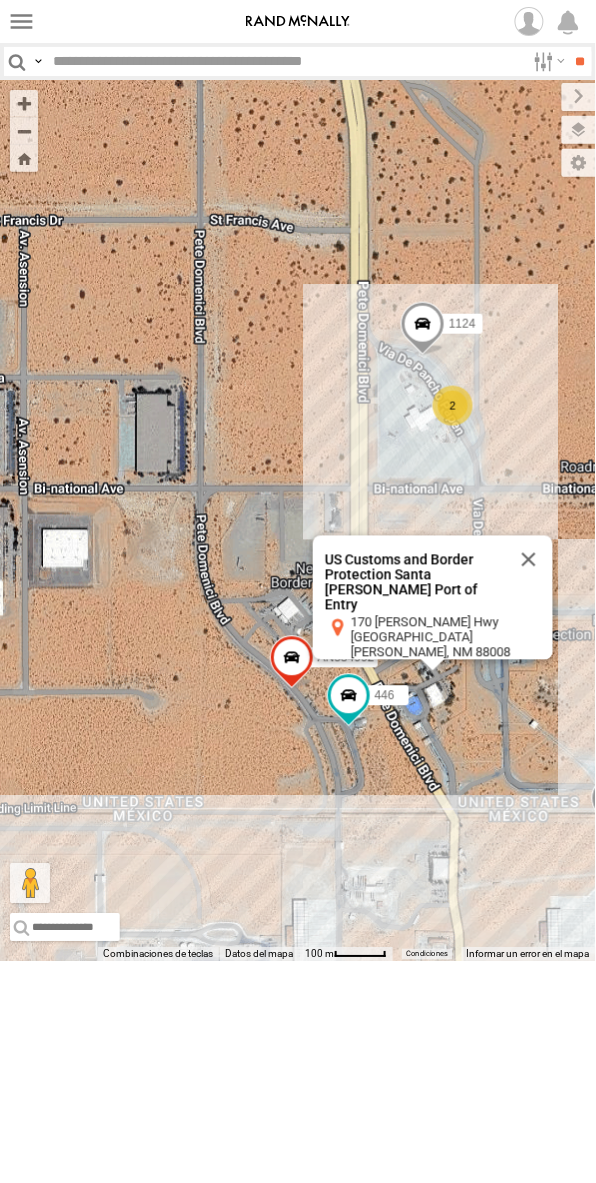 drag, startPoint x: 458, startPoint y: 506, endPoint x: 155, endPoint y: 604, distance: 318.45407 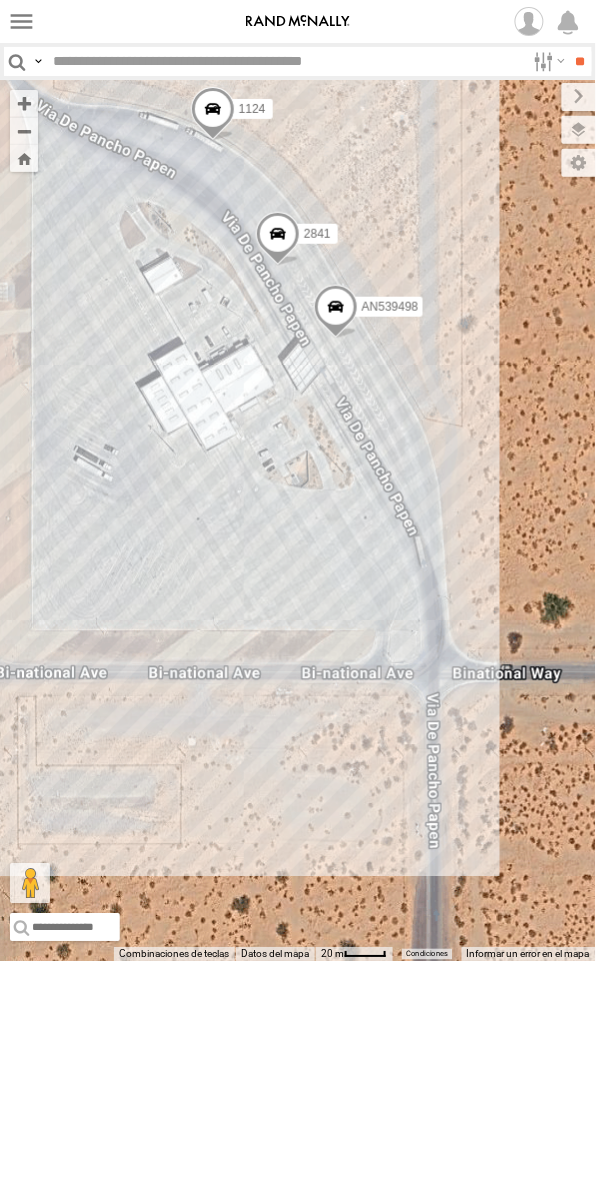 drag, startPoint x: 315, startPoint y: 471, endPoint x: 341, endPoint y: 462, distance: 27.513634 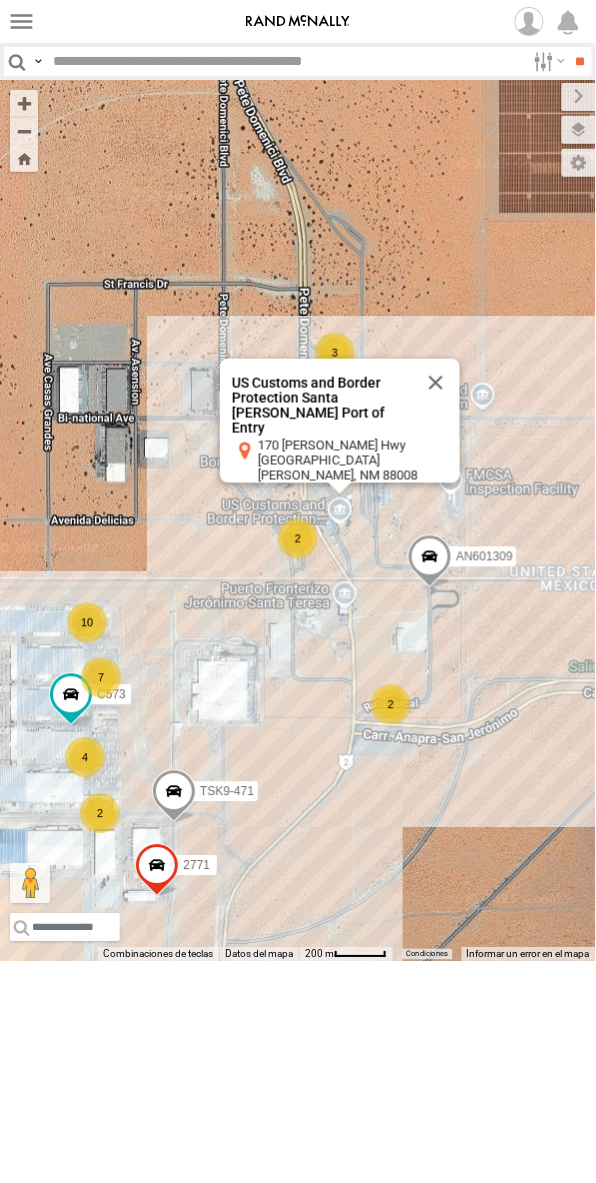 click on "C573 AN601309 2771 TSK9-471 10 7 4 2 2 2 3     US Customs and Border Protection Santa Teresa Port of Entry                     US Customs and Border Protection Santa Teresa Port of Entry                 170 Pete V Domenici Hwy Santa Teresa, NM 88008             Ver en Google Maps" at bounding box center (298, 521) 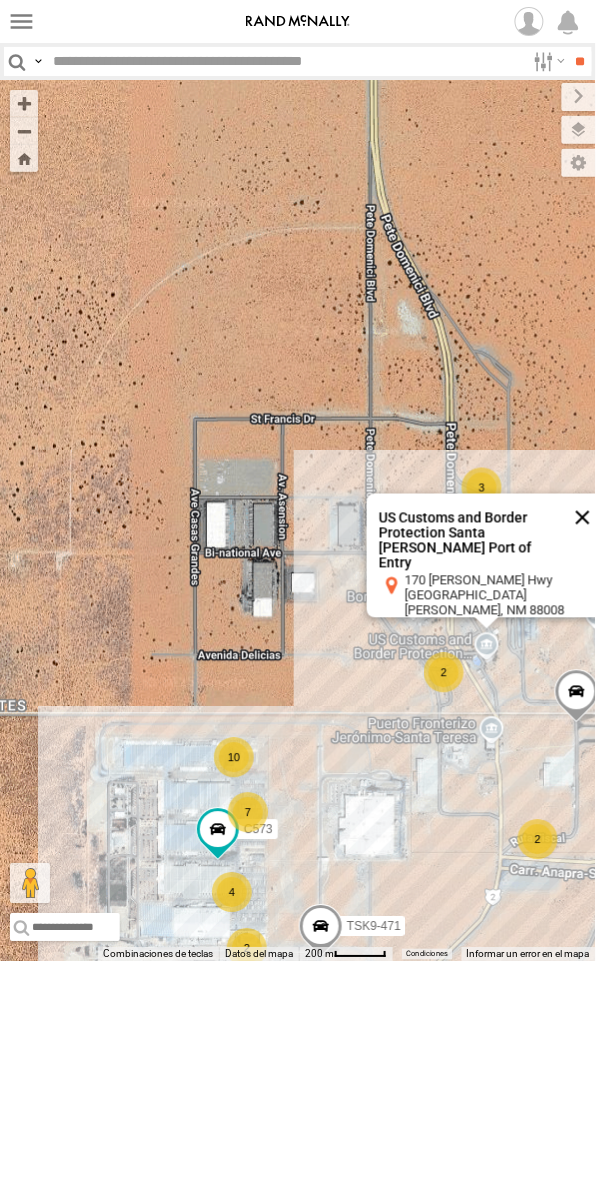 click at bounding box center [583, 518] 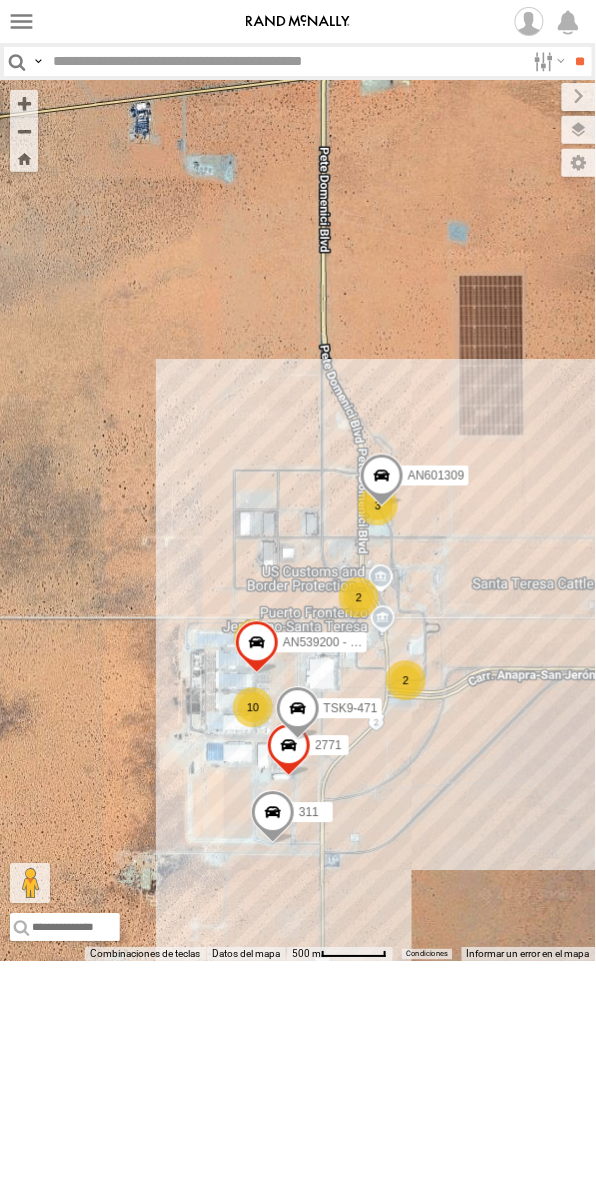 drag, startPoint x: 428, startPoint y: 902, endPoint x: 430, endPoint y: 867, distance: 35.057095 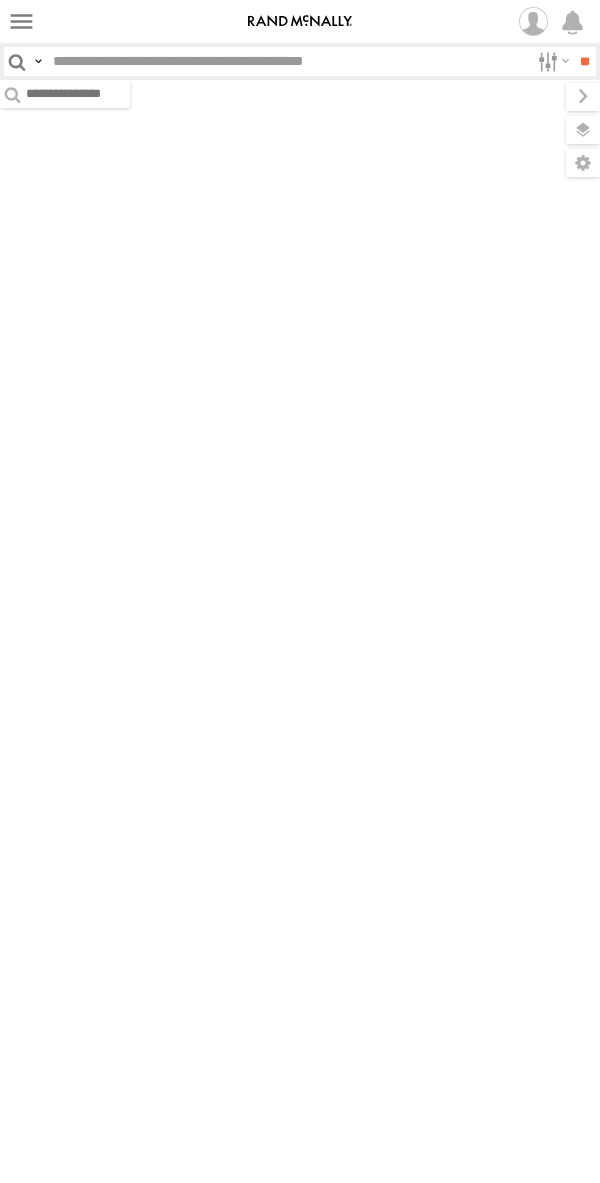 scroll, scrollTop: 0, scrollLeft: 0, axis: both 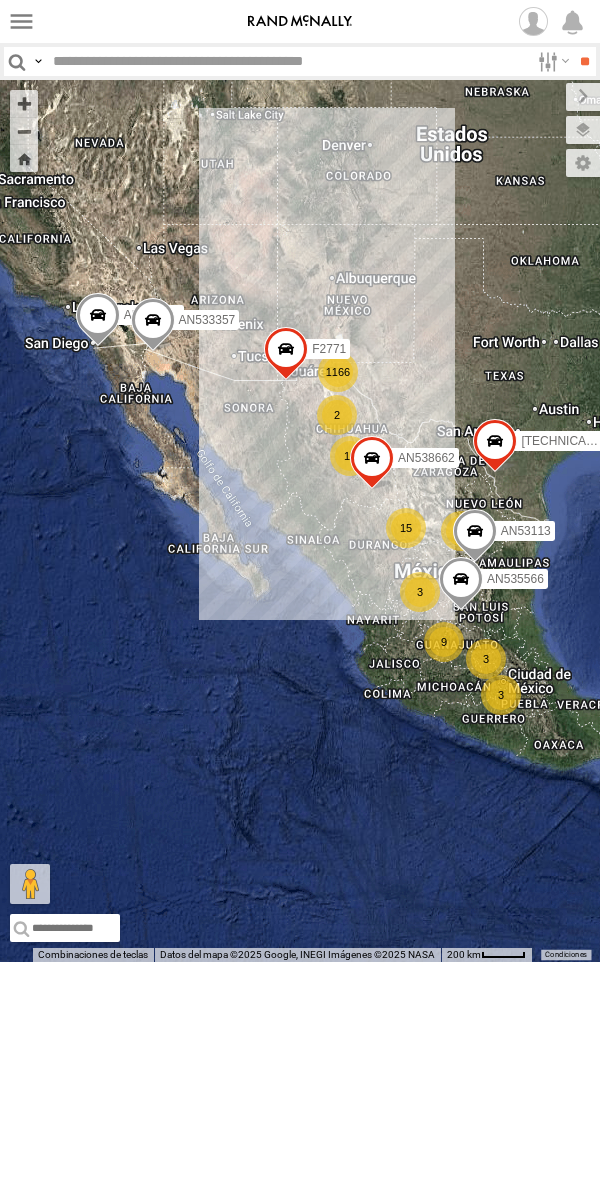 drag, startPoint x: 42, startPoint y: 58, endPoint x: 62, endPoint y: 102, distance: 48.332184 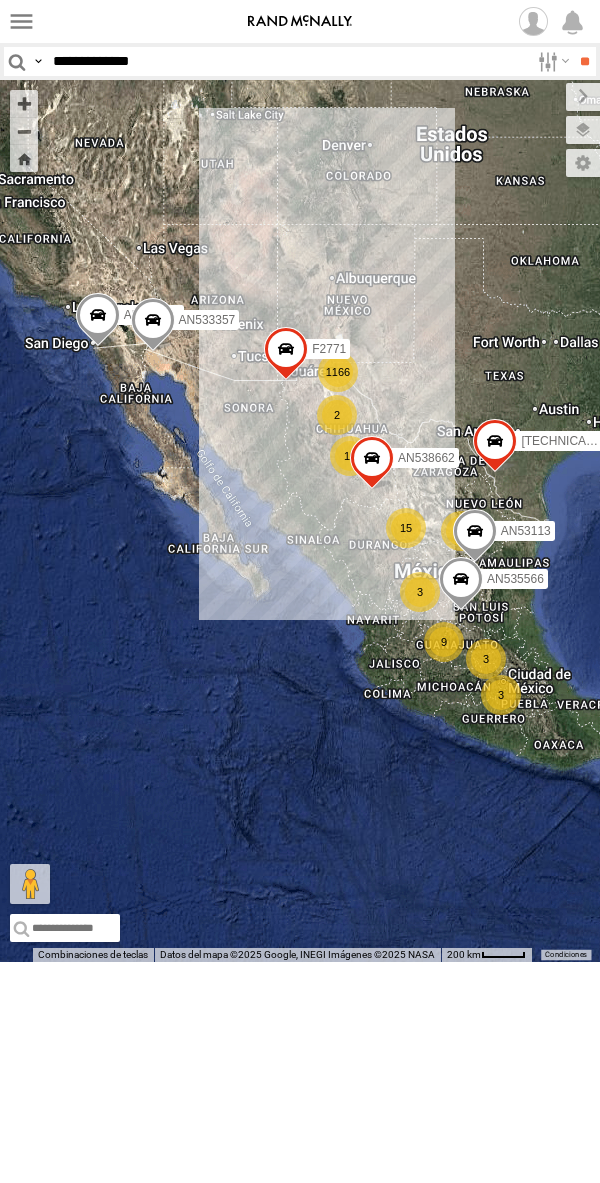 click on "**" at bounding box center [584, 61] 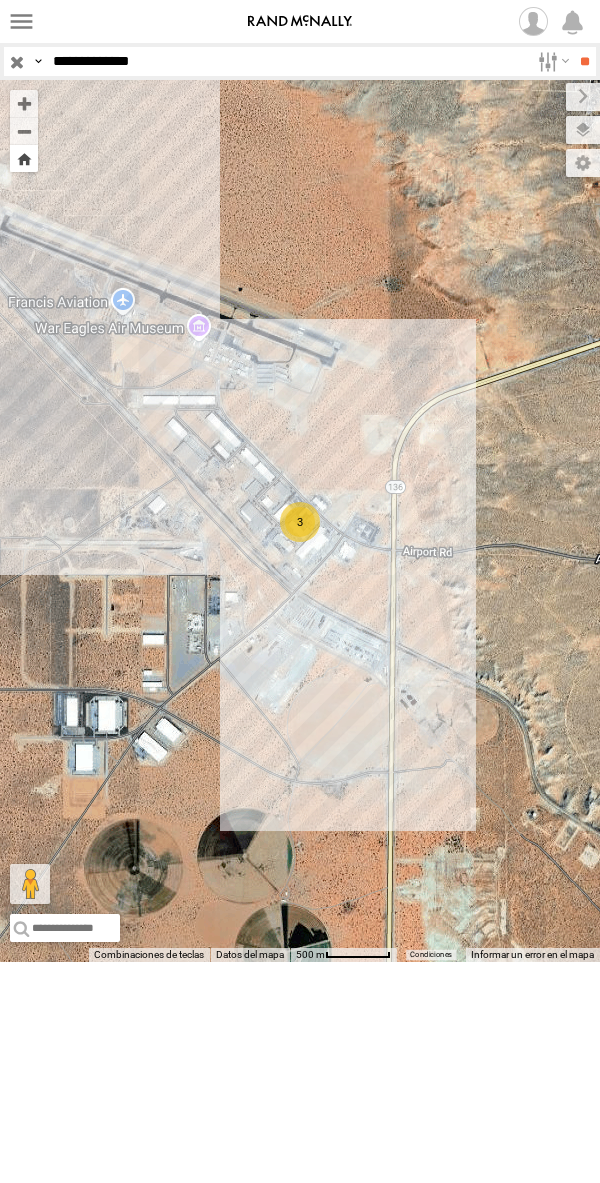 click at bounding box center [24, 158] 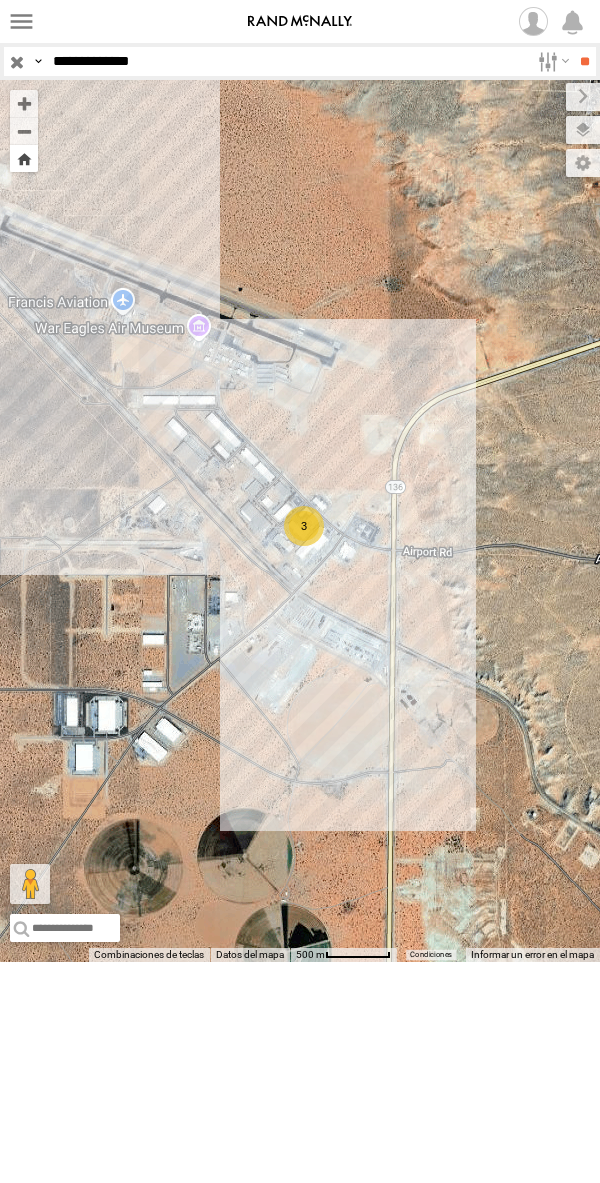 click at bounding box center [24, 158] 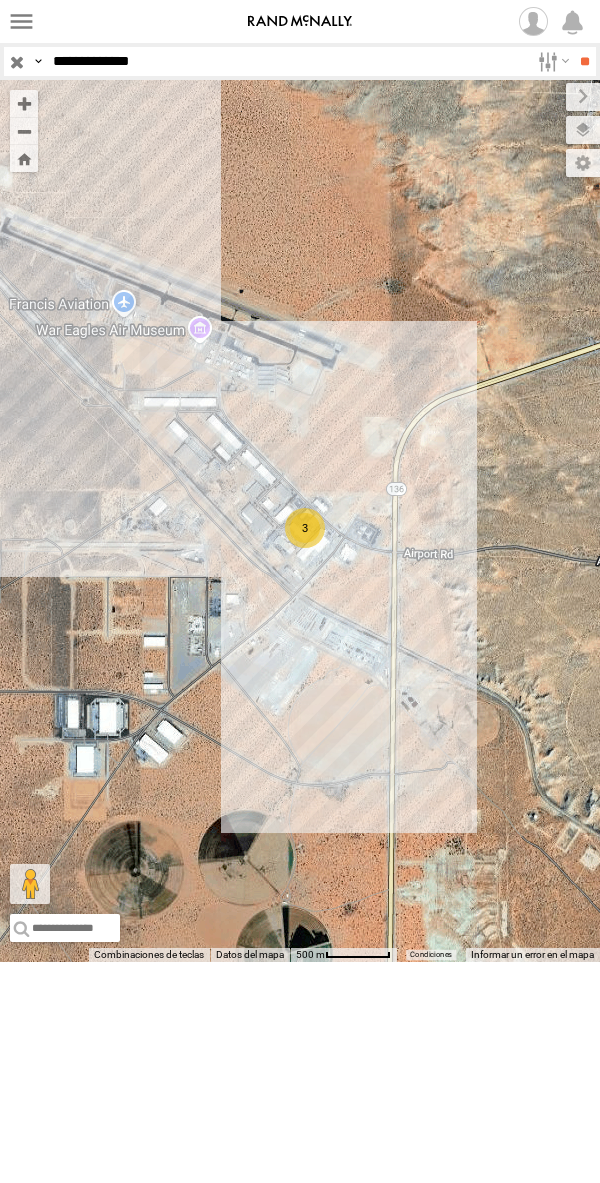 click on "**********" at bounding box center [287, 61] 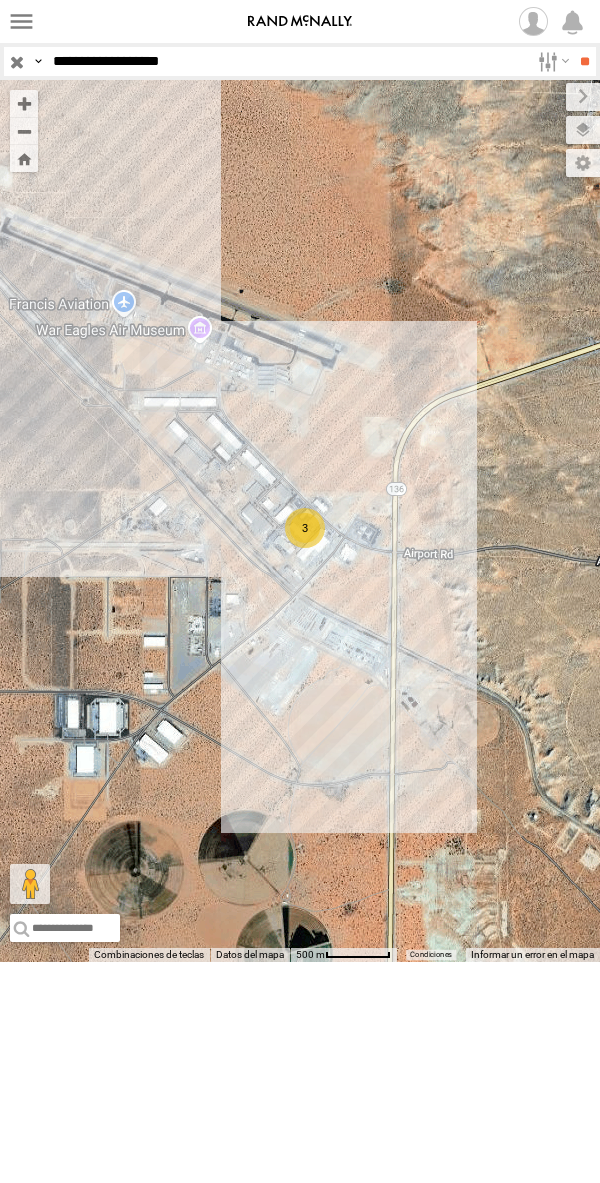 click on "**" at bounding box center [584, 61] 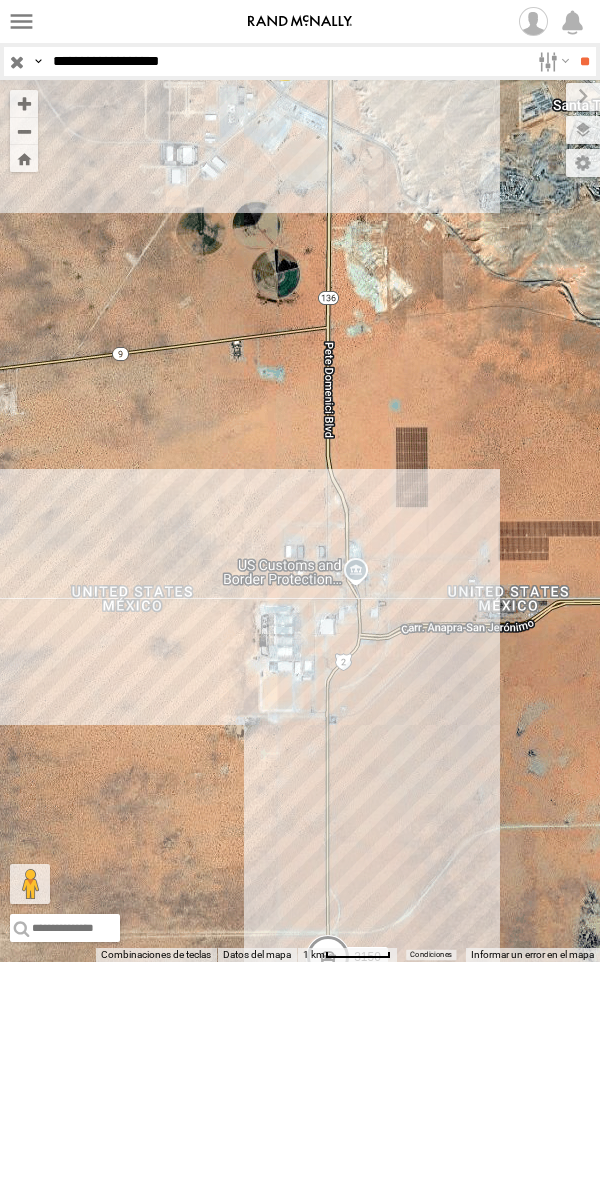 click on "Search Query
Asset ID
Asset Label
Registration
Manufacturer
Model
VIN
Job ID IP" at bounding box center [300, 61] 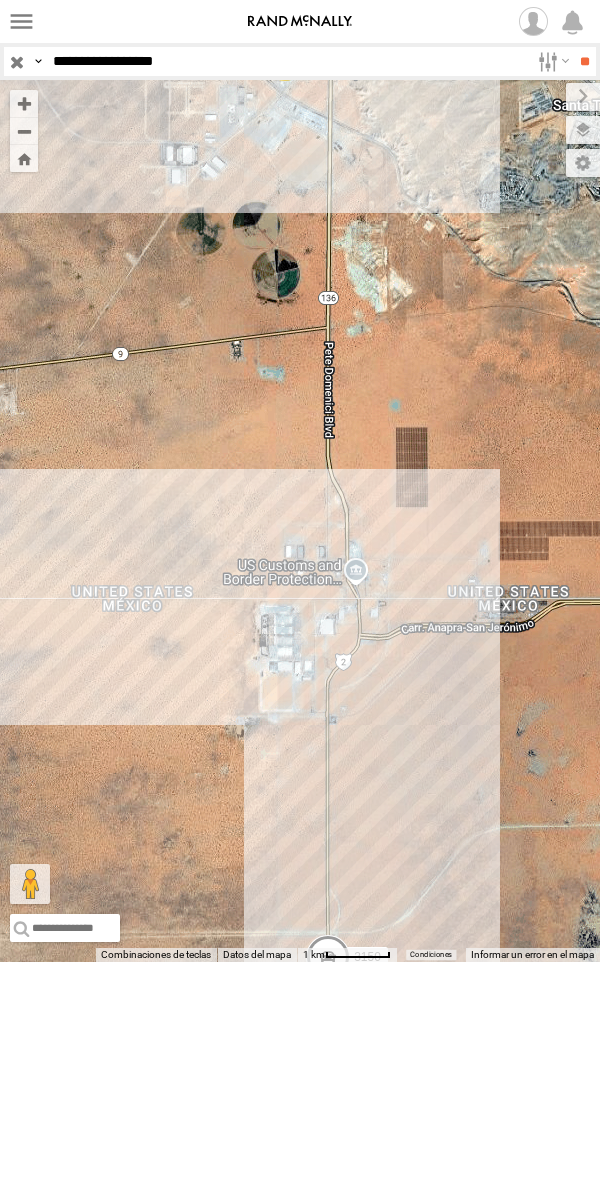 click on "**" at bounding box center (584, 61) 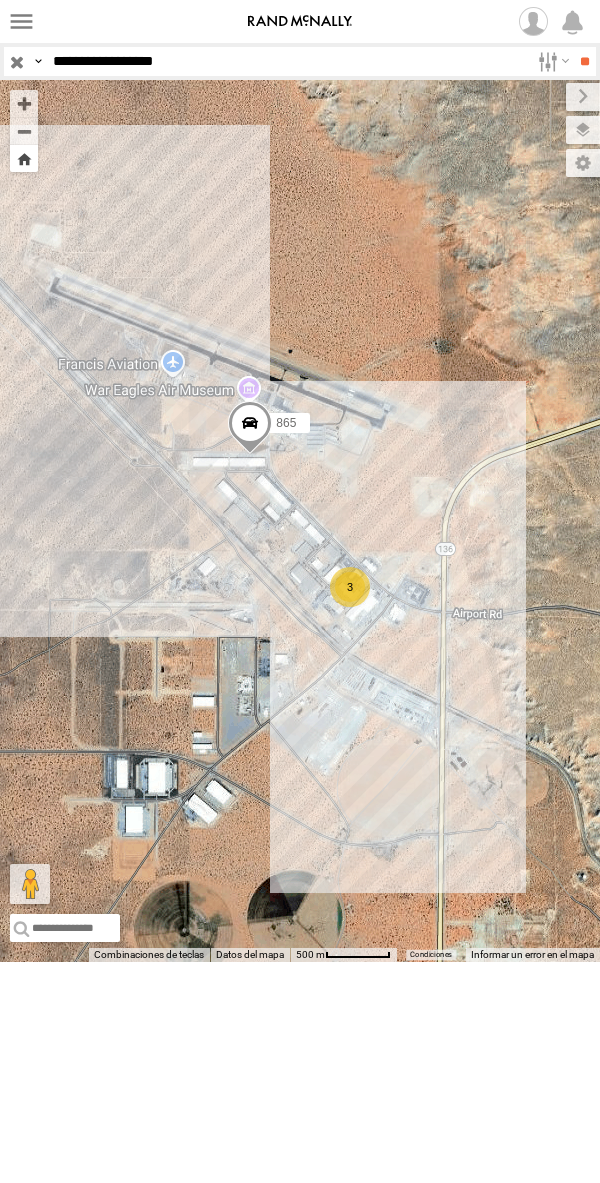 click at bounding box center [24, 158] 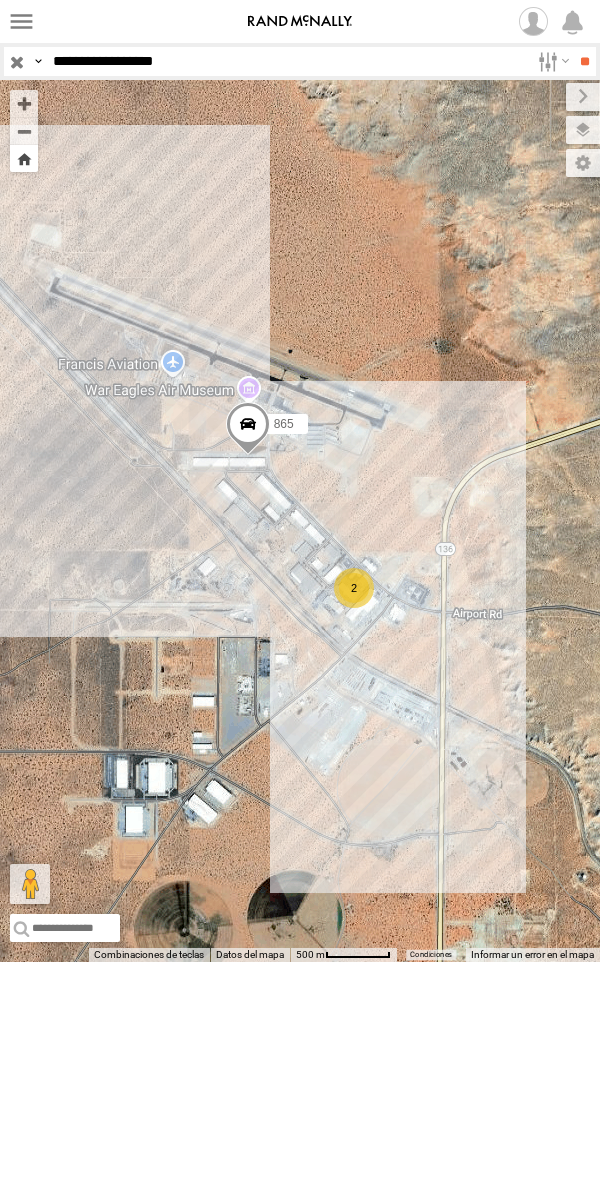 click at bounding box center [24, 158] 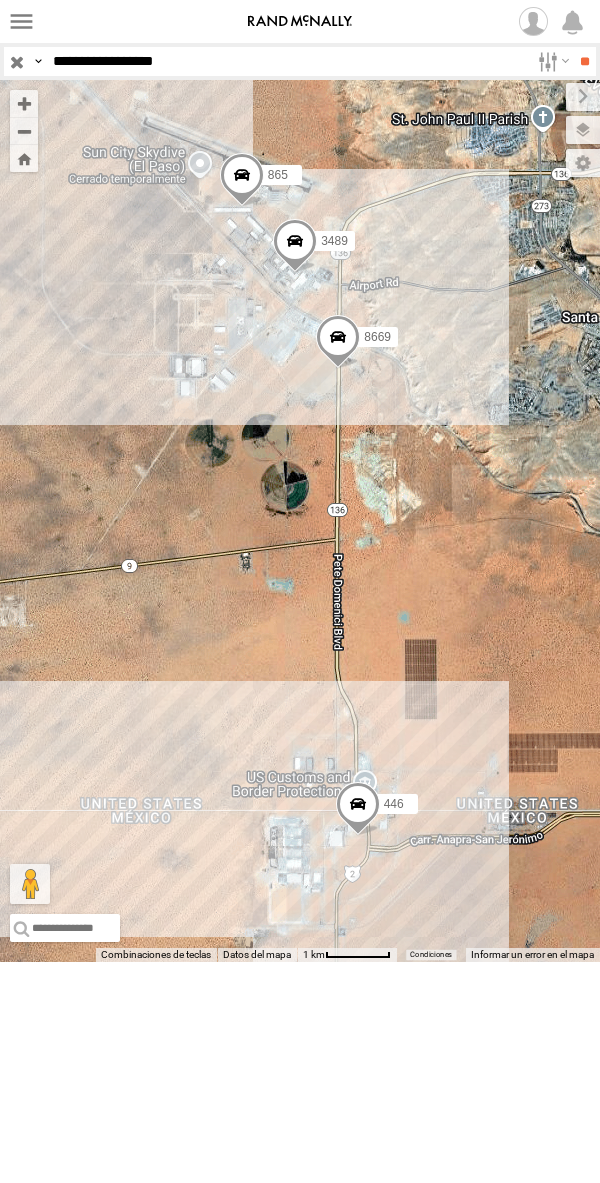 drag, startPoint x: 188, startPoint y: 72, endPoint x: 290, endPoint y: 113, distance: 109.9318 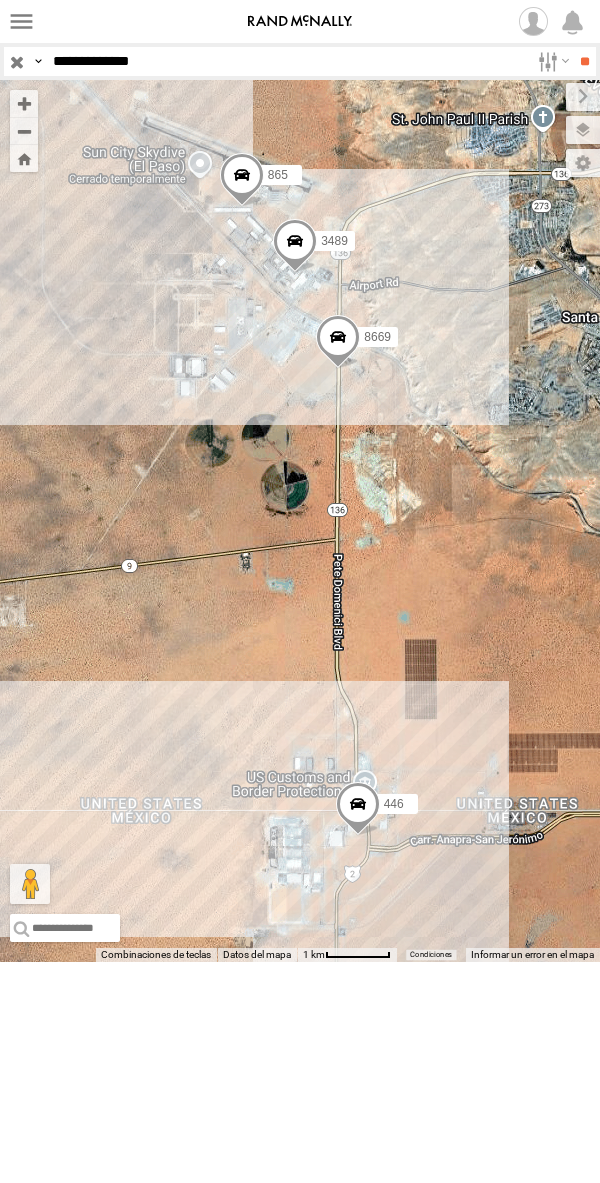 type on "**********" 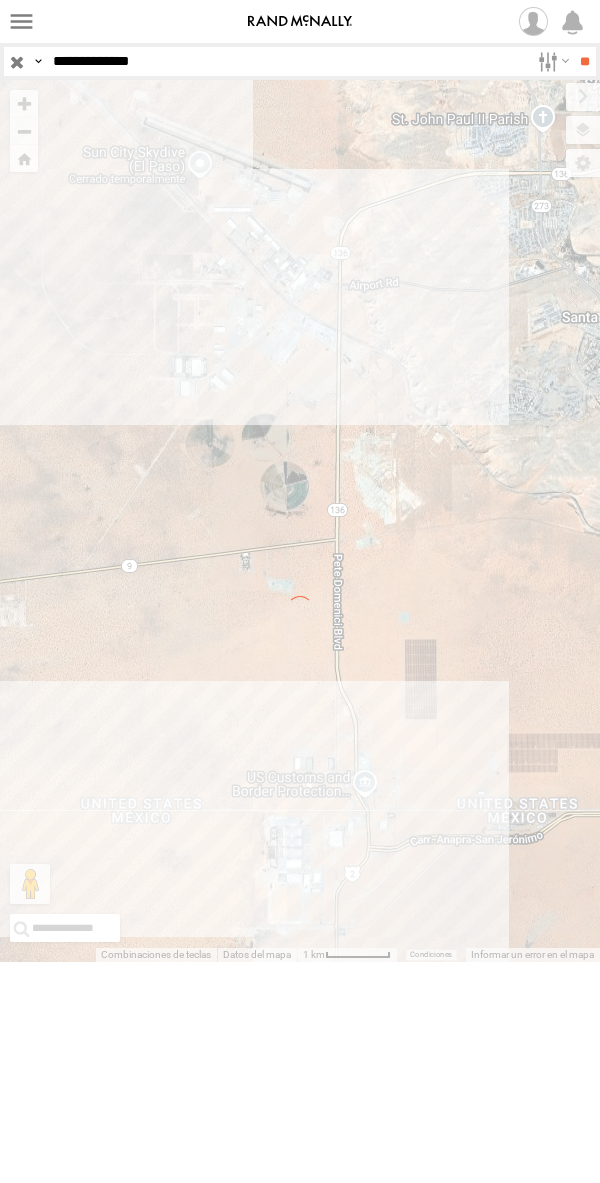 click on "**" at bounding box center [584, 61] 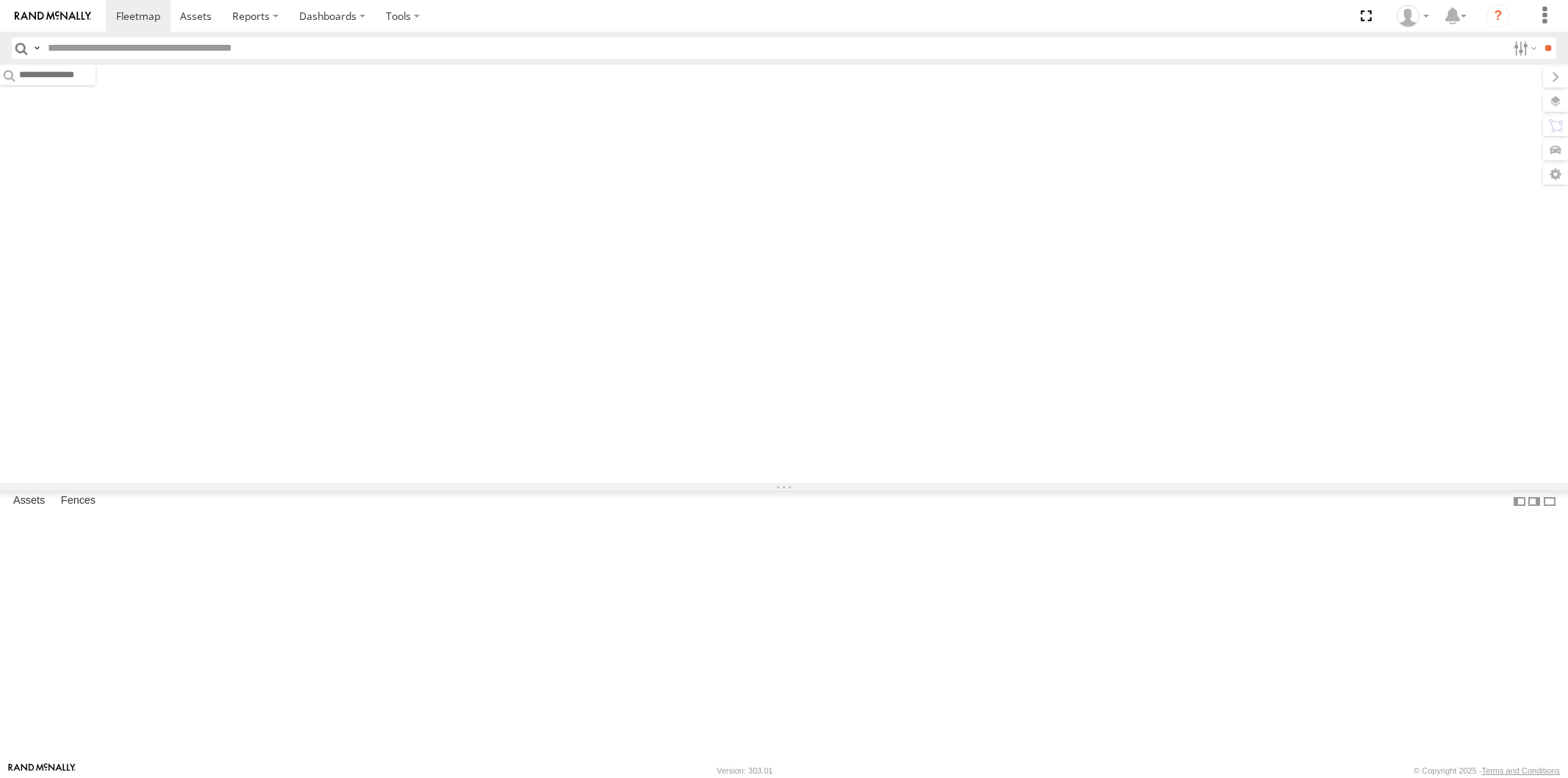 scroll, scrollTop: 0, scrollLeft: 0, axis: both 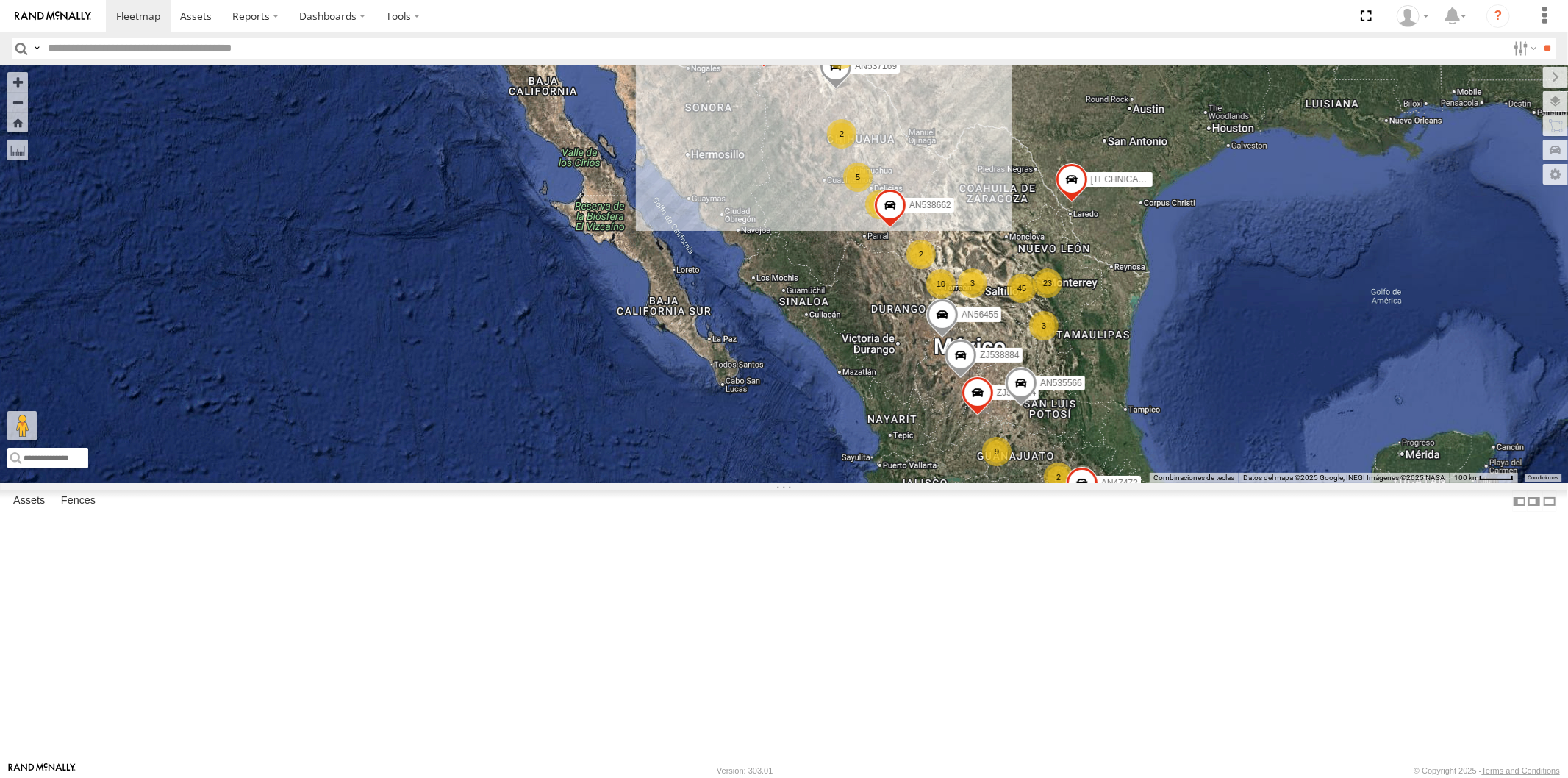 click at bounding box center [0, 0] 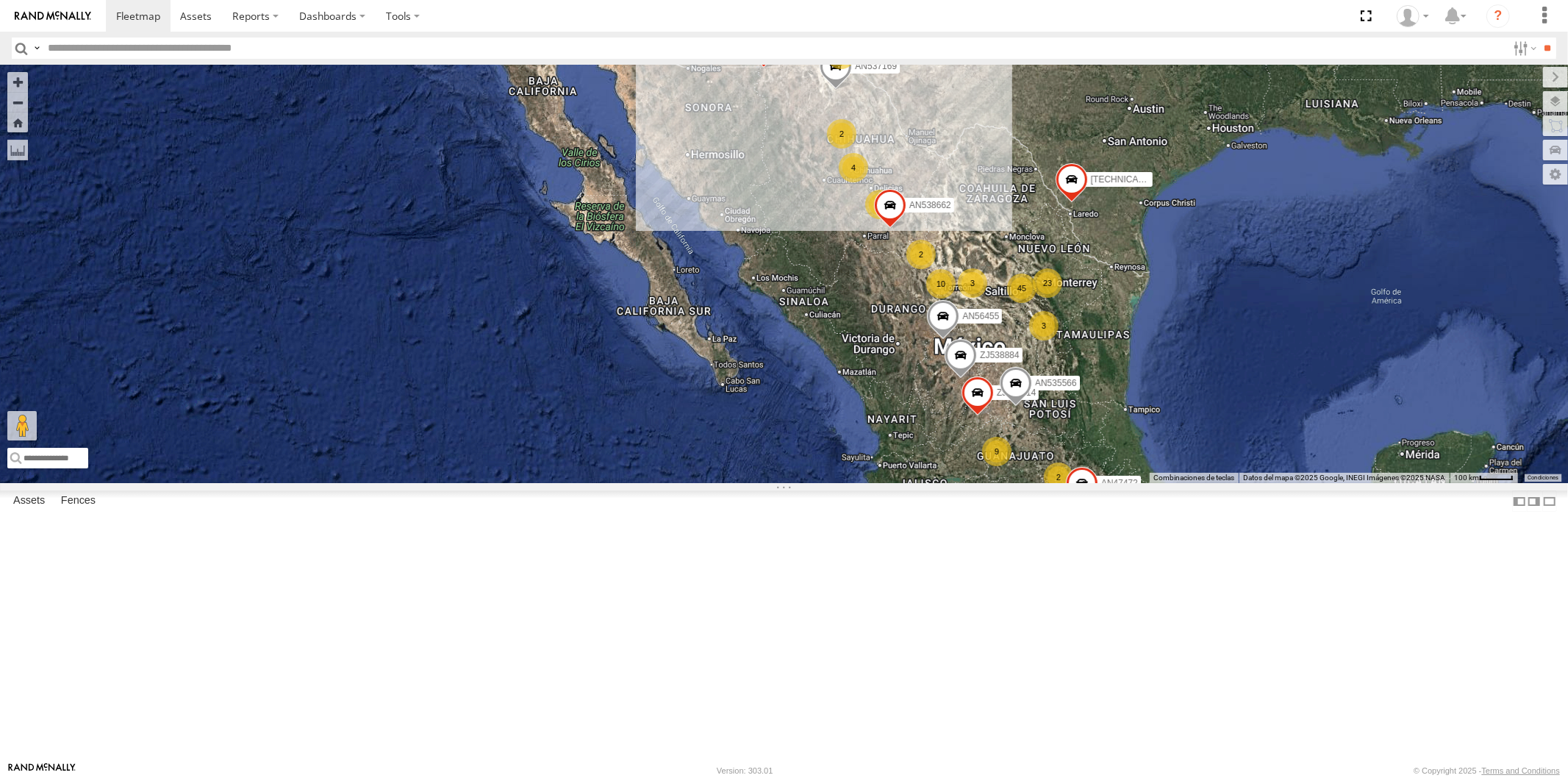 drag, startPoint x: 37, startPoint y: 44, endPoint x: 63, endPoint y: 68, distance: 35.383612 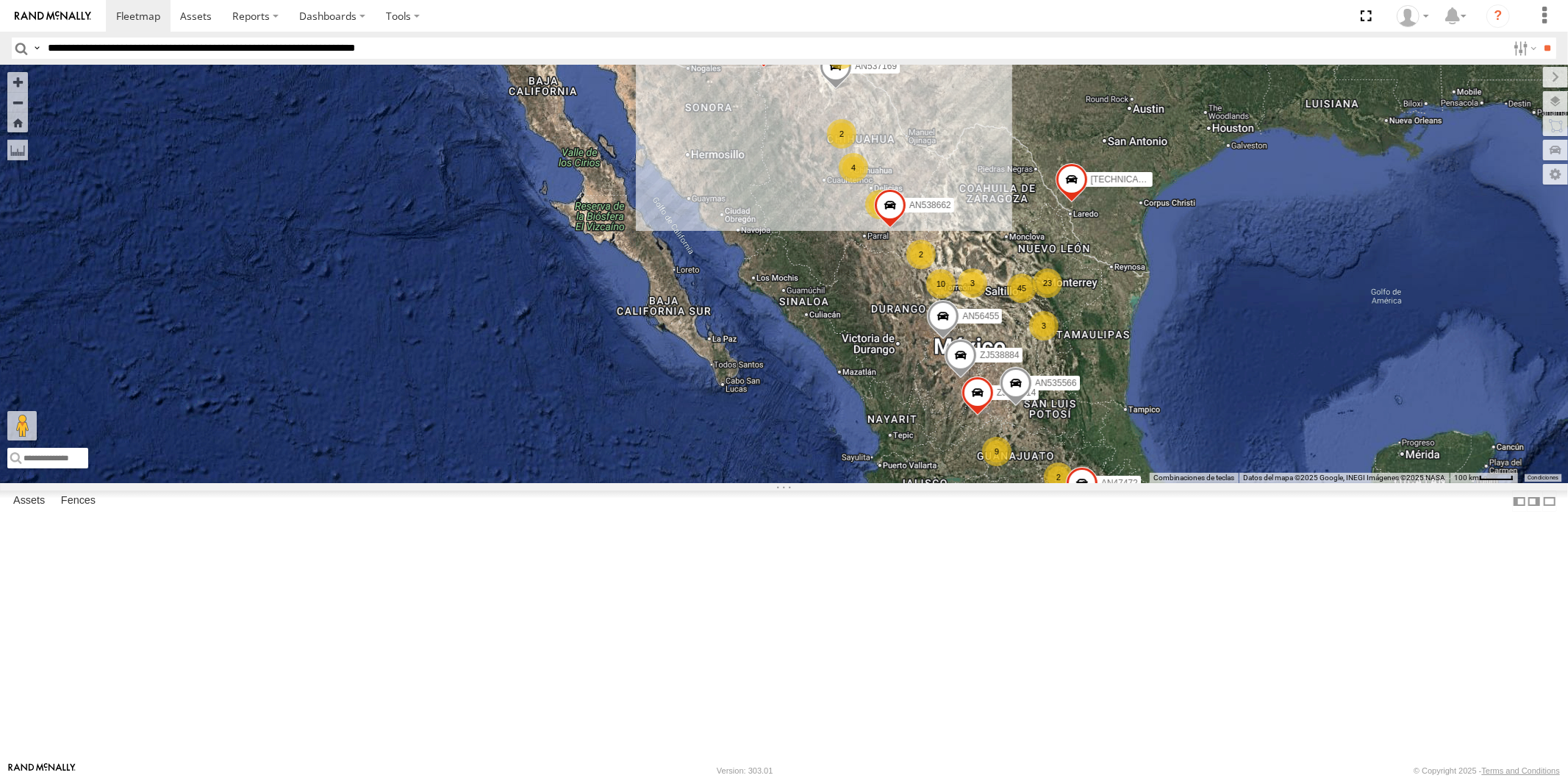 type on "**********" 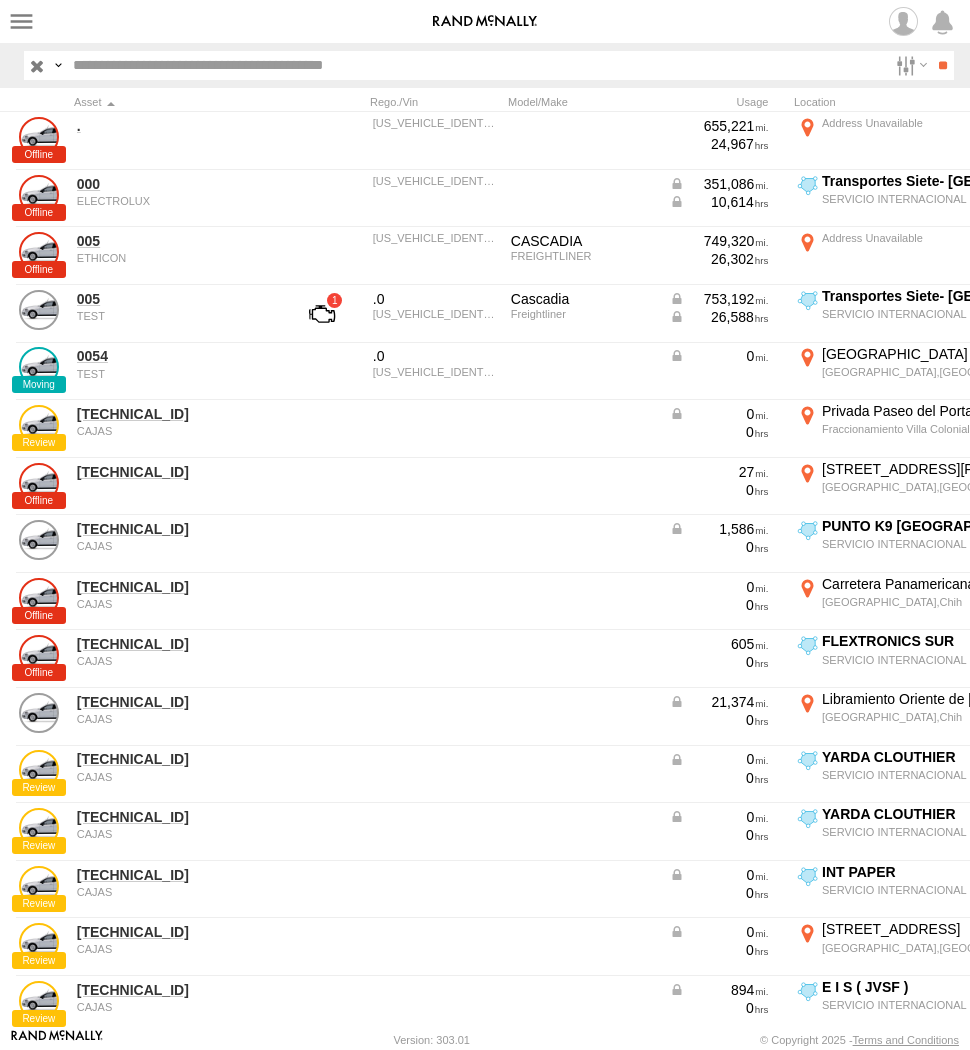 scroll, scrollTop: 0, scrollLeft: 0, axis: both 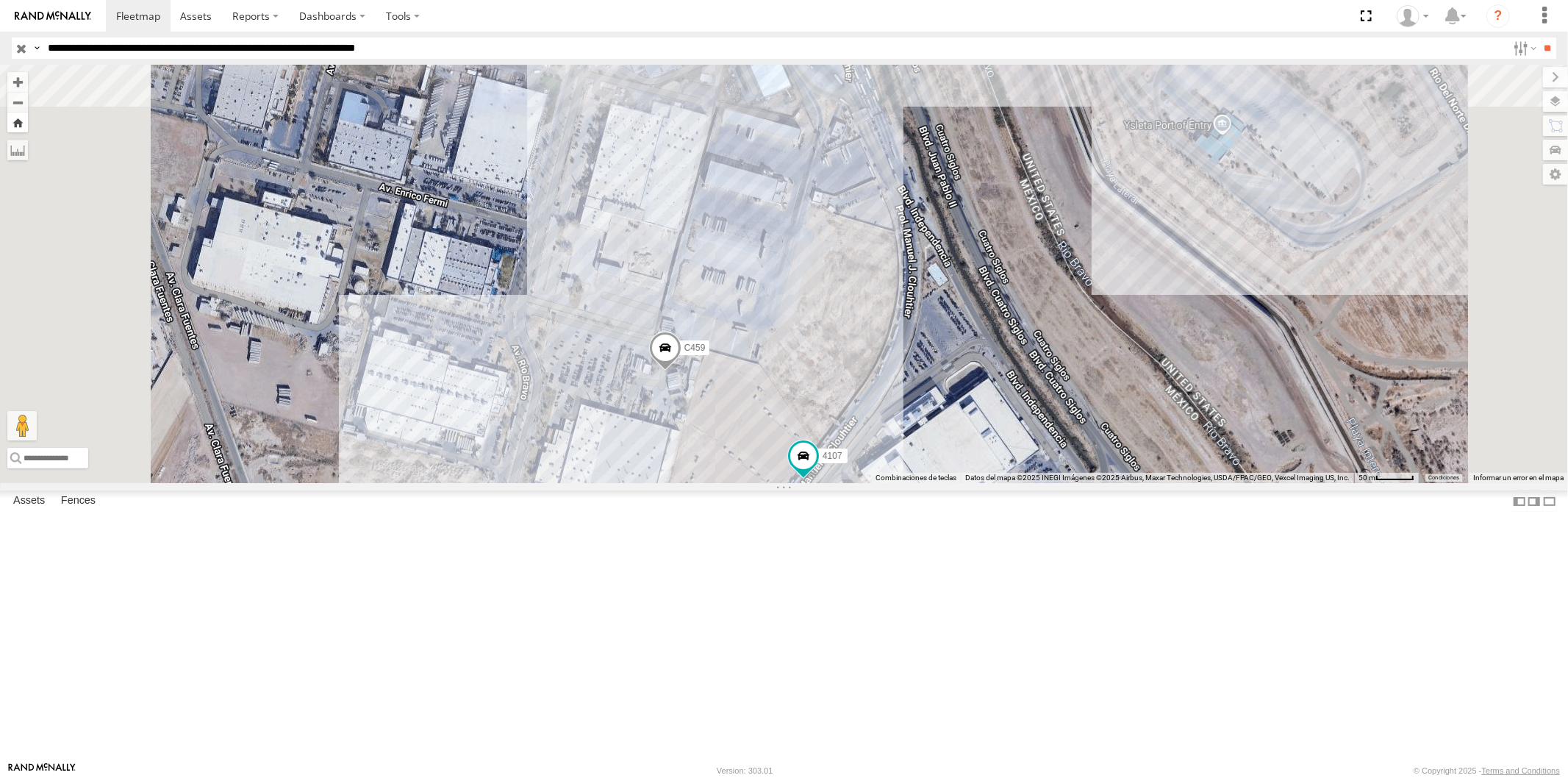 click at bounding box center [18, 122] 